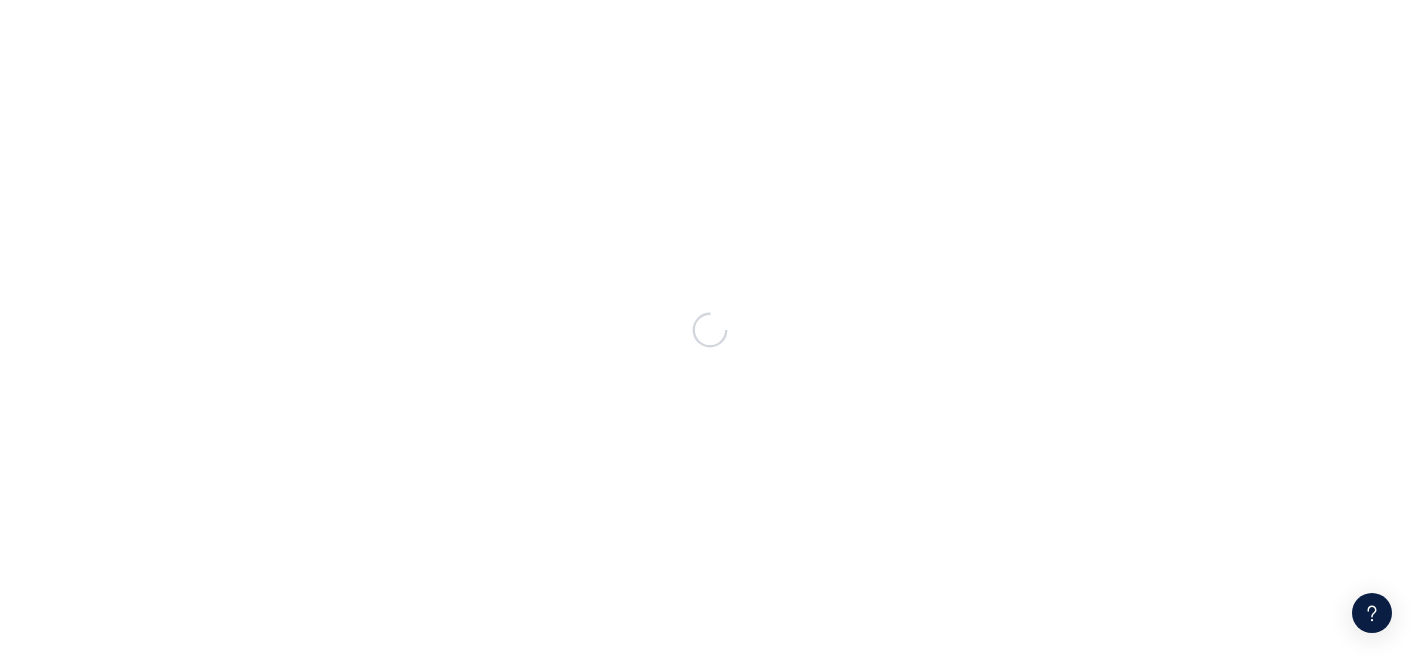 scroll, scrollTop: 0, scrollLeft: 0, axis: both 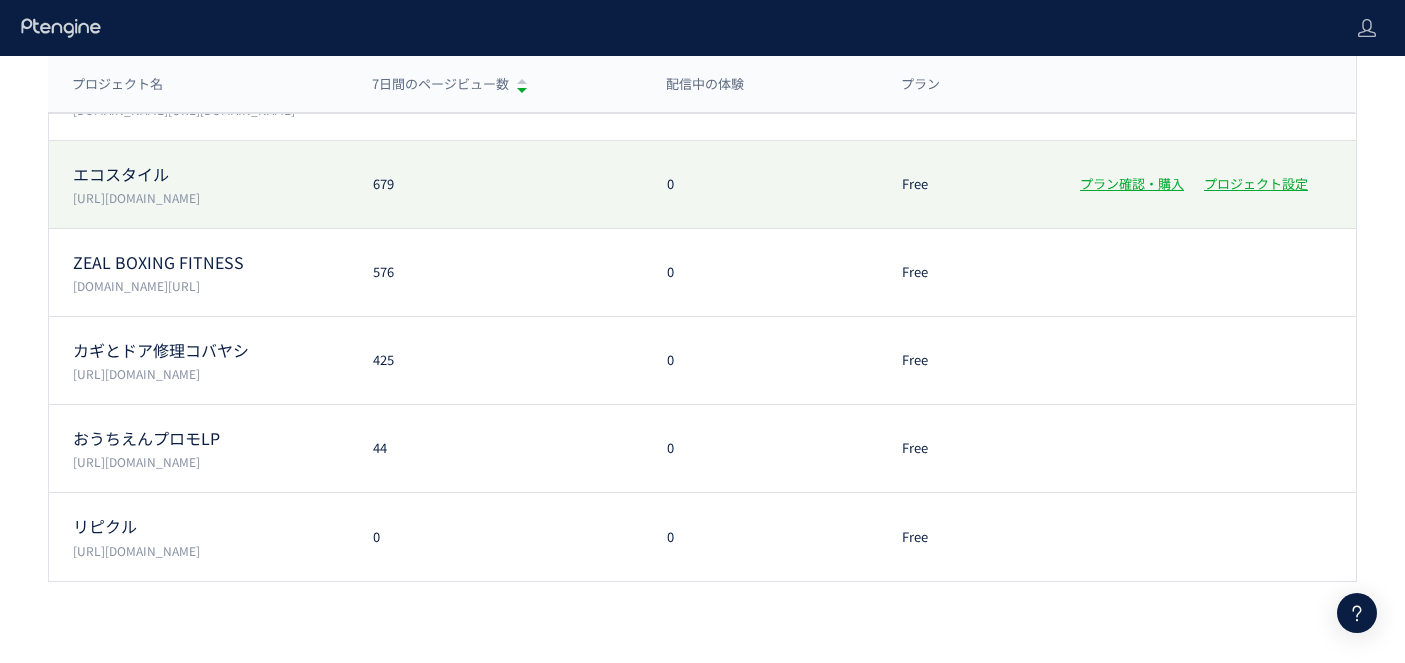 click on "エコスタイル  https://www.style-eco.com/takuhai-kaitori/ 679 0 Free プラン確認・購入 プロジェクト設定" 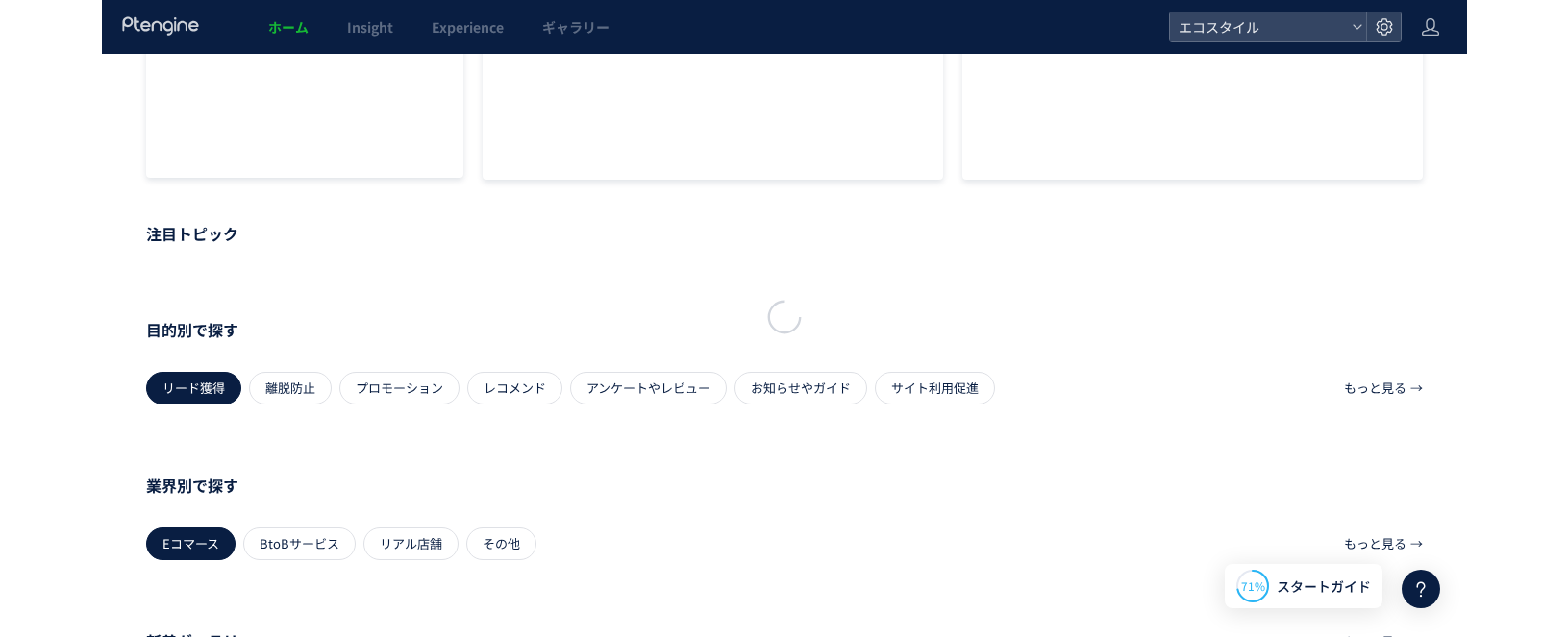 scroll, scrollTop: 0, scrollLeft: 0, axis: both 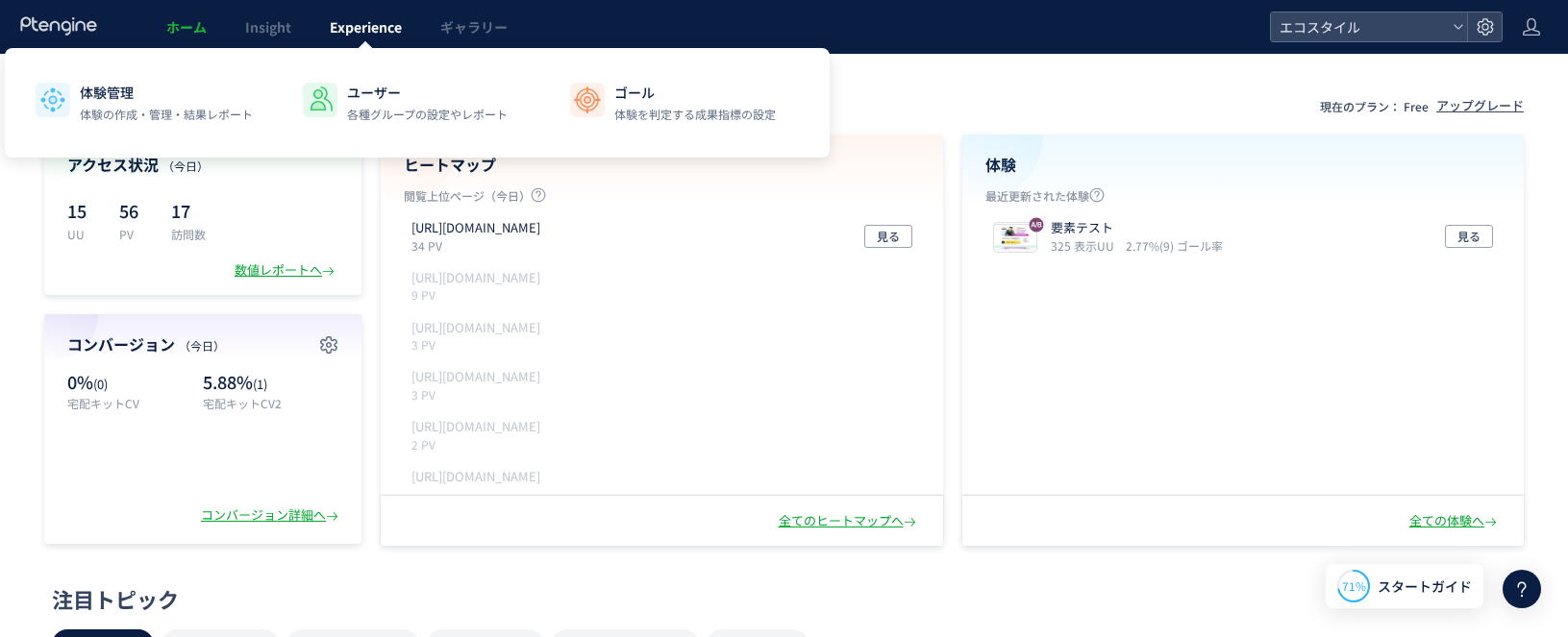 click on "Experience" at bounding box center [365, 27] 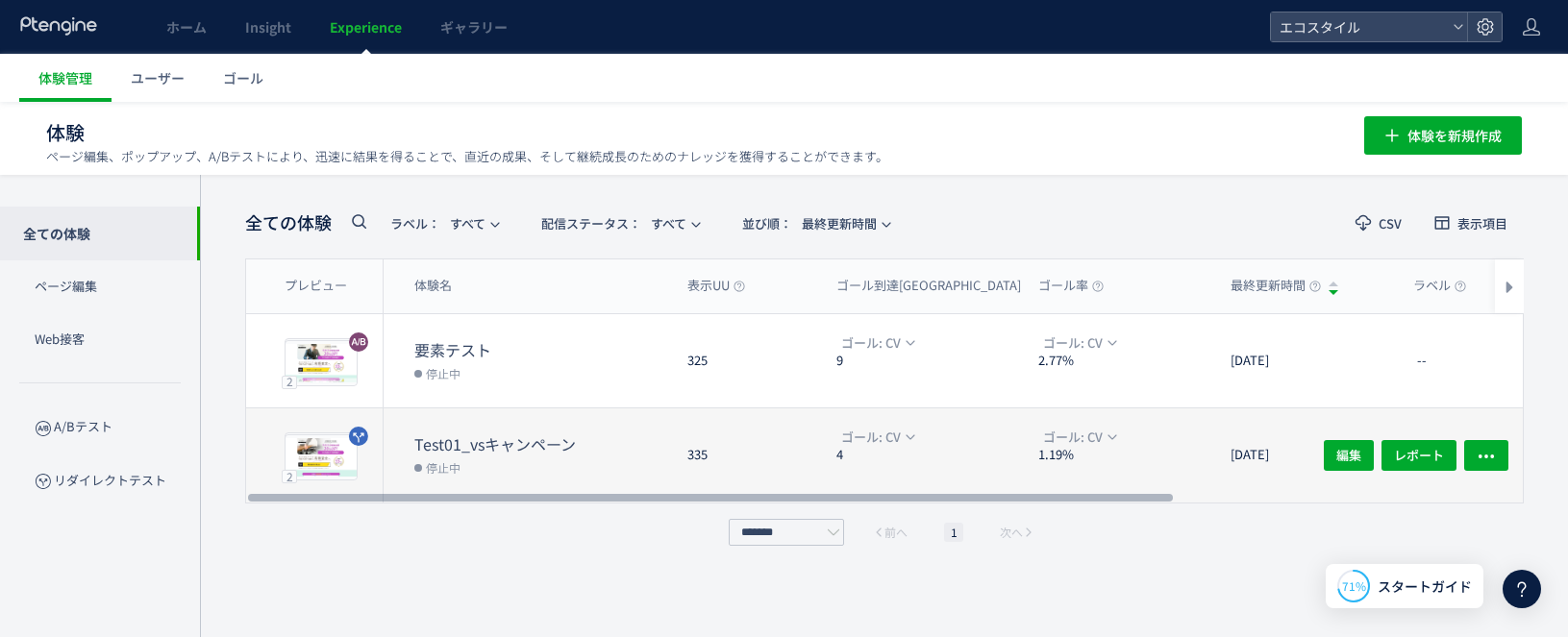 click on "停止中" at bounding box center (543, 467) 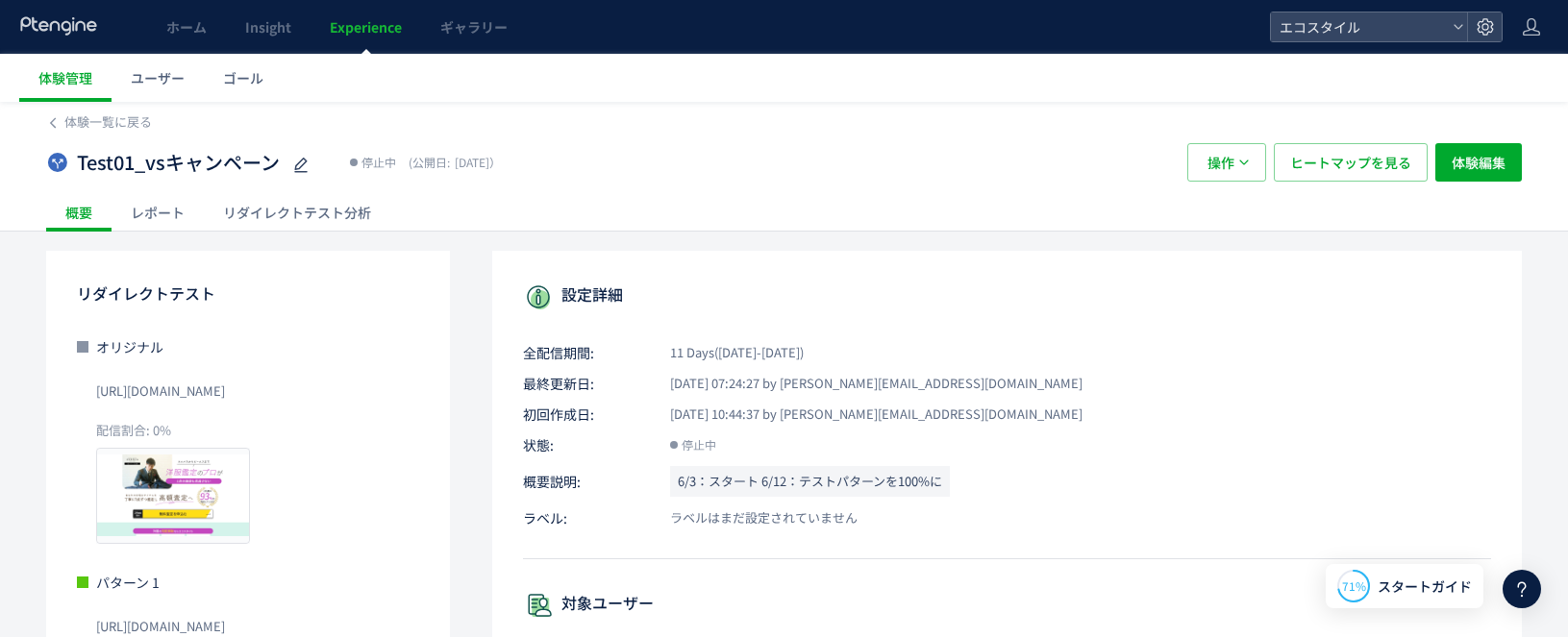 scroll, scrollTop: 0, scrollLeft: 0, axis: both 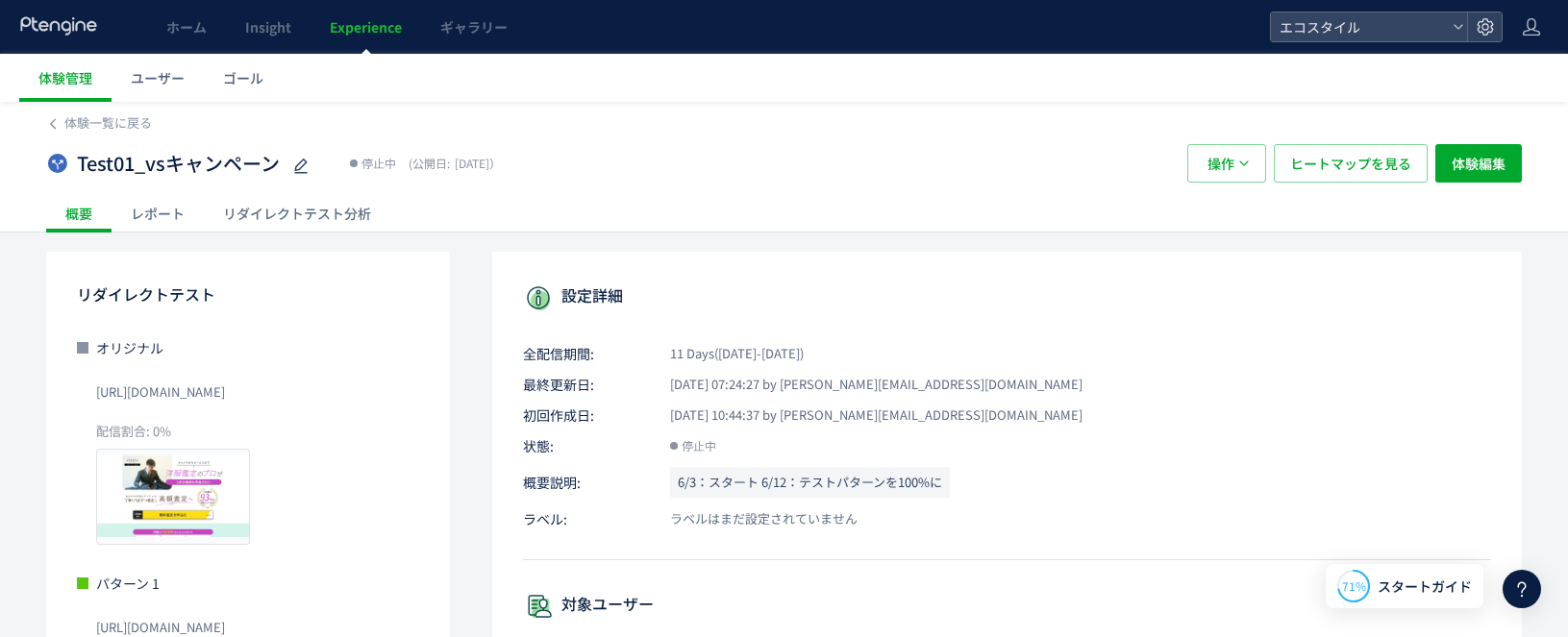 click on "レポート" 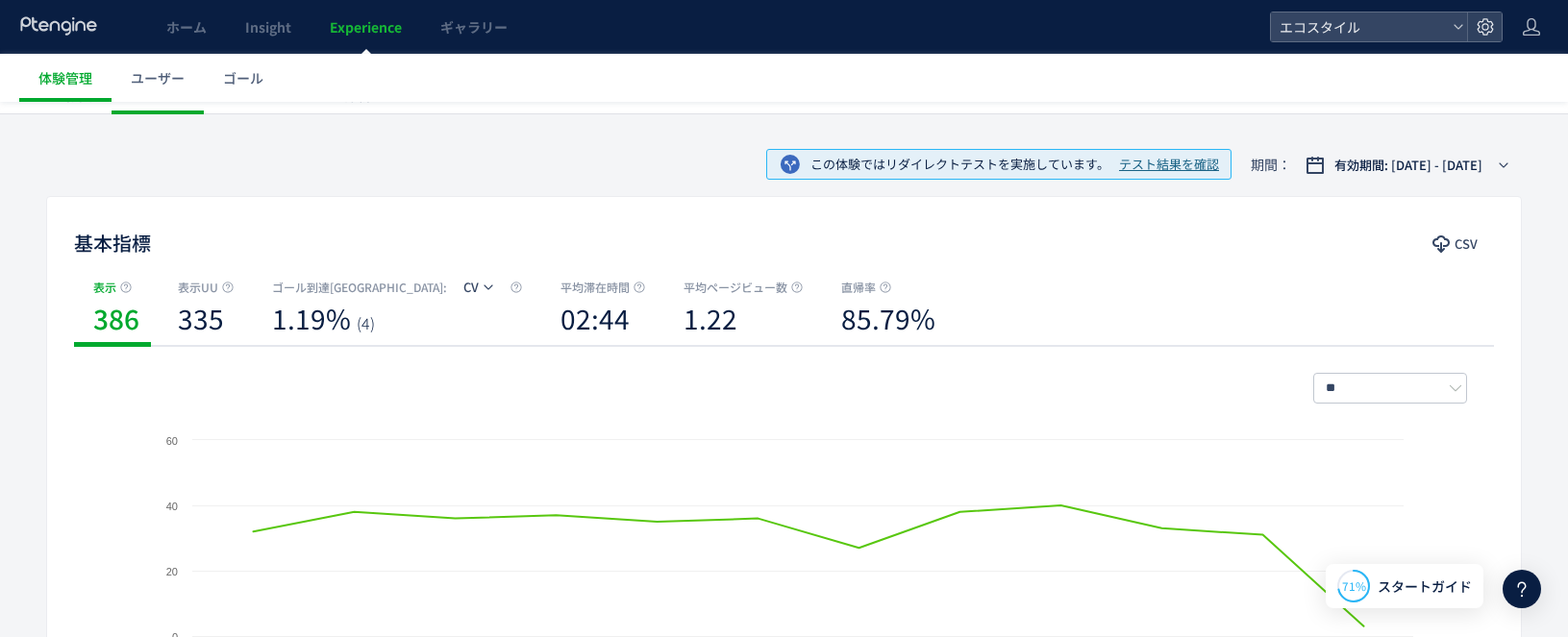 scroll, scrollTop: 0, scrollLeft: 0, axis: both 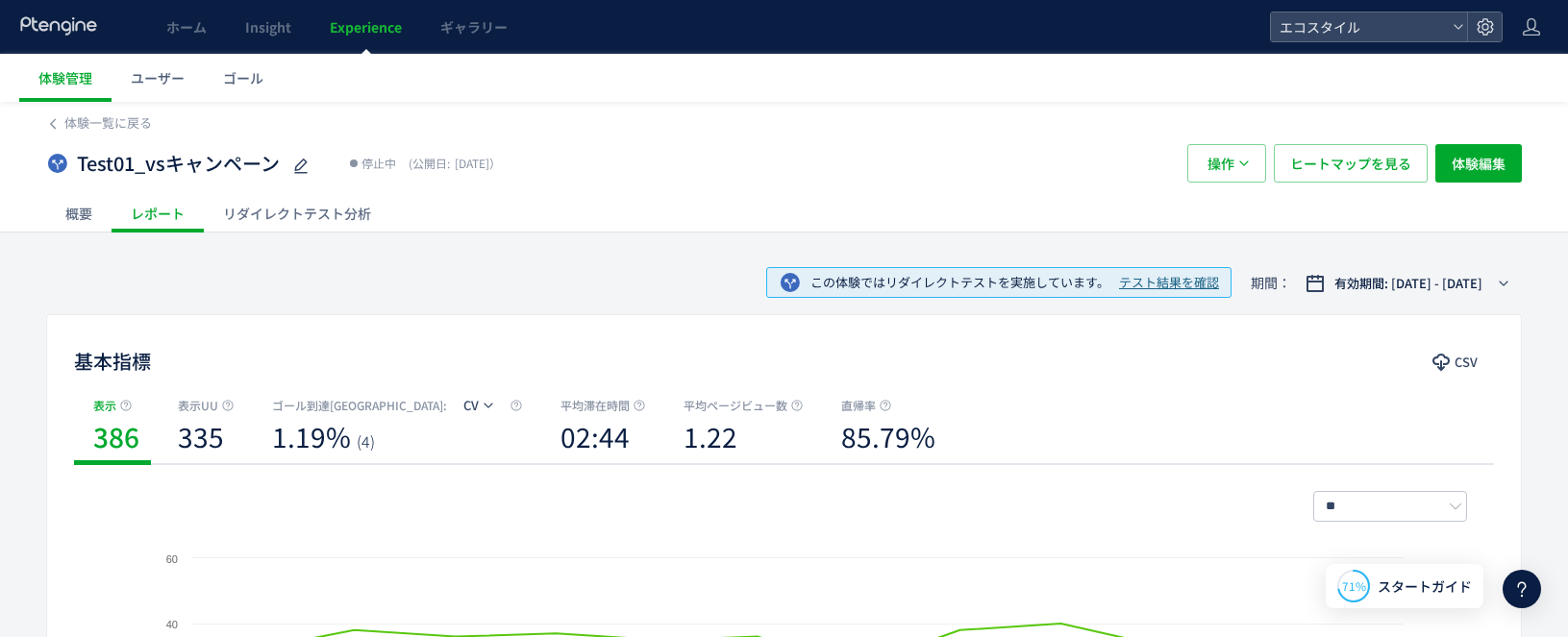 click on "リダイレクトテスト分析" 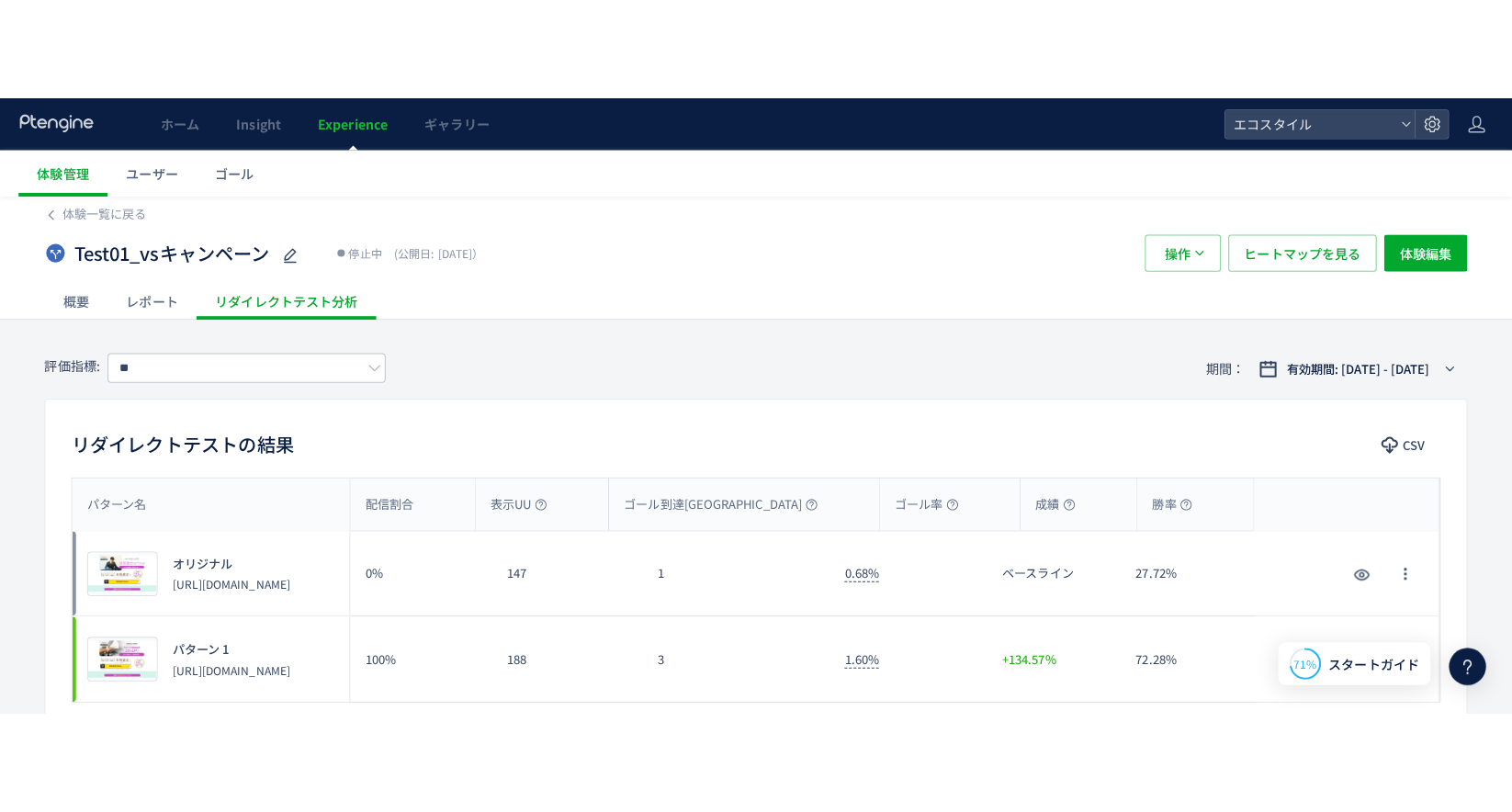 scroll, scrollTop: 4, scrollLeft: 0, axis: vertical 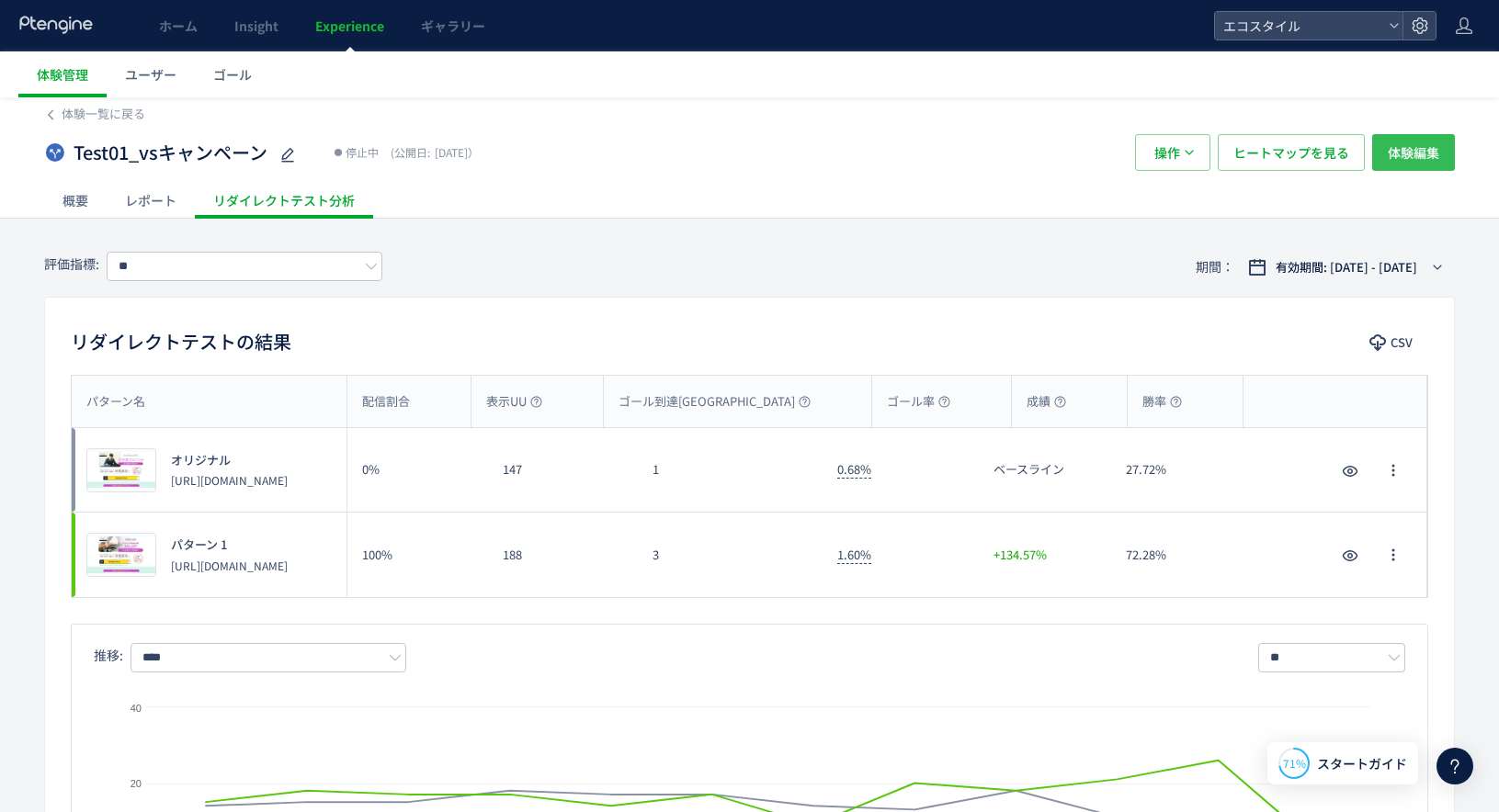 click on "体験編集" at bounding box center [1414, 152] 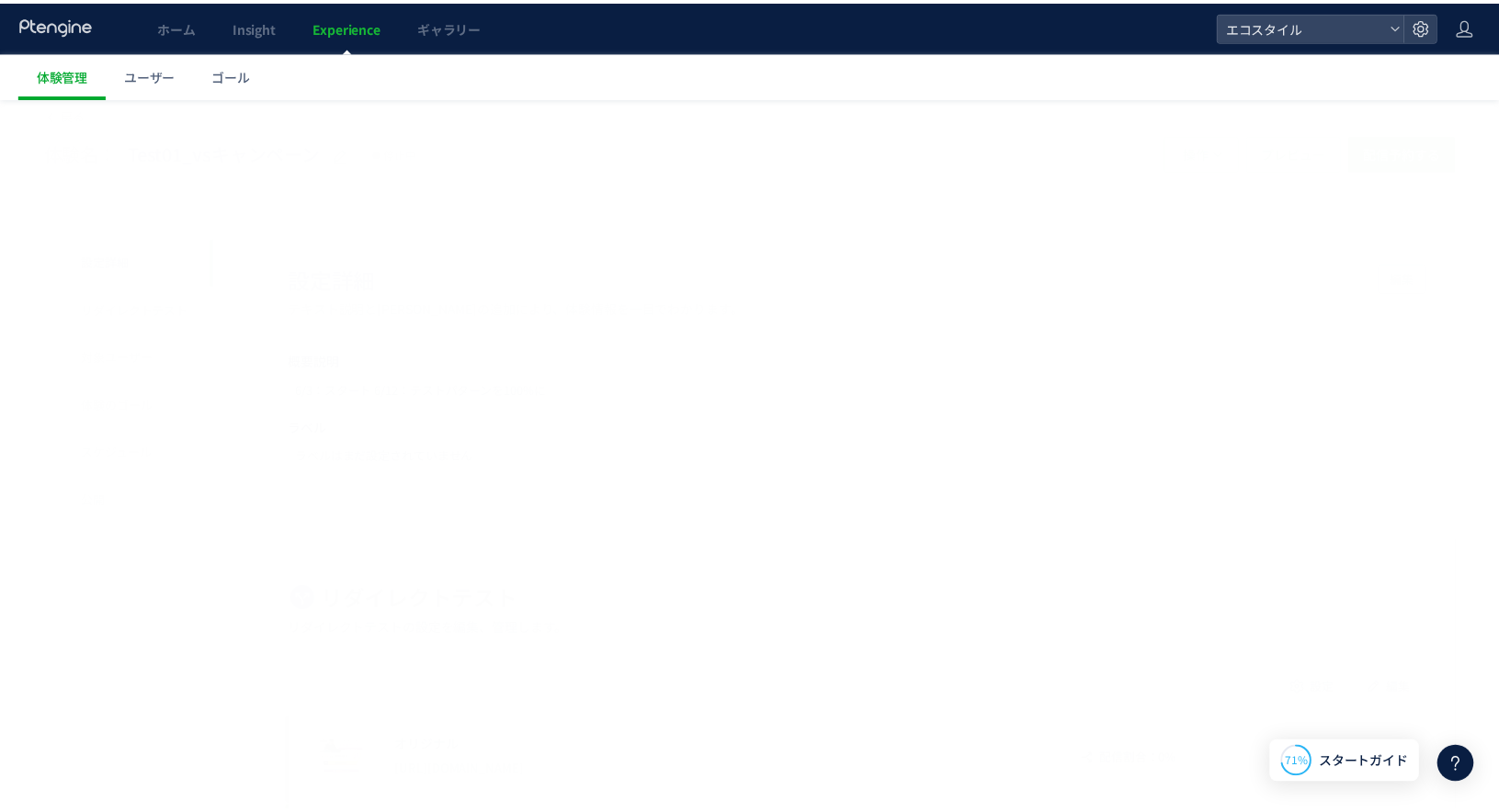 scroll, scrollTop: 0, scrollLeft: 0, axis: both 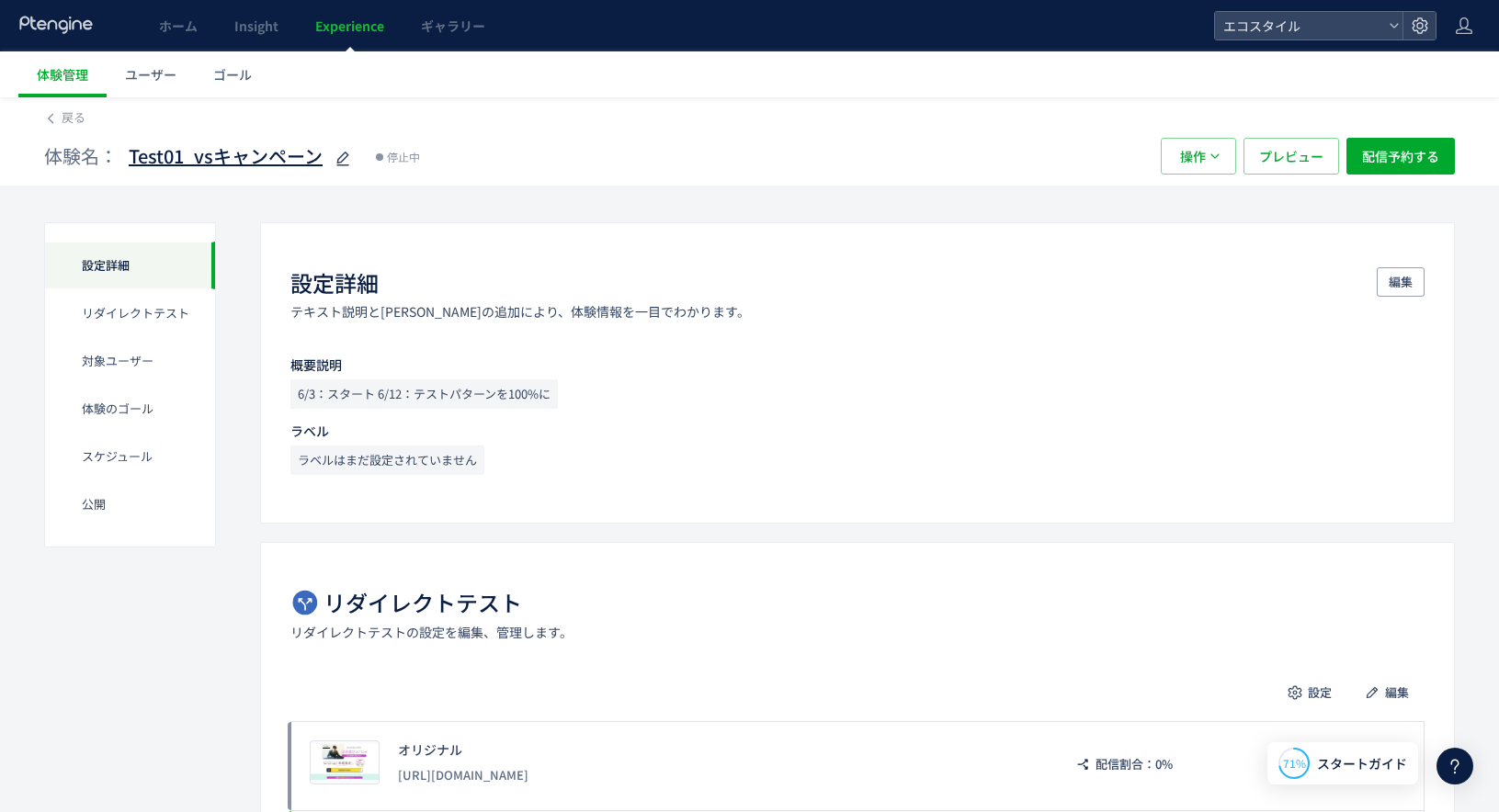 click 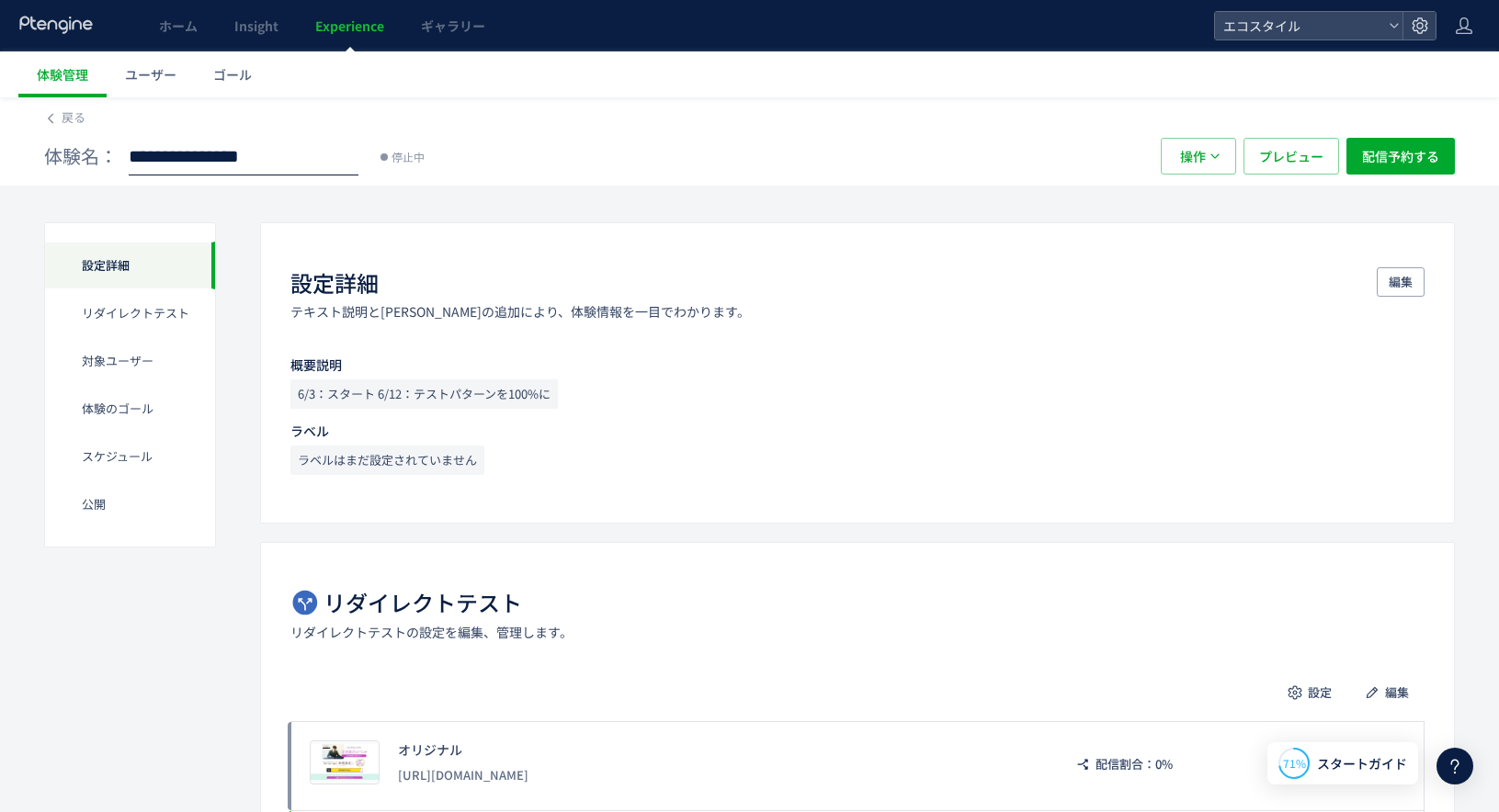 click on "**********" 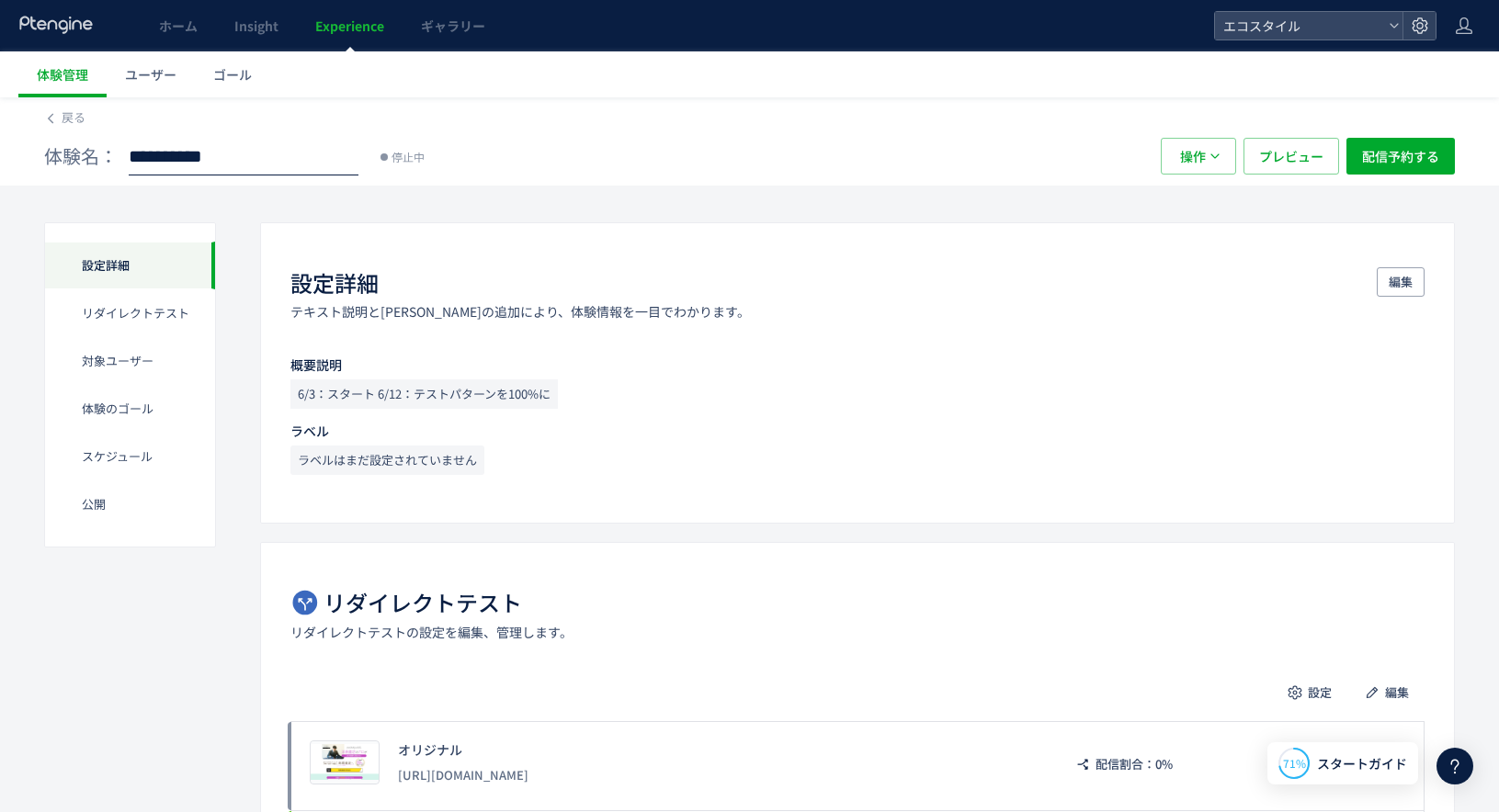 type on "**********" 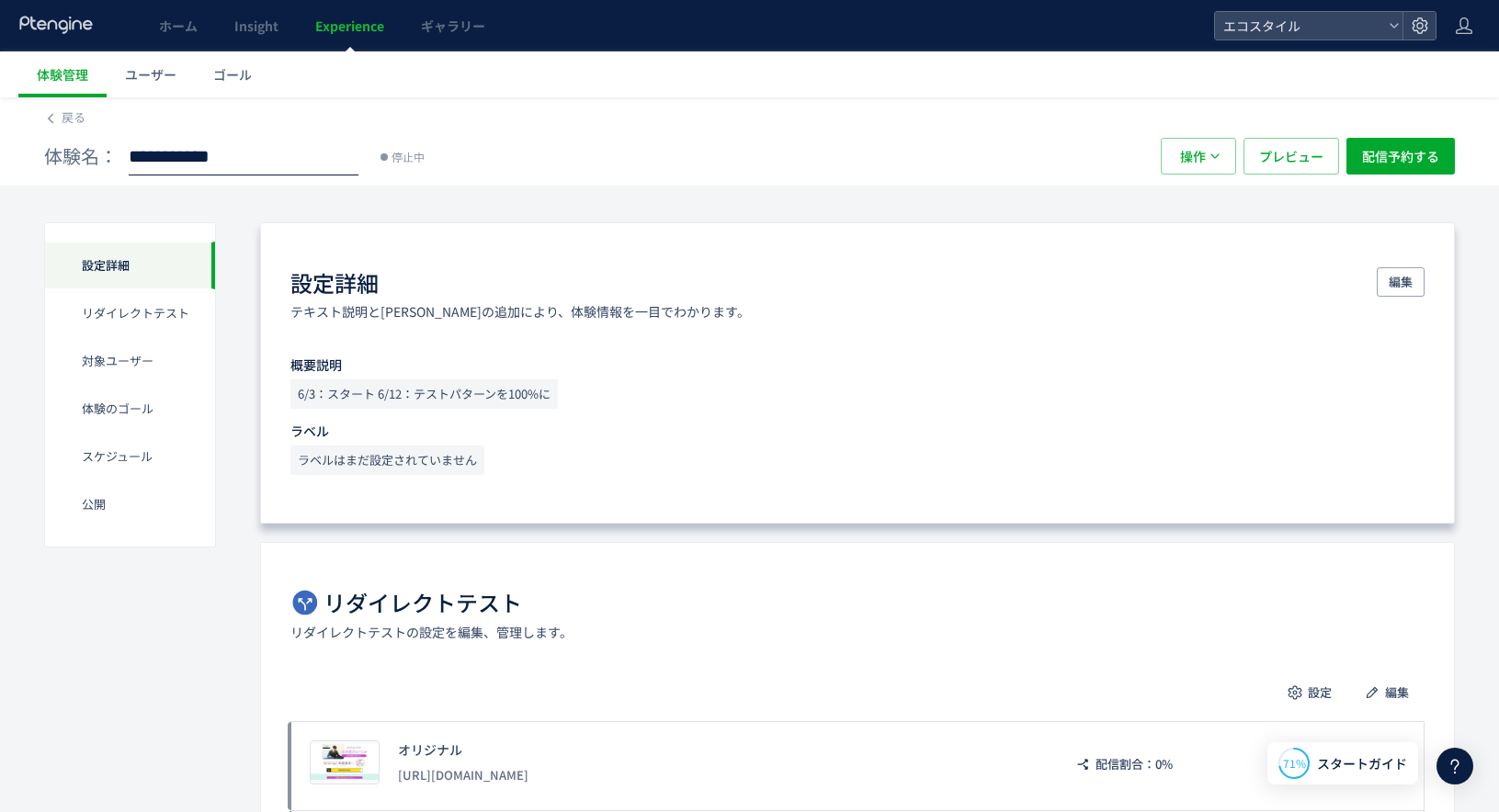 scroll, scrollTop: 4, scrollLeft: 0, axis: vertical 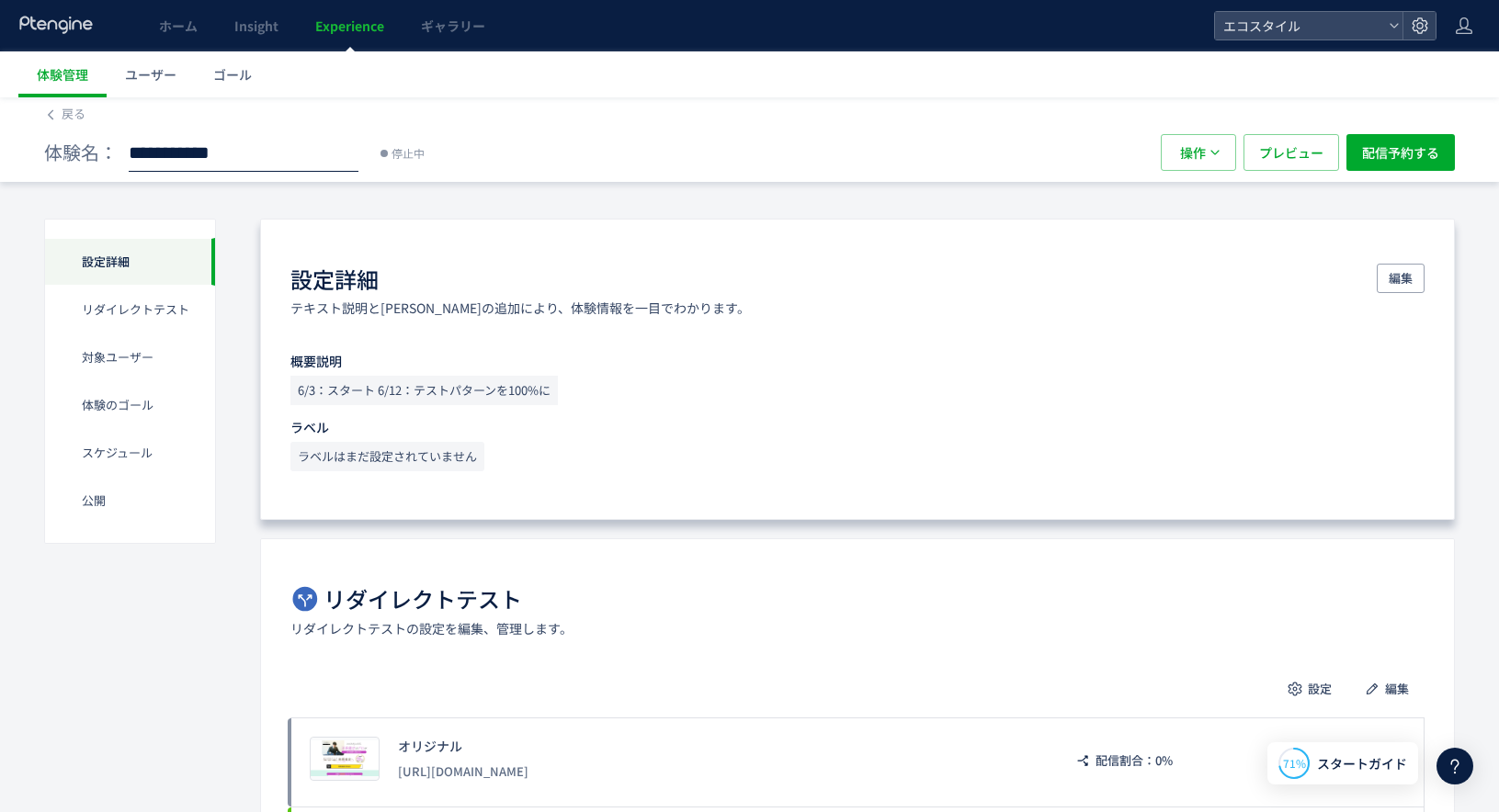 click on "概要説明 6/3：スタート
6/12：テストパターンを100%に" at bounding box center (857, 379) 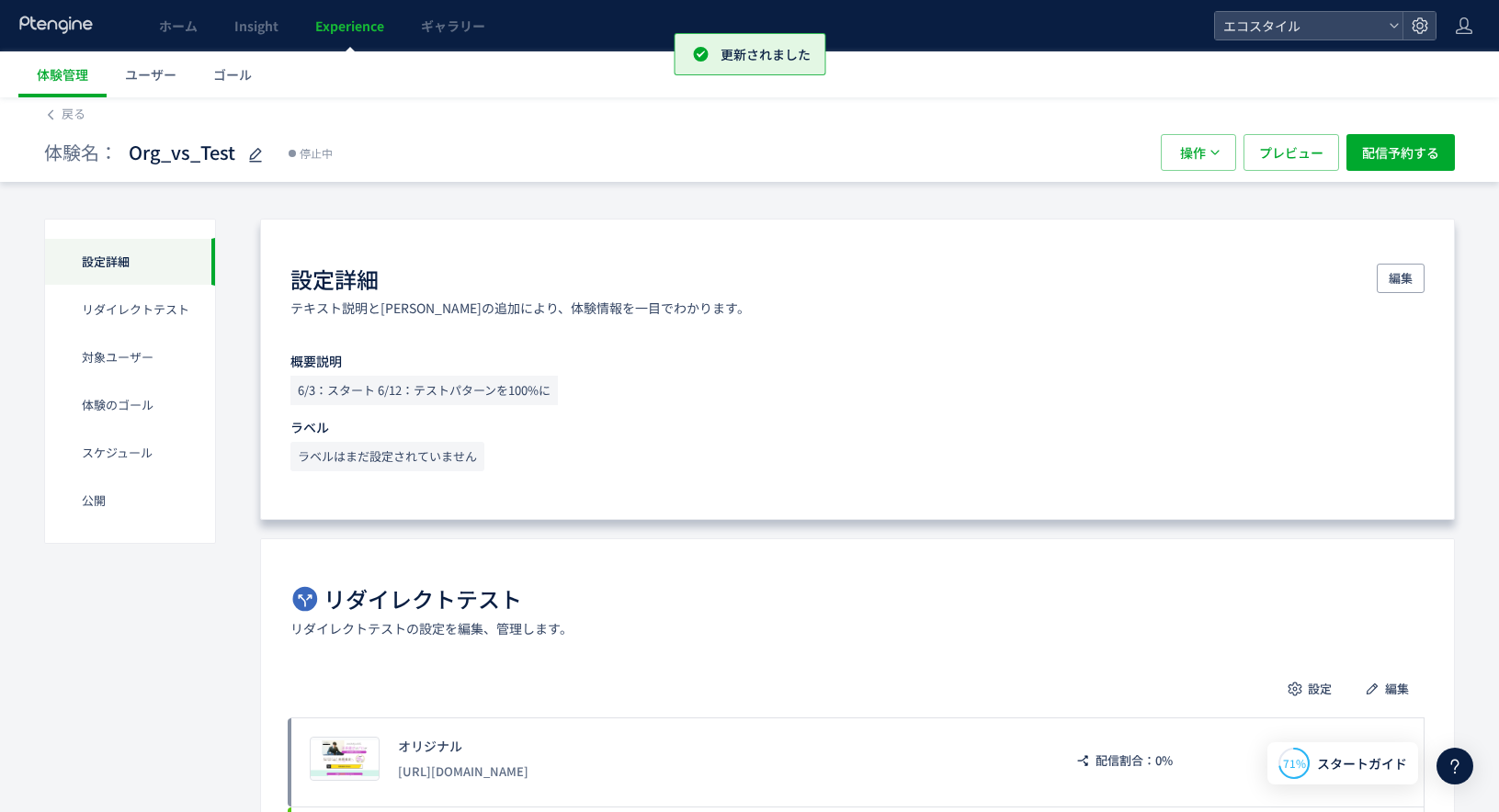 click on "概要説明 6/3：スタート
6/12：テストパターンを100%に" at bounding box center (857, 379) 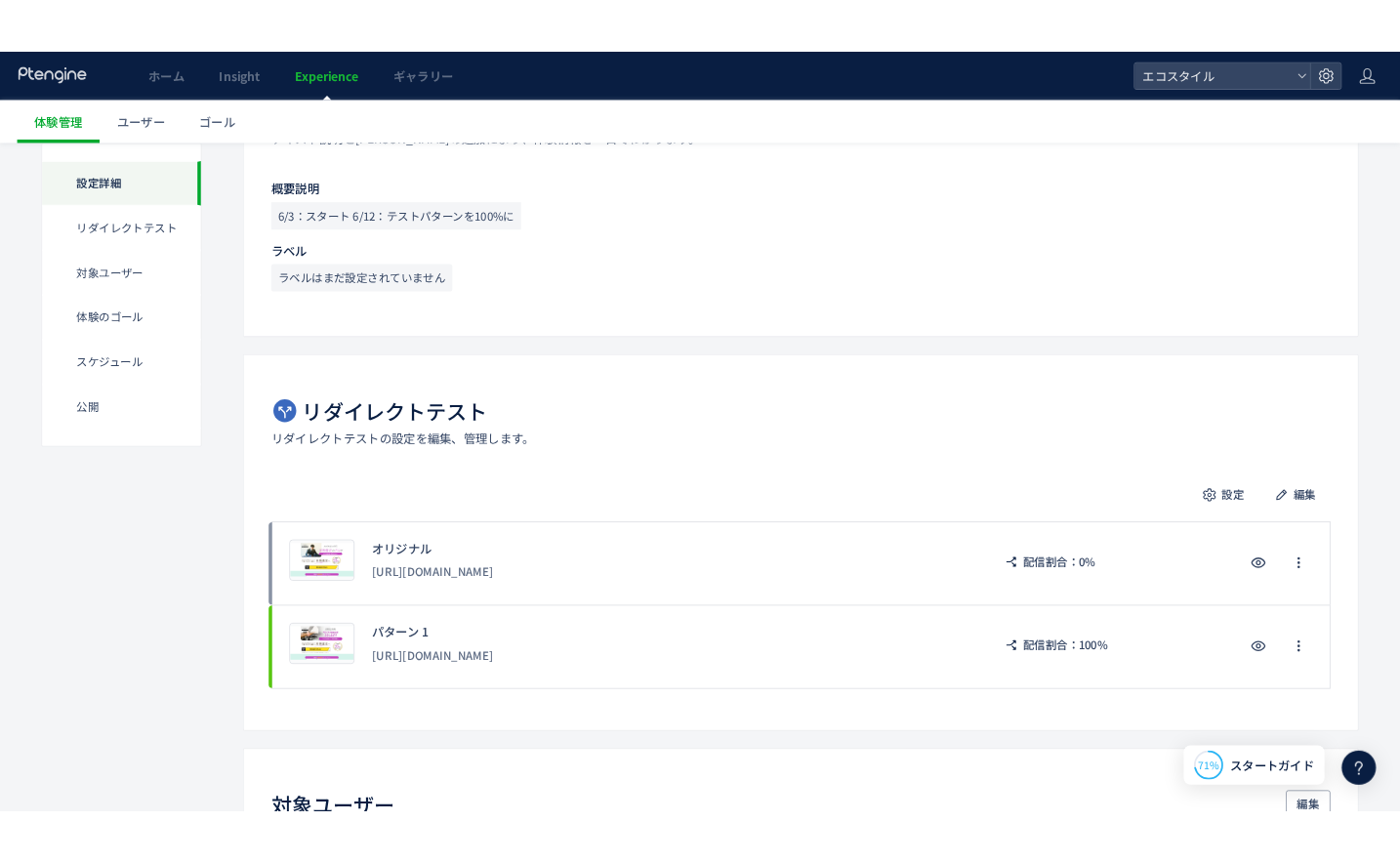 scroll, scrollTop: 233, scrollLeft: 0, axis: vertical 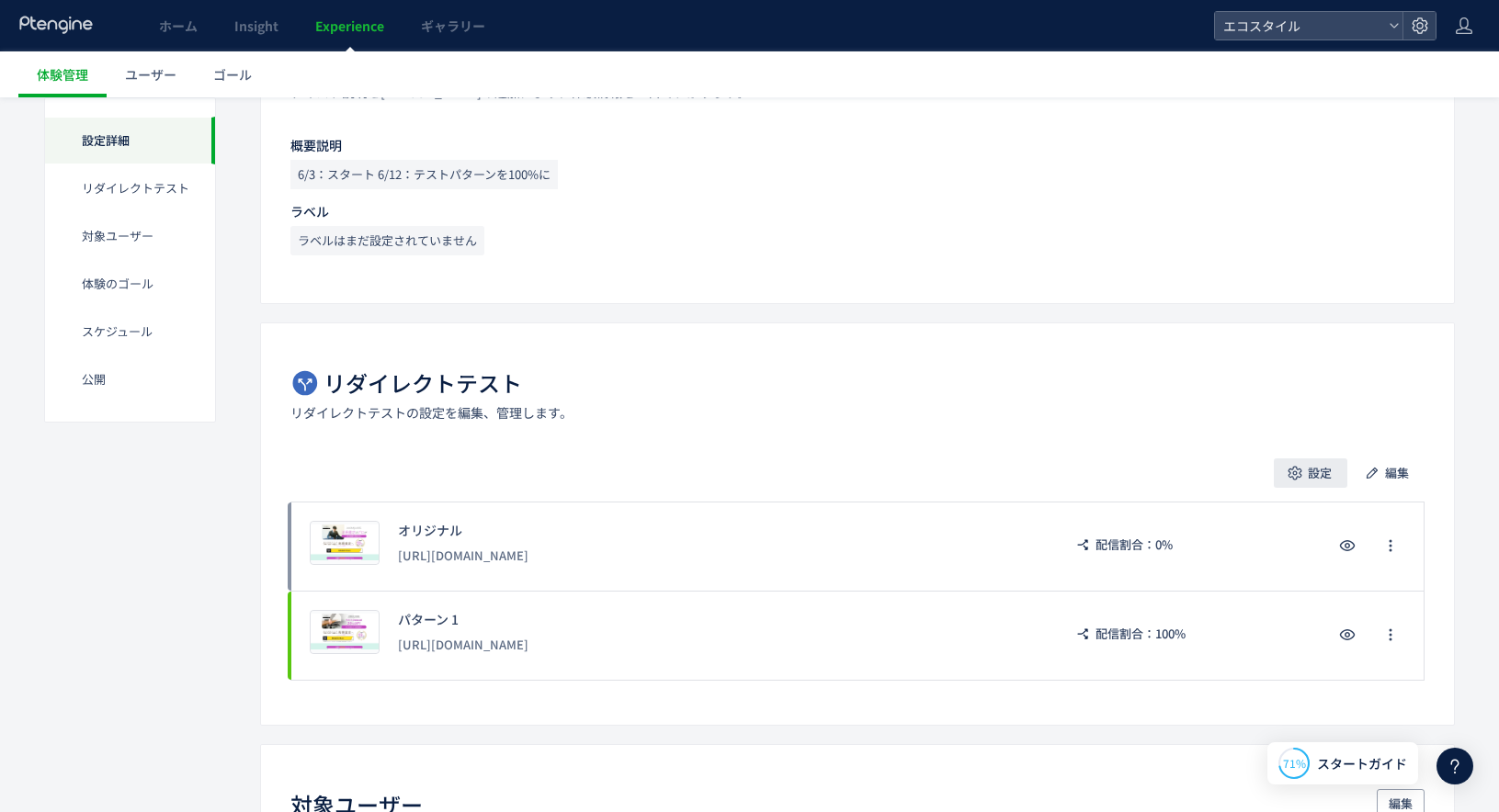 click on "設定" at bounding box center (1320, 473) 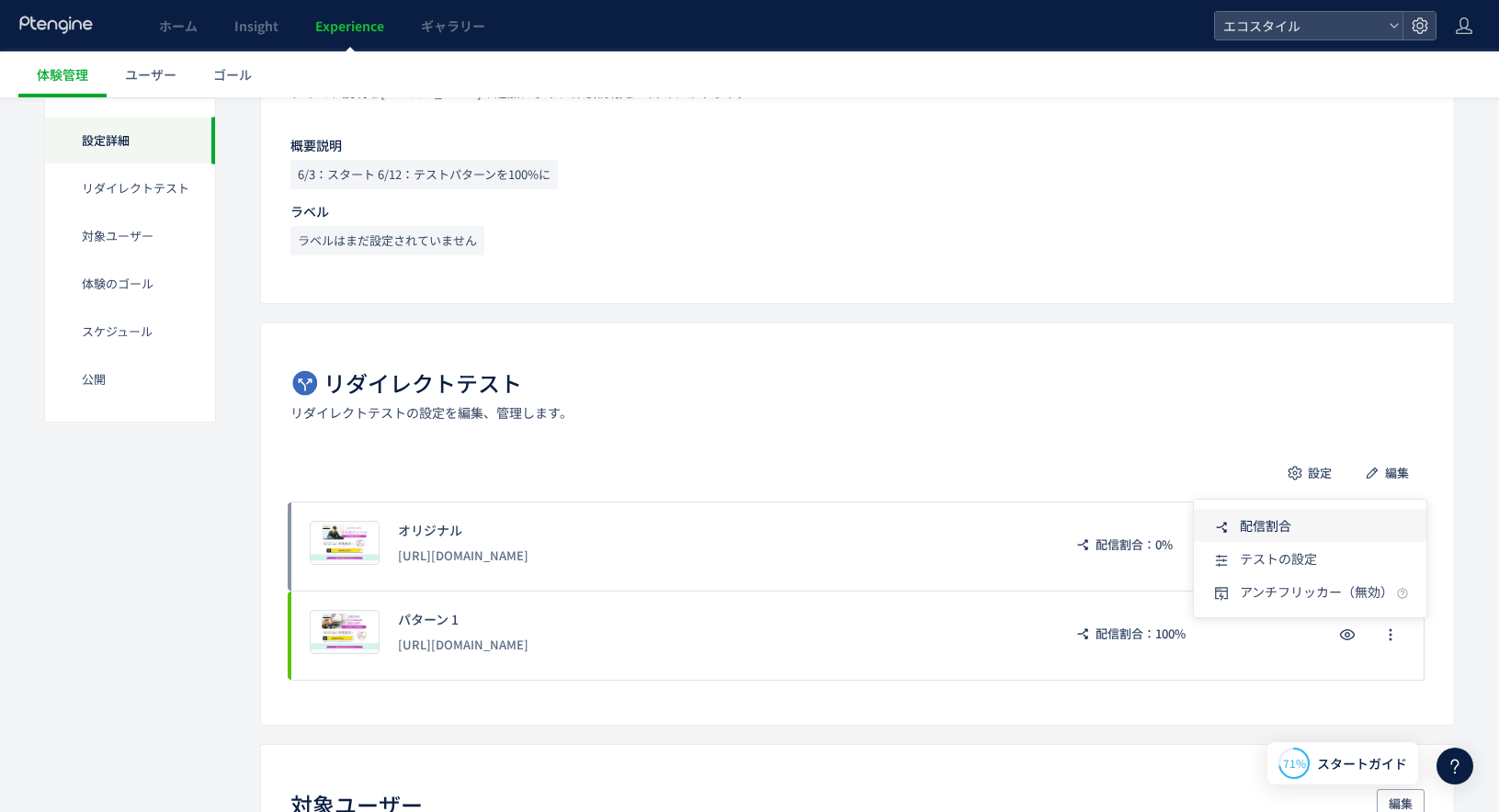 click on "配信割合" 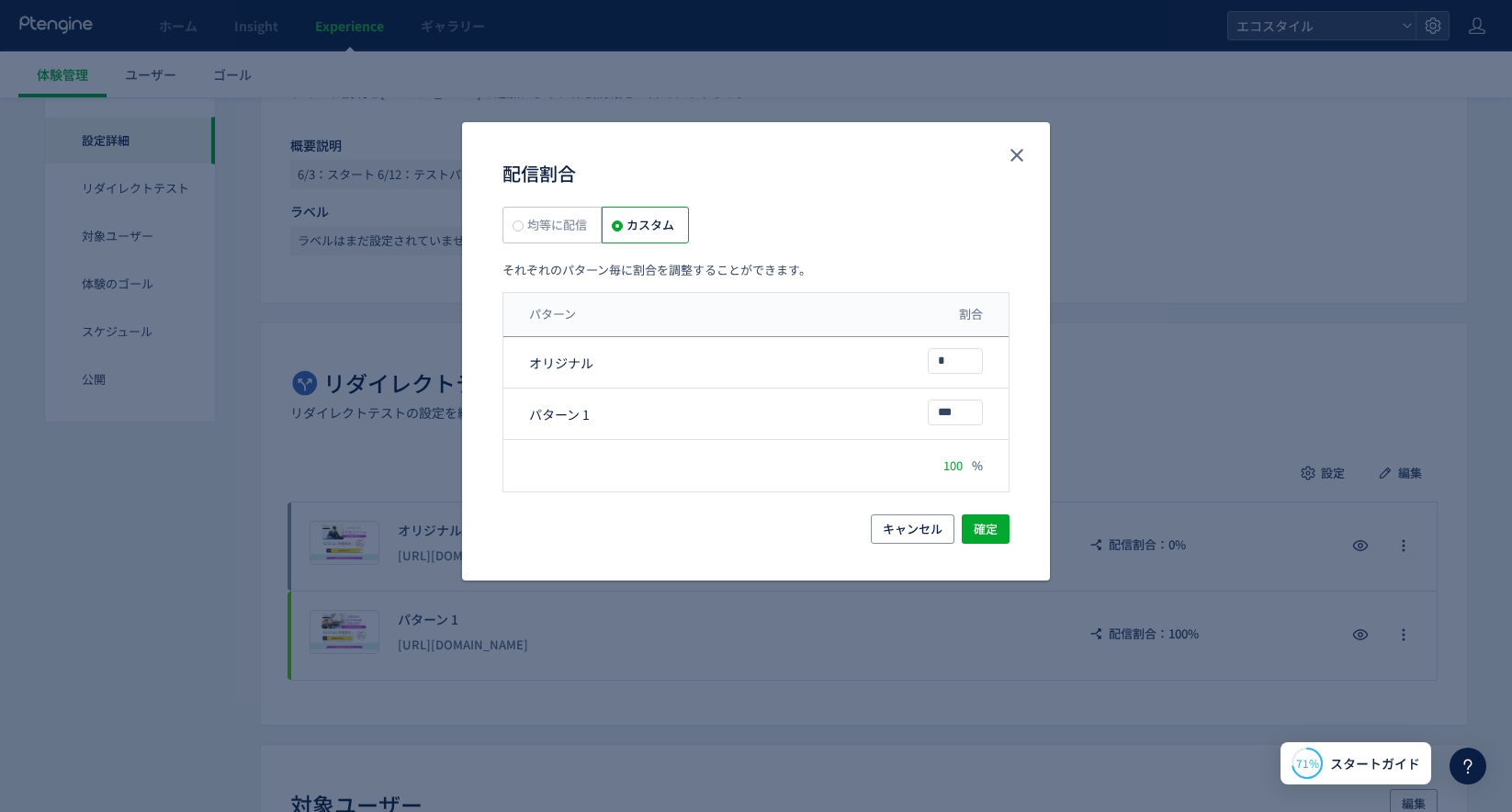 click on "均等に配信" at bounding box center (555, 224) 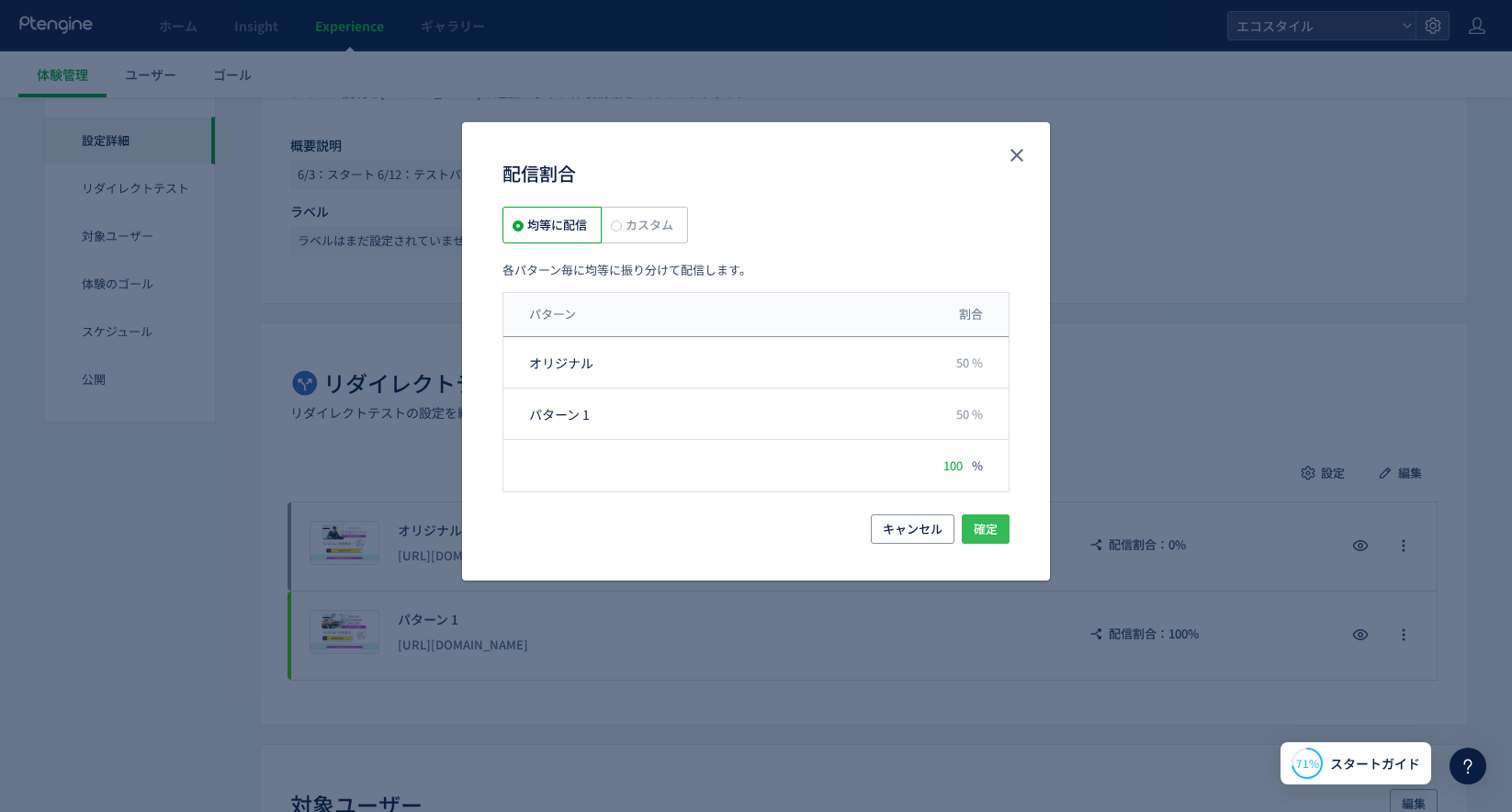 click on "確定" at bounding box center (986, 529) 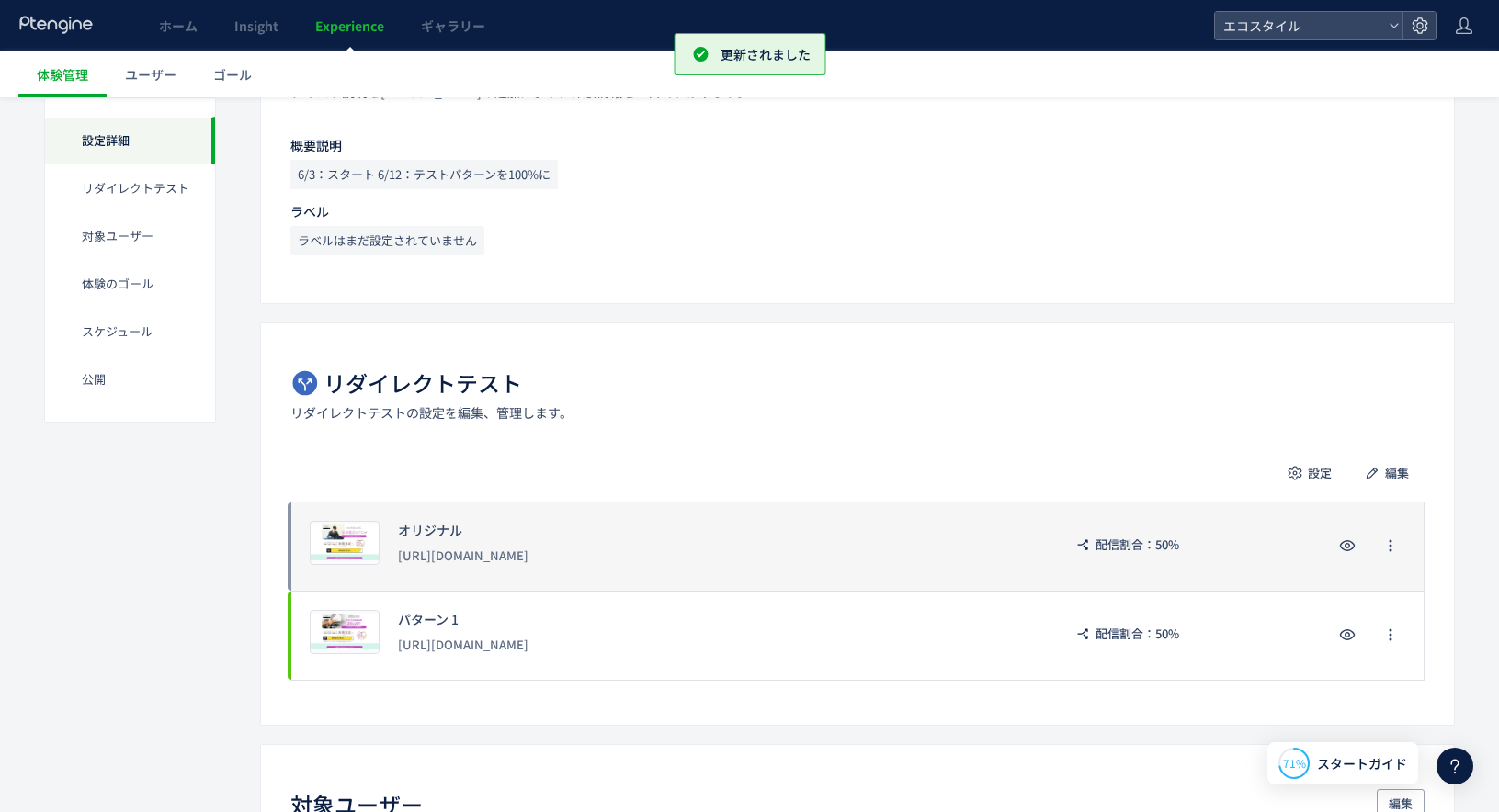 click on "[URL][DOMAIN_NAME]" at bounding box center (721, 556) 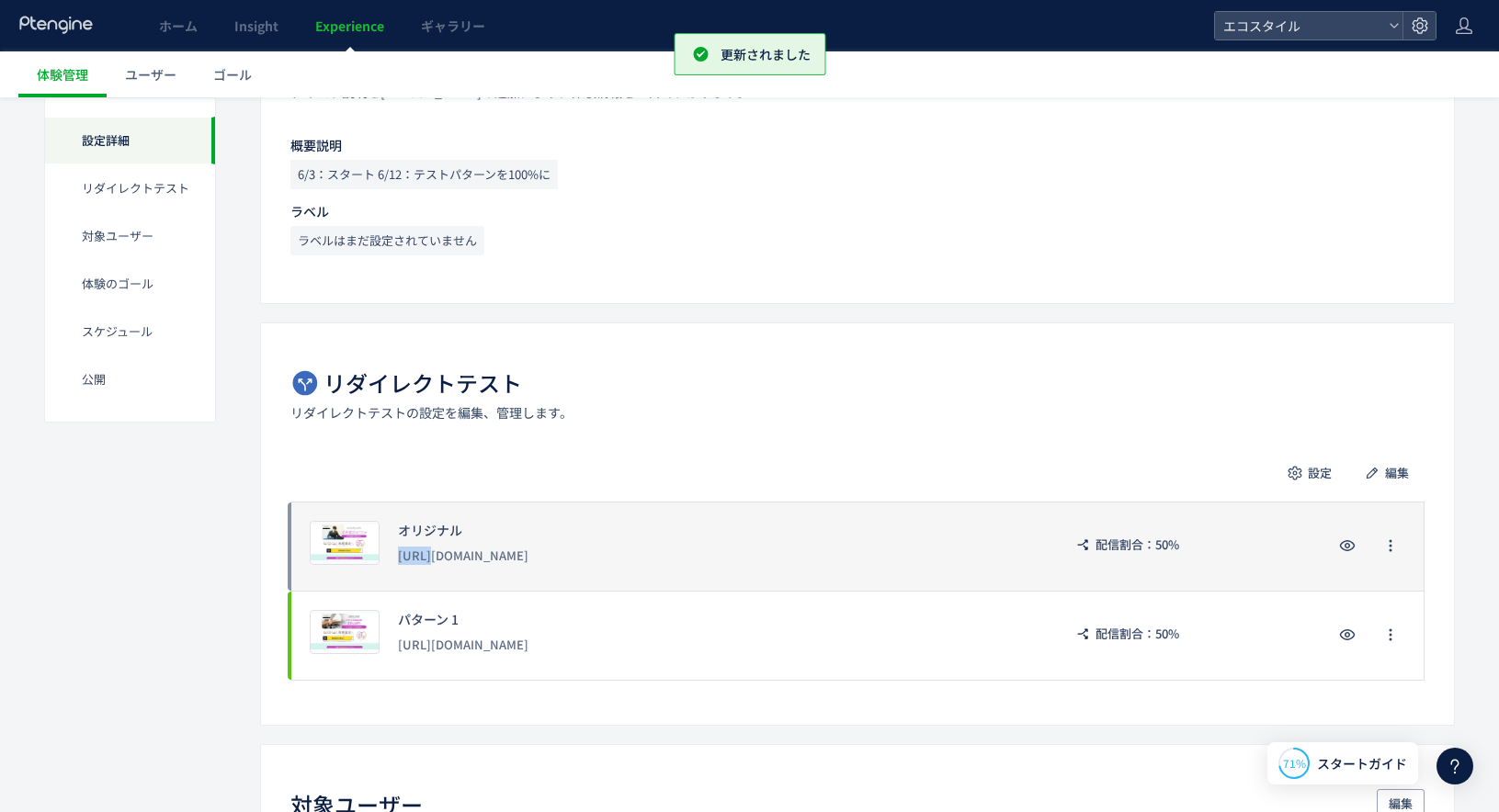 click on "[URL][DOMAIN_NAME]" at bounding box center [721, 556] 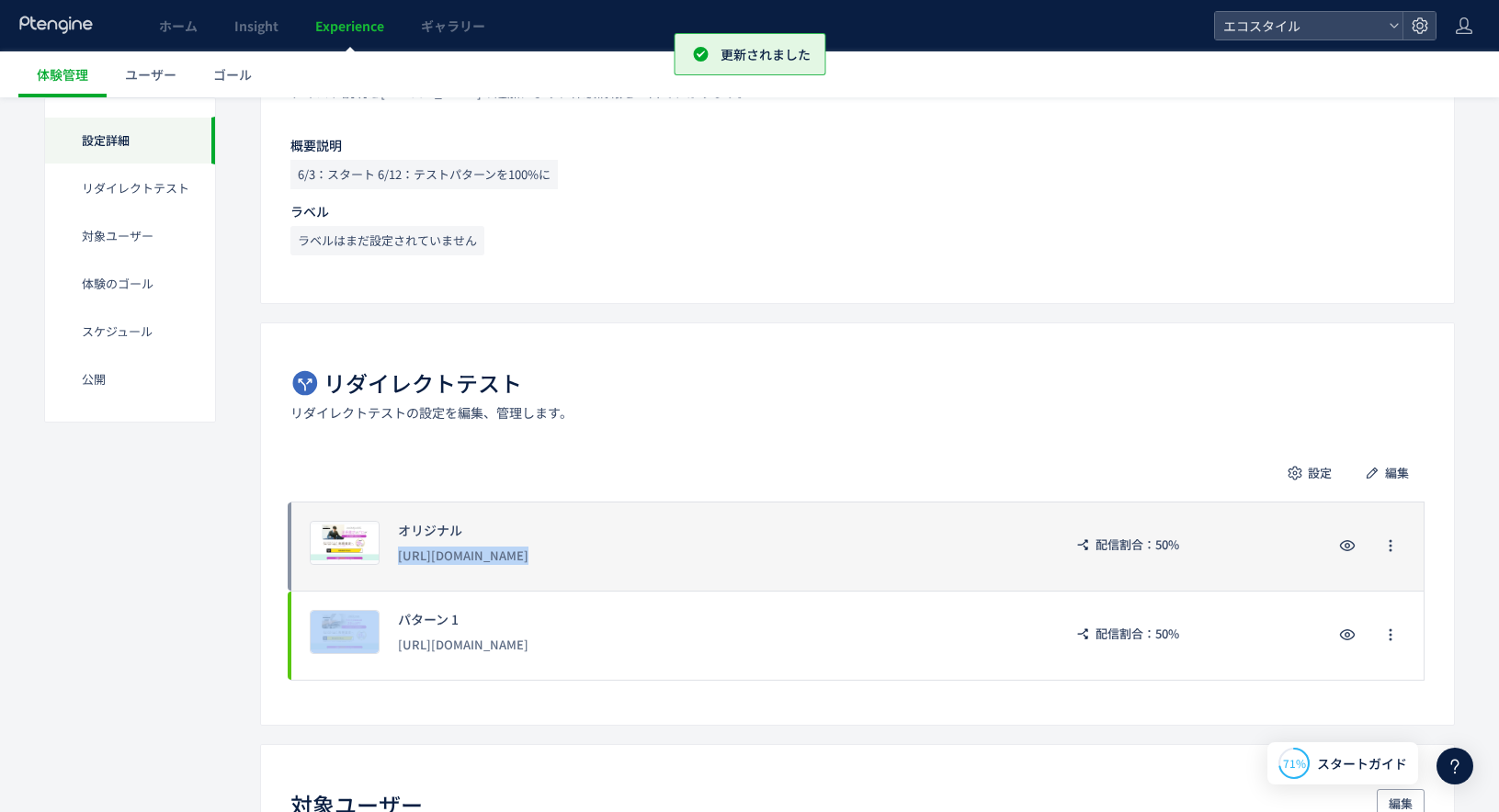 click on "[URL][DOMAIN_NAME]" at bounding box center (721, 556) 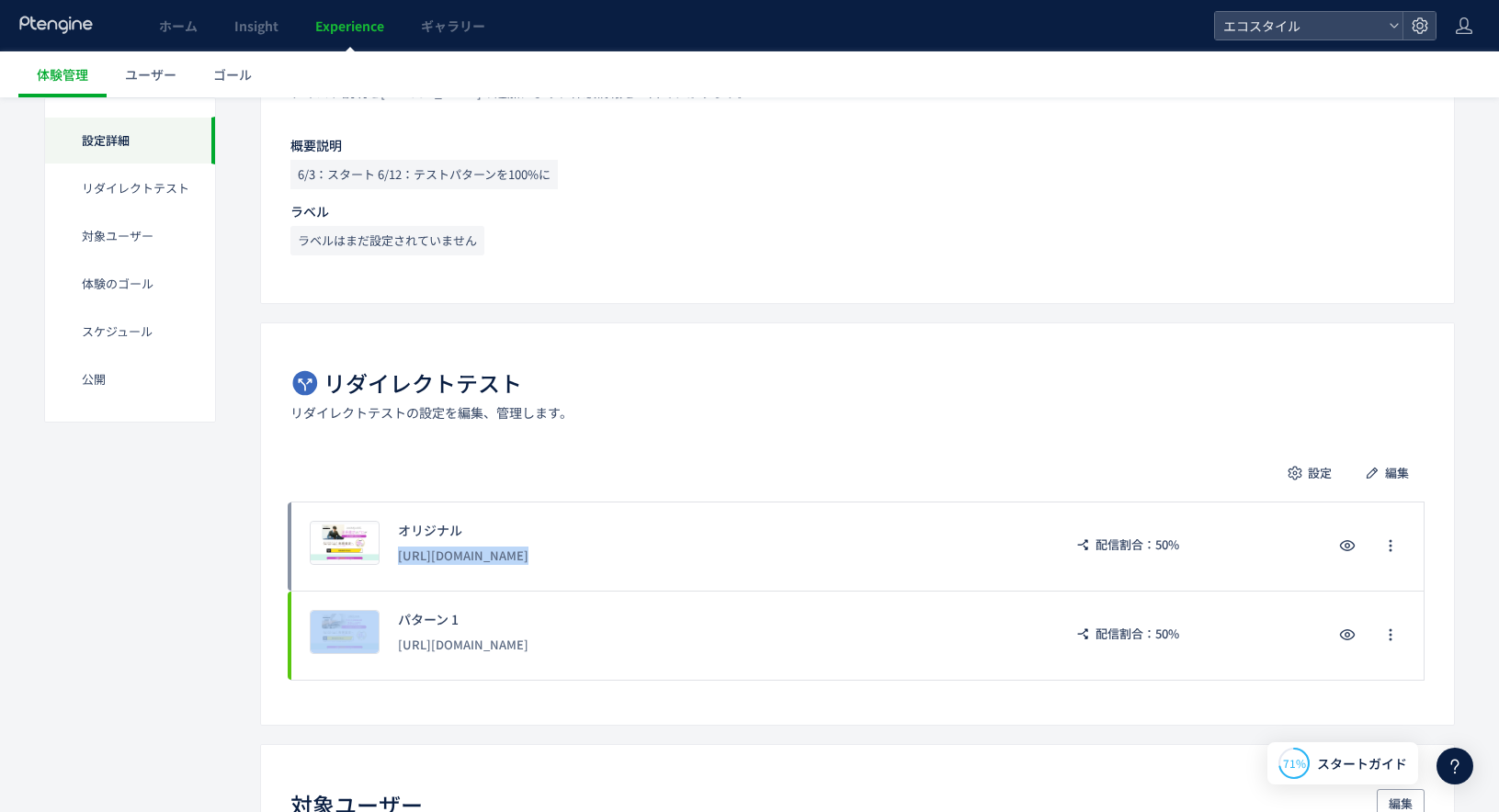 copy on "https://www.style-eco.com/takuhai-kaitori/lp01/ 配信割合：50%" 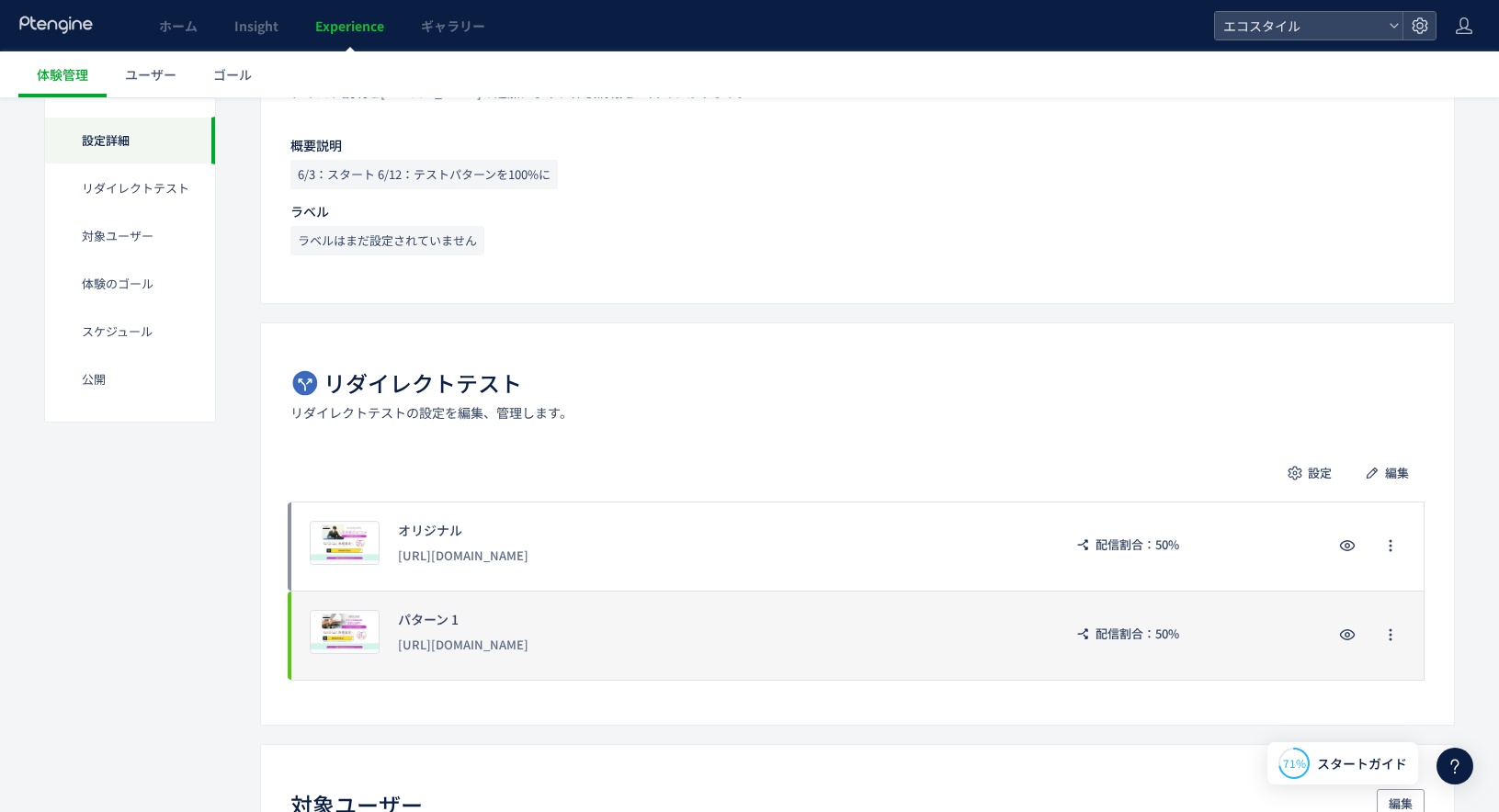 click on "[URL][DOMAIN_NAME]" at bounding box center [721, 645] 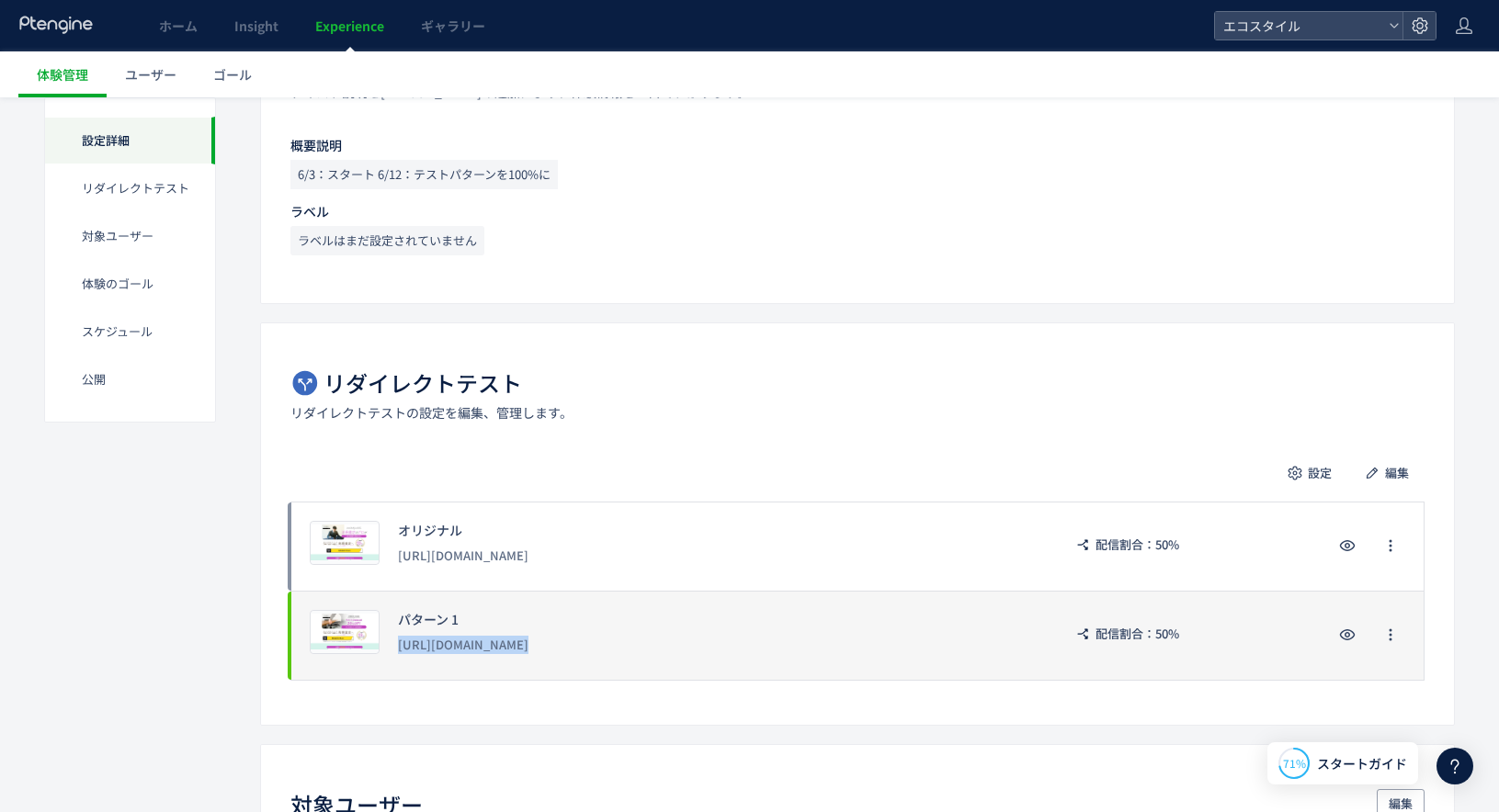 click on "[URL][DOMAIN_NAME]" at bounding box center (721, 645) 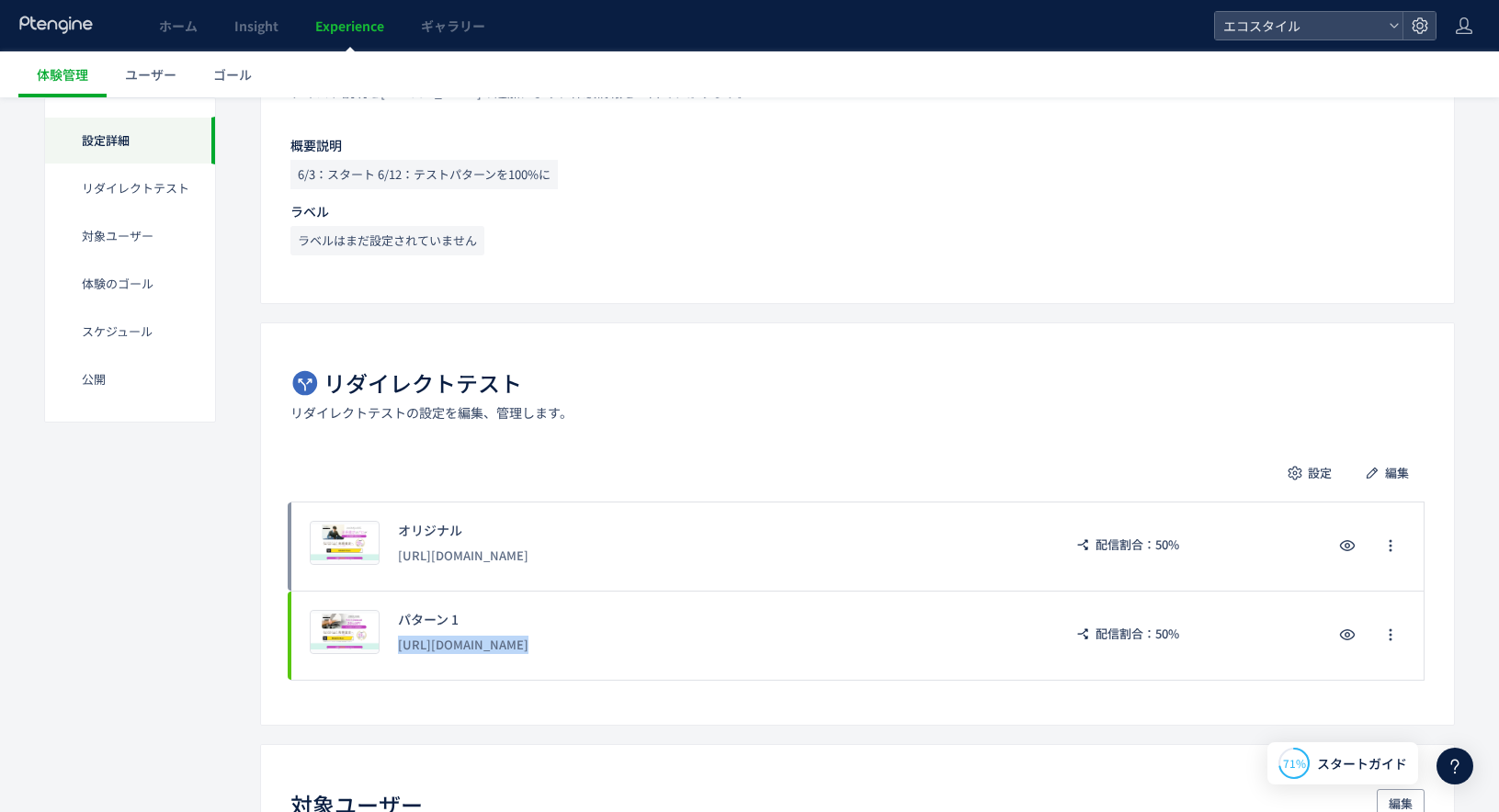 copy on "https://www.style-eco.com/takuhai-kaitori/lp02/ 配信割合：50% 削除の確認 キャンセル 削除 一時停止の確認 キャンセル 確定 配信割合 均等に配信 カスタム 各パターン毎に均等に振り分けて配信します。 パターン 割合 オリジナル 50 % パターン 1 50 % 配信割合が合計100%になるようにしてください。 100 % キャンセル 確定 A/Bテストを停止する キャンセル A/Bテストを停止" 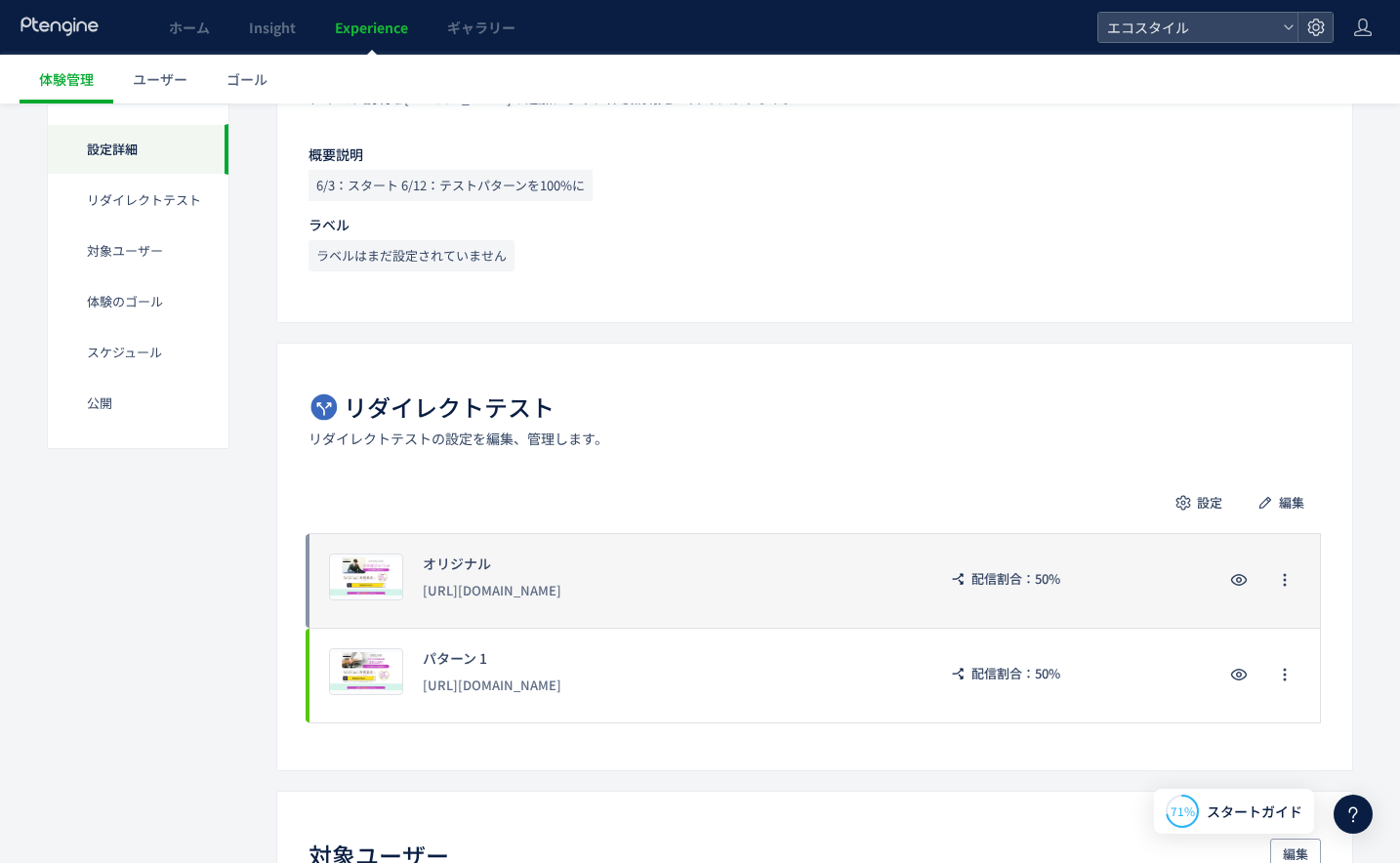 click on "[URL][DOMAIN_NAME]" at bounding box center (669, 591) 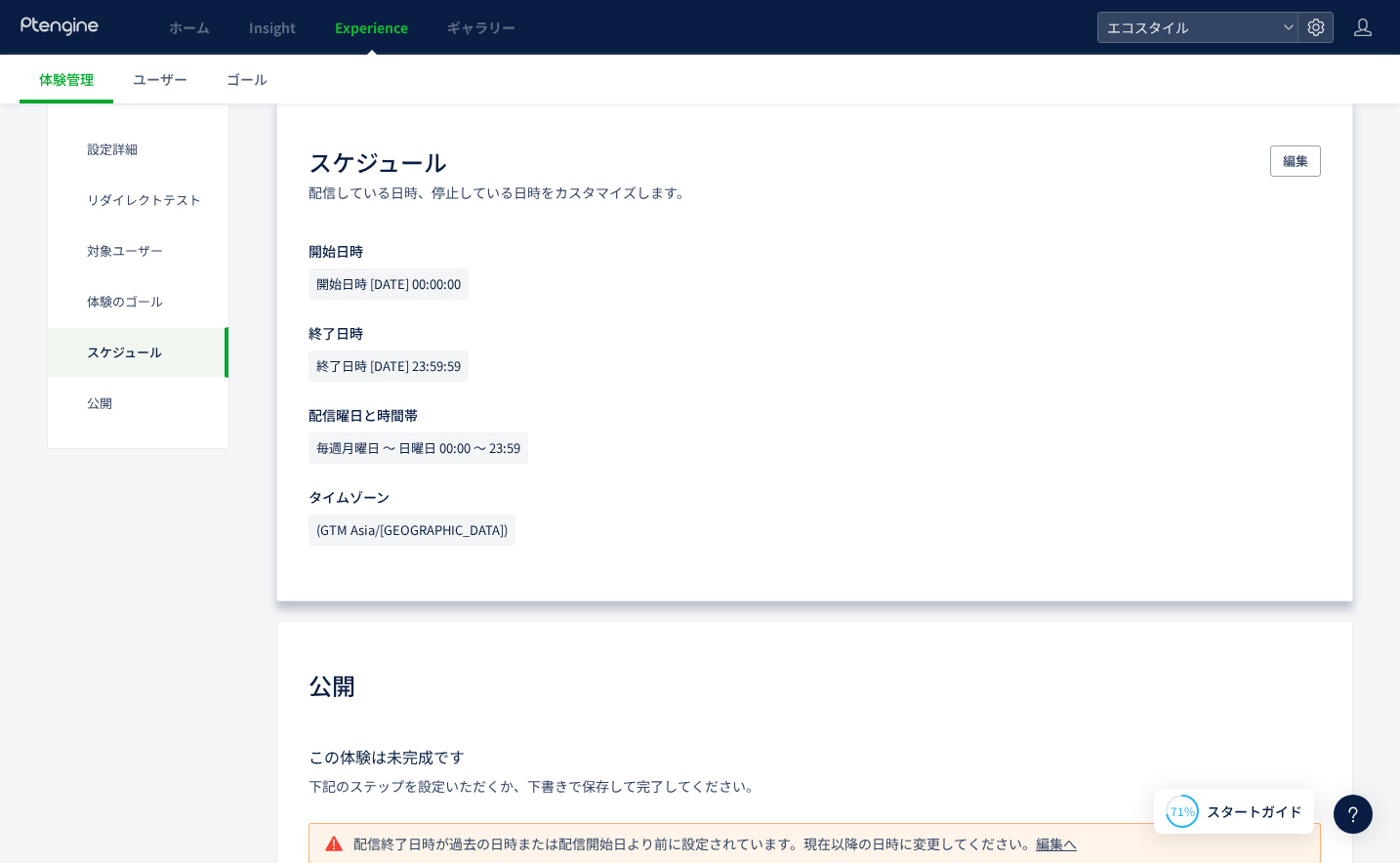 scroll, scrollTop: 1413, scrollLeft: 0, axis: vertical 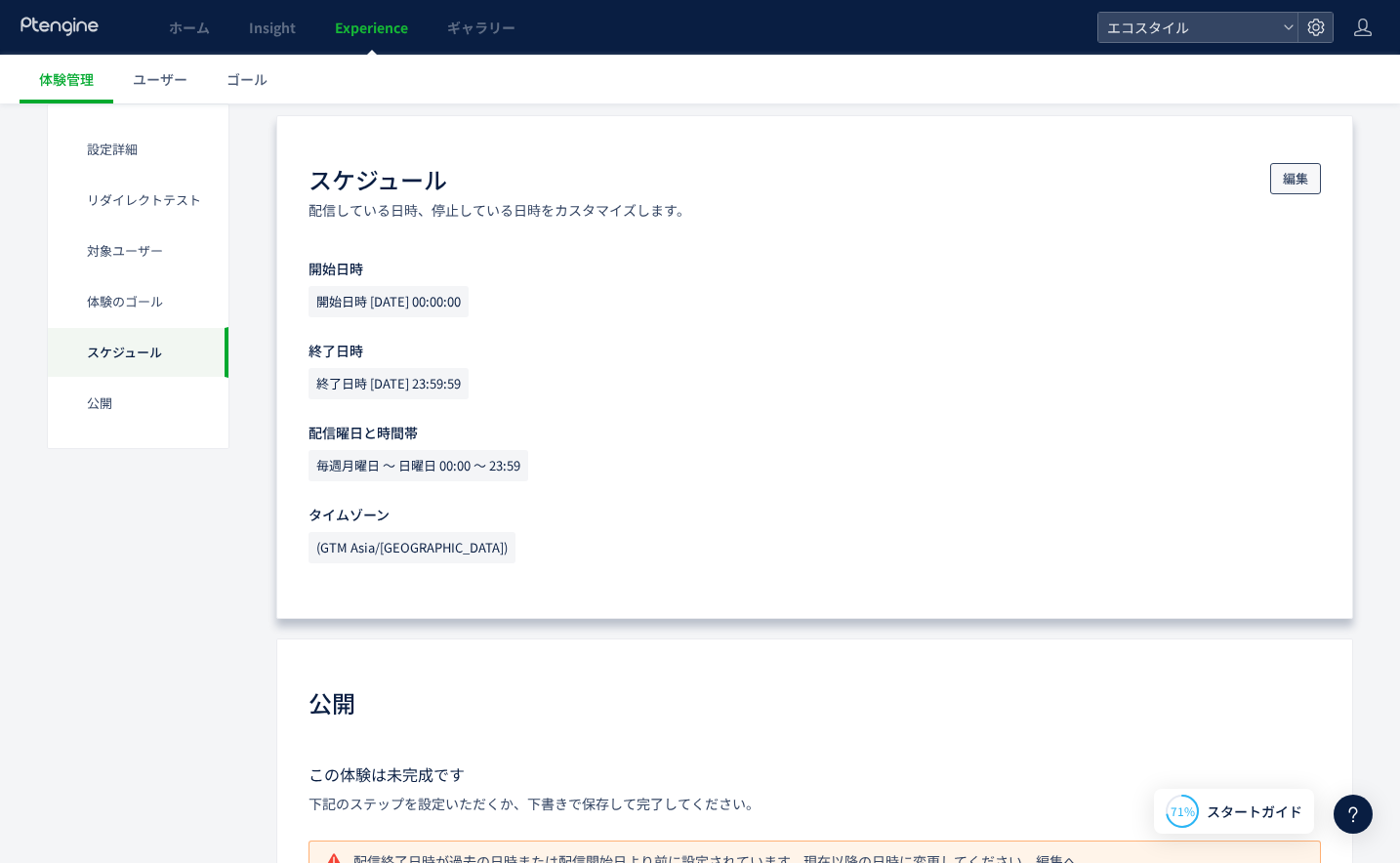 click on "編集" at bounding box center (1296, 179) 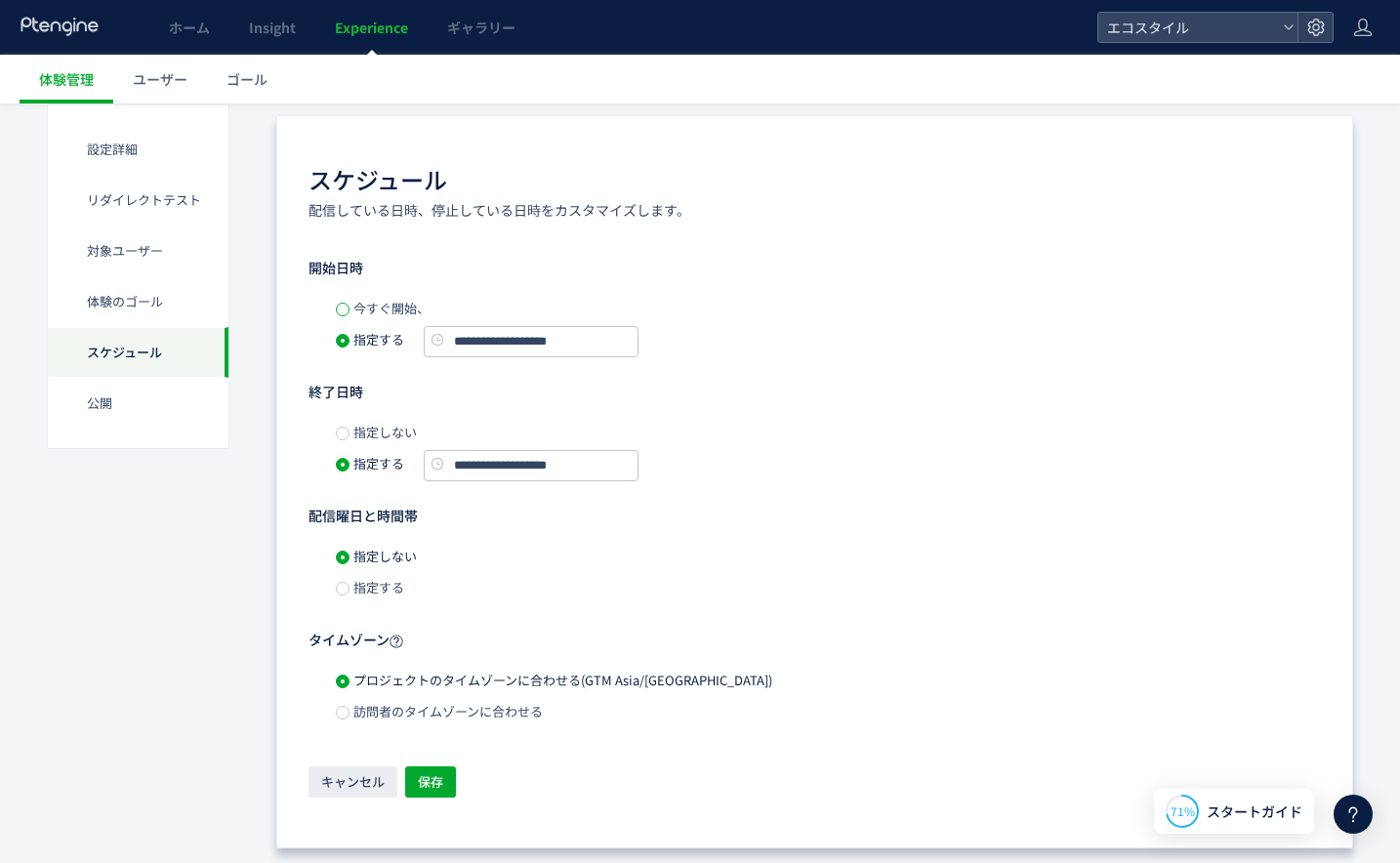 click at bounding box center [343, 309] 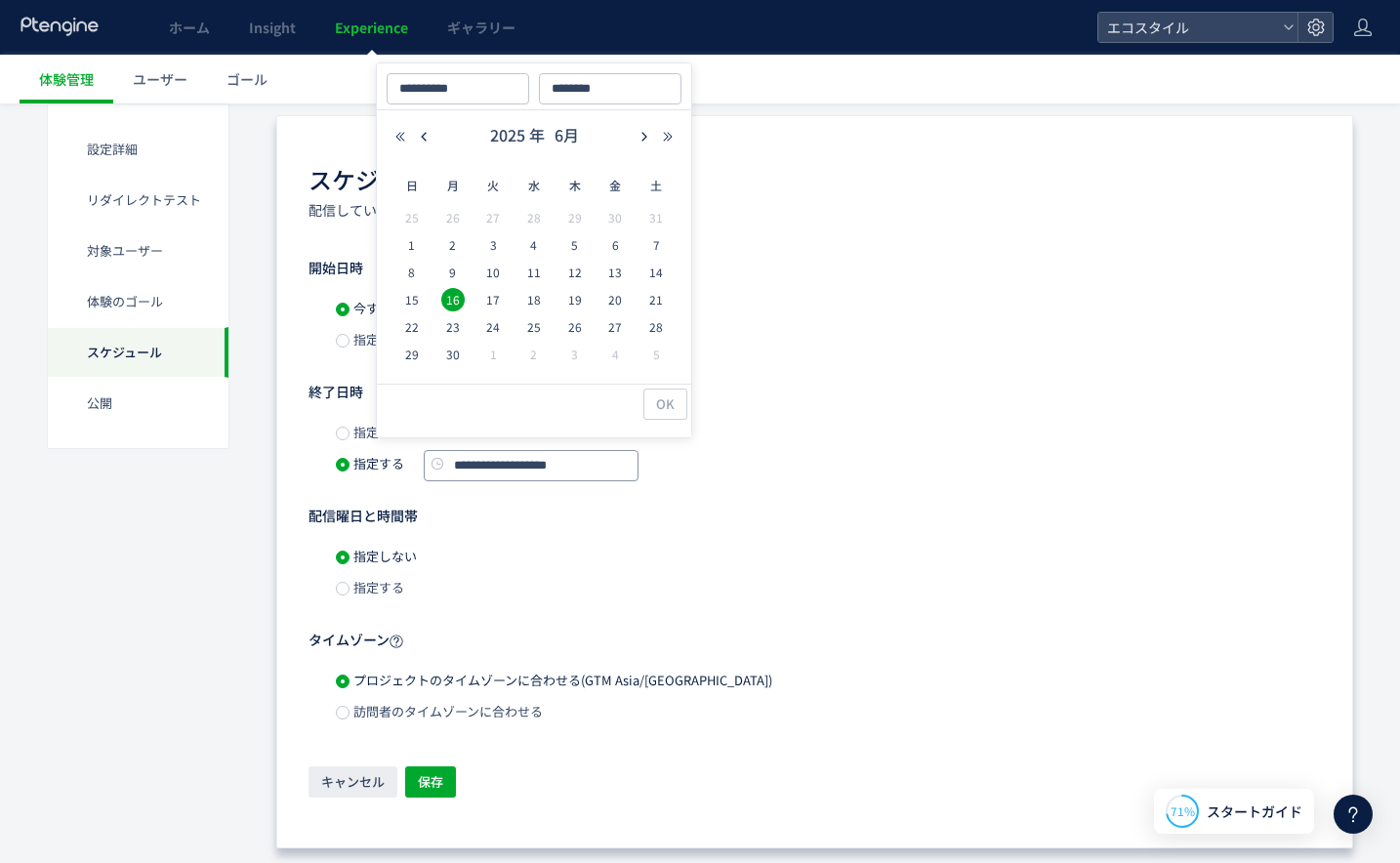 click on "**********" 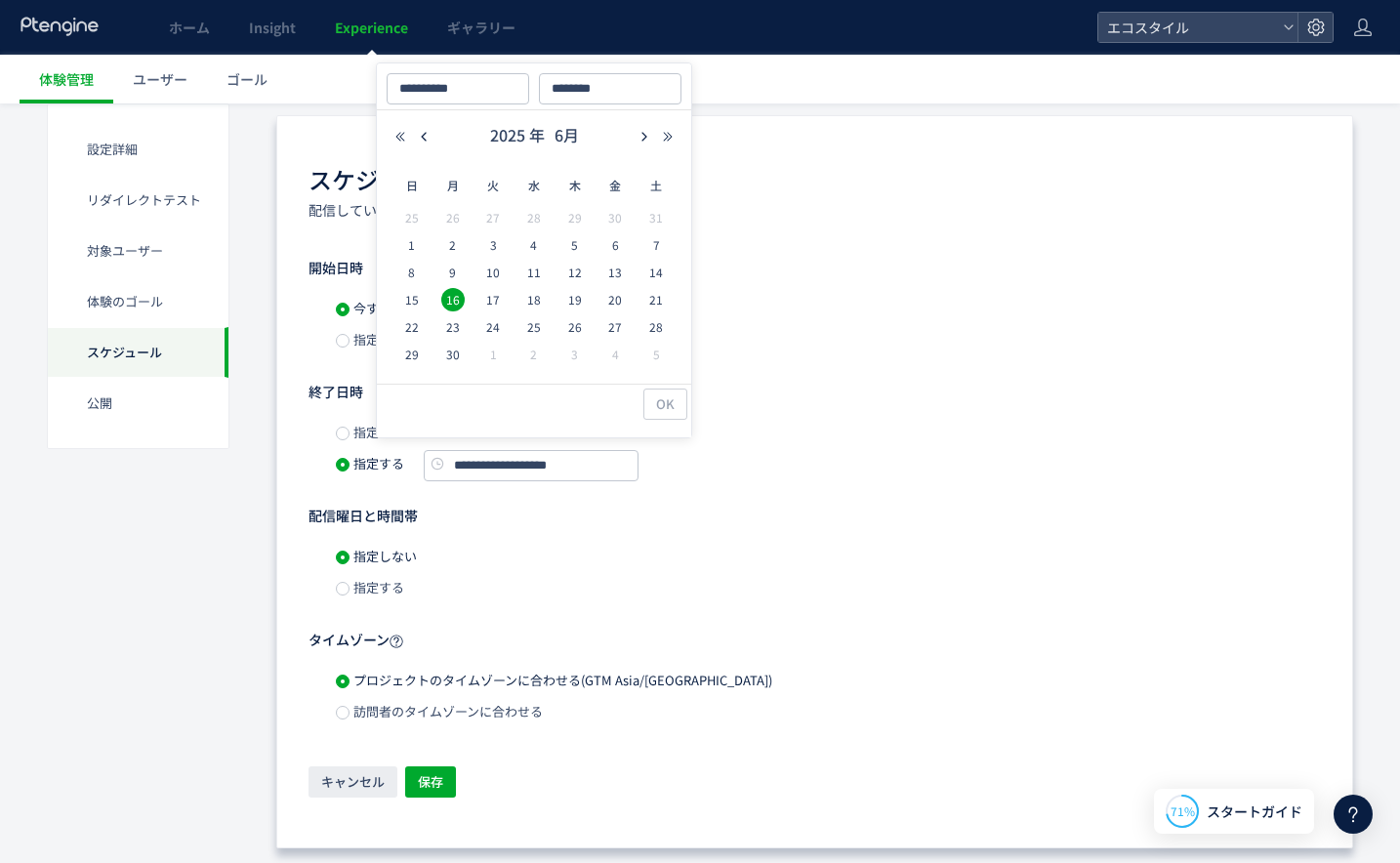 click on "2025 年 6月" at bounding box center (534, 137) 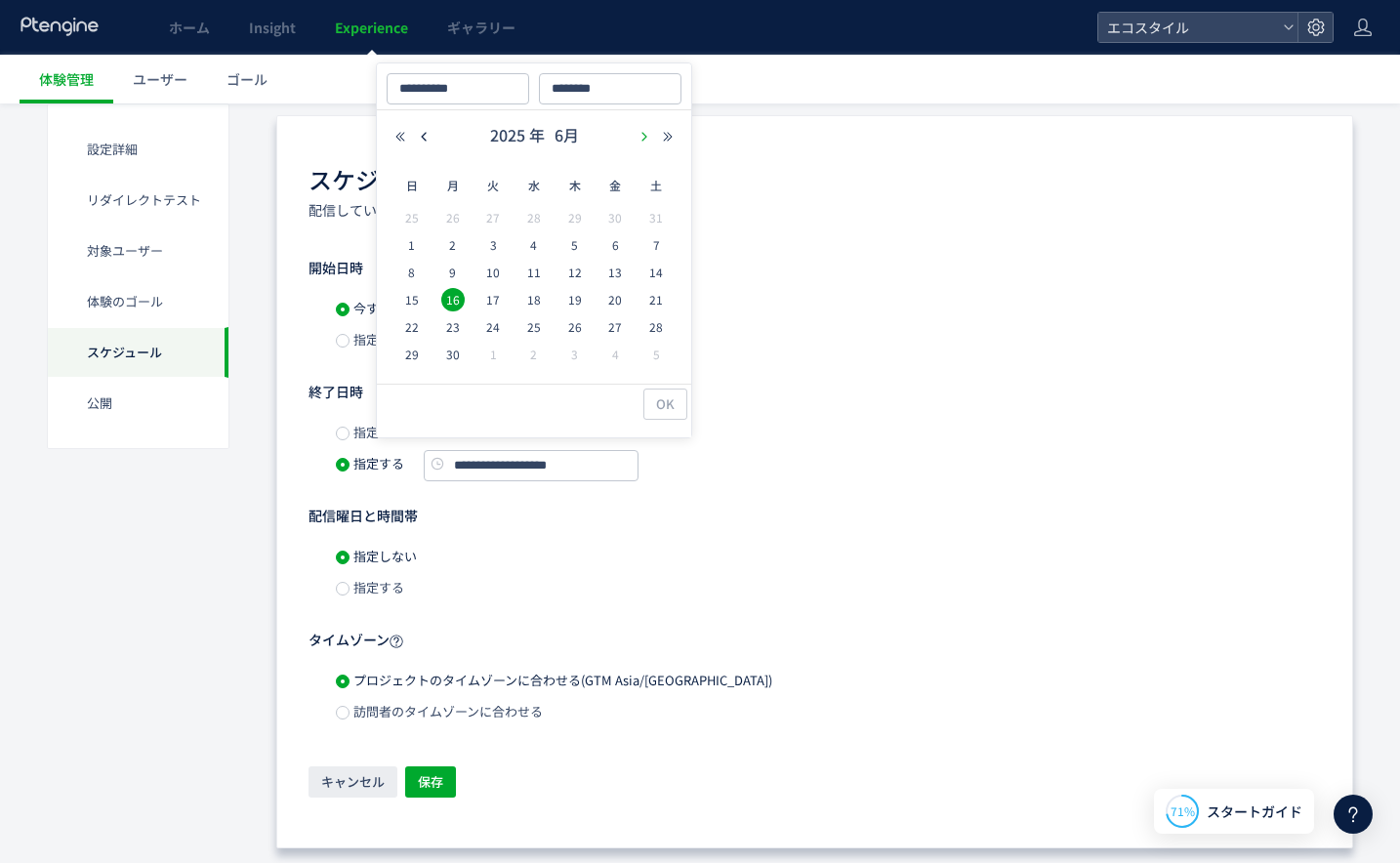 click 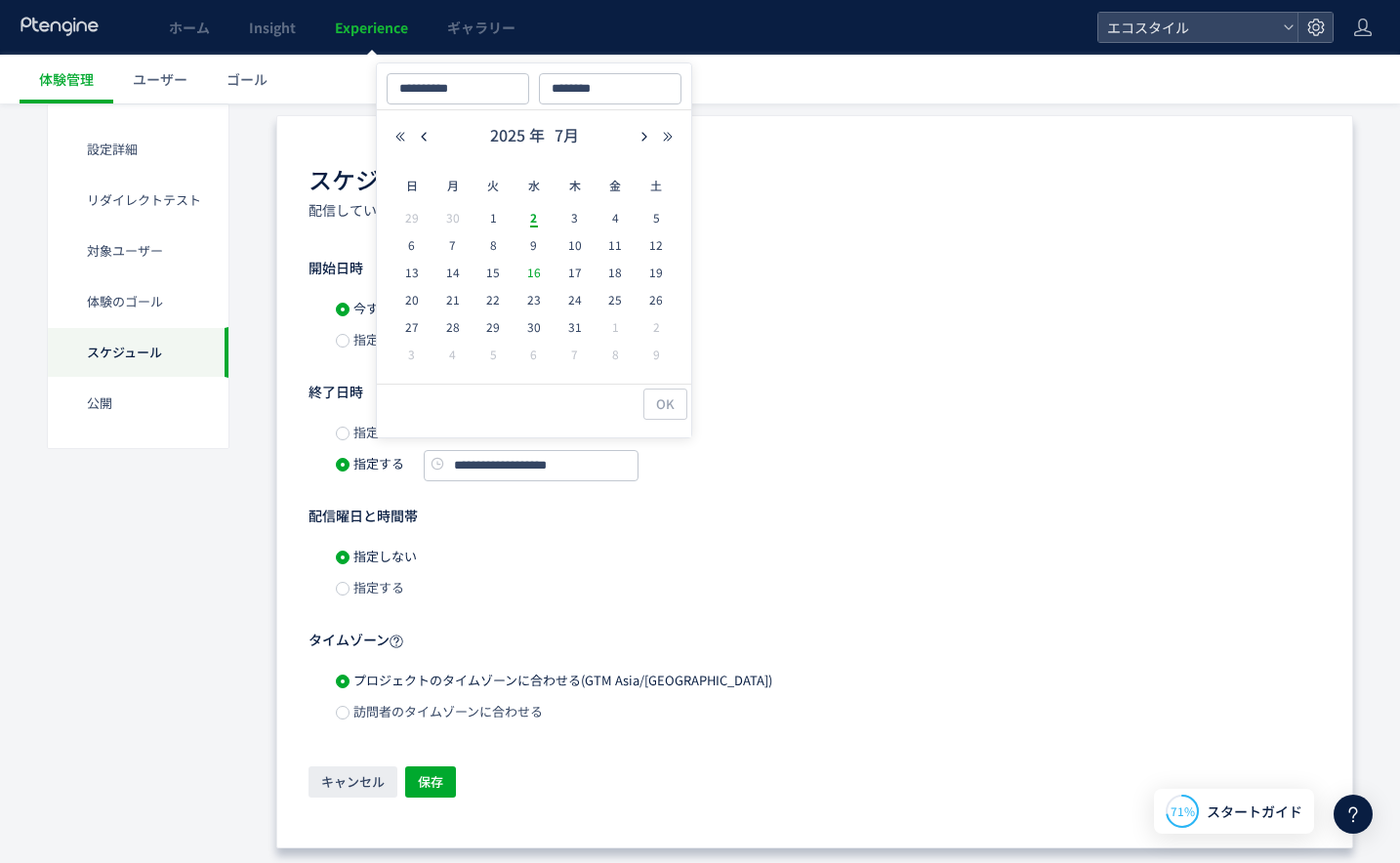 click on "16" at bounding box center (534, 272) 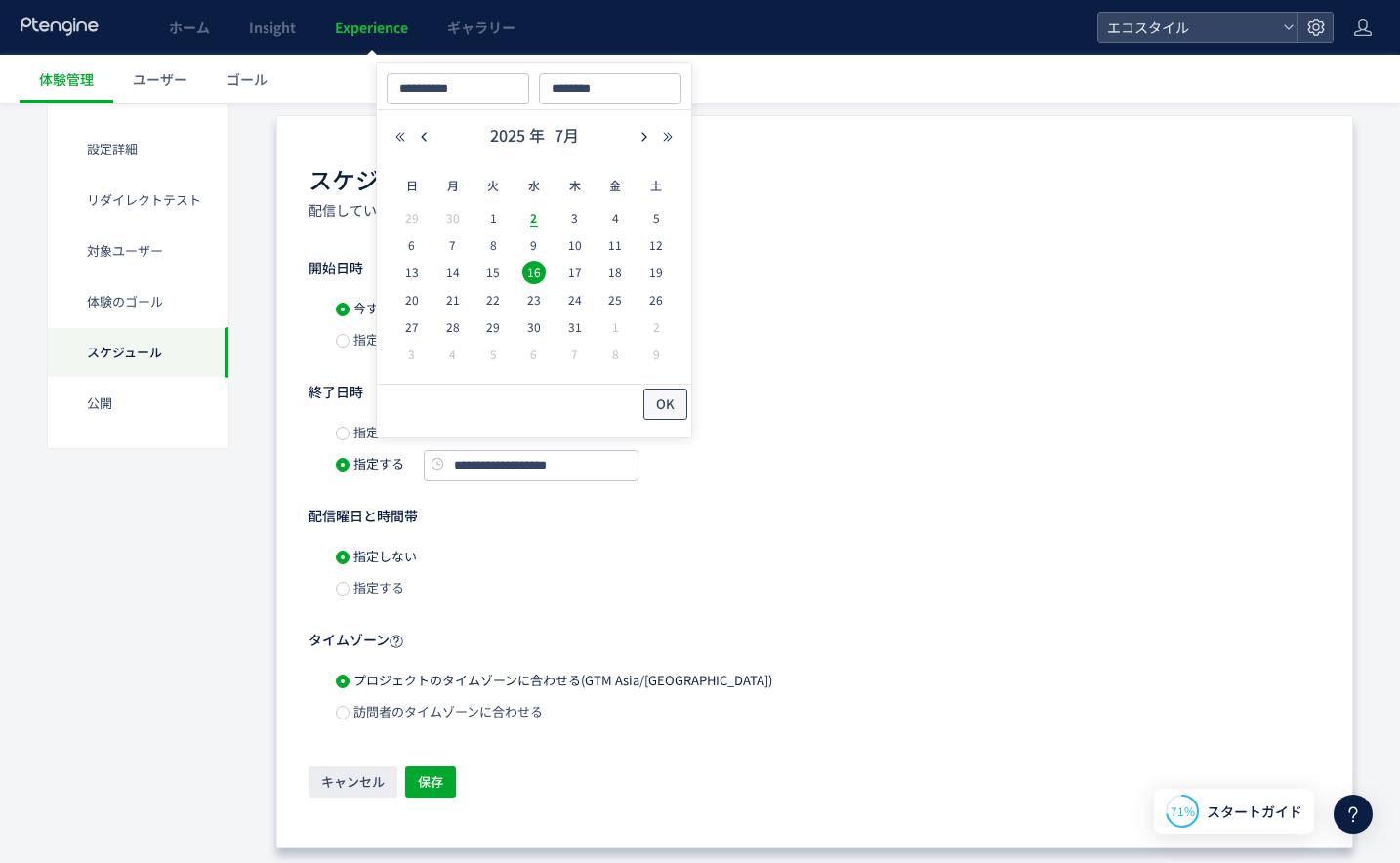 click on "OK" at bounding box center [665, 404] 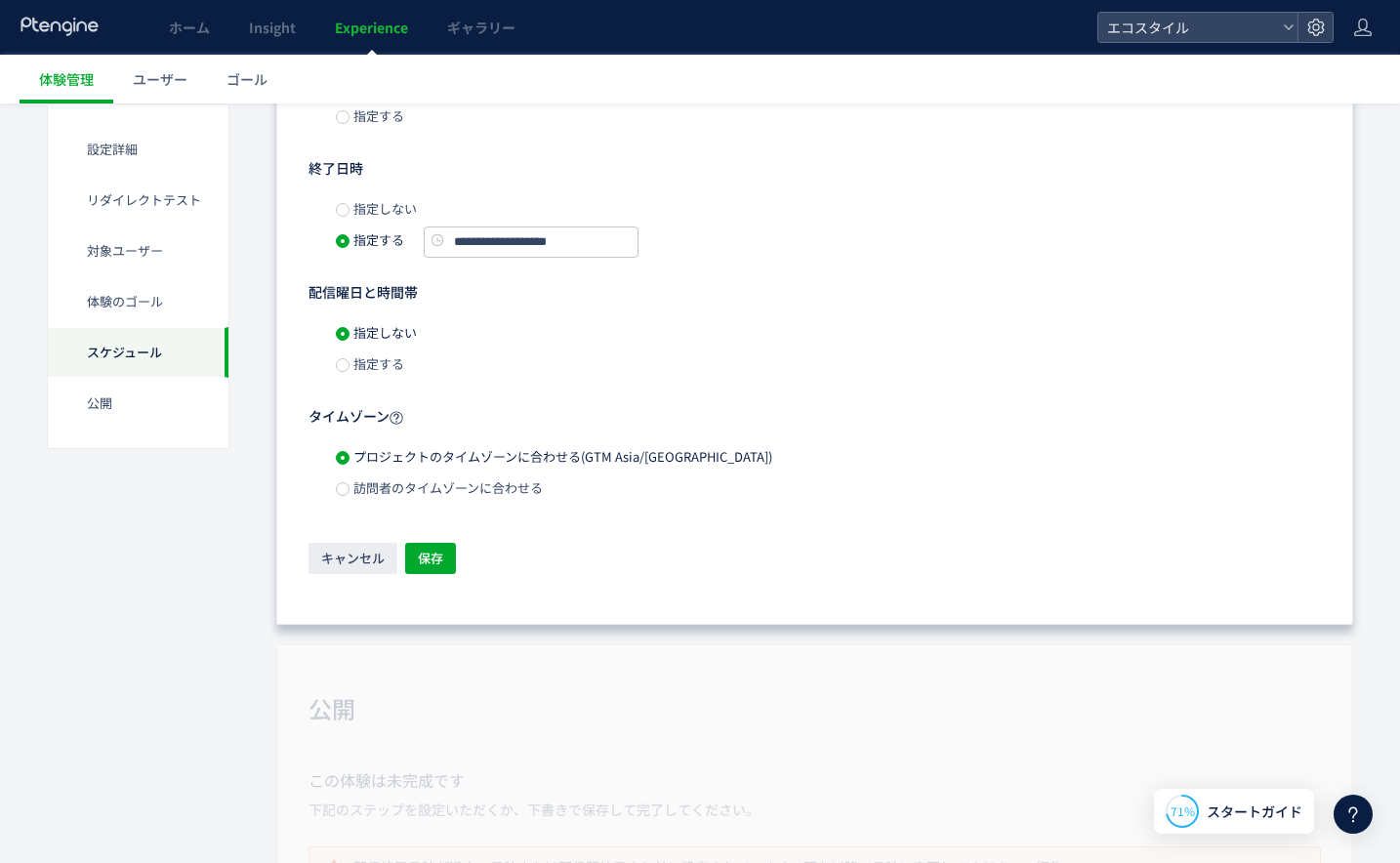 scroll, scrollTop: 1768, scrollLeft: 0, axis: vertical 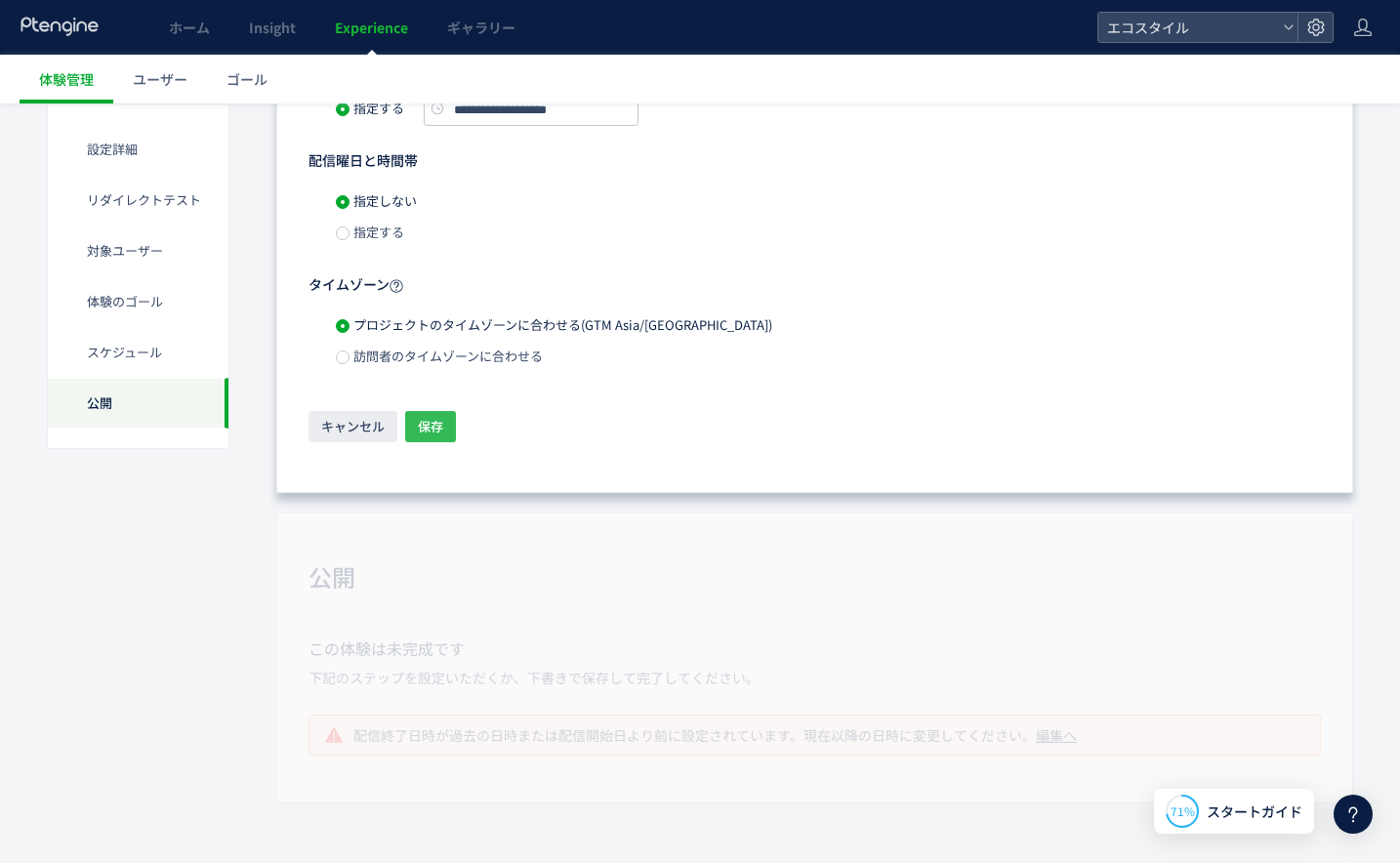 click on "保存" at bounding box center [431, 427] 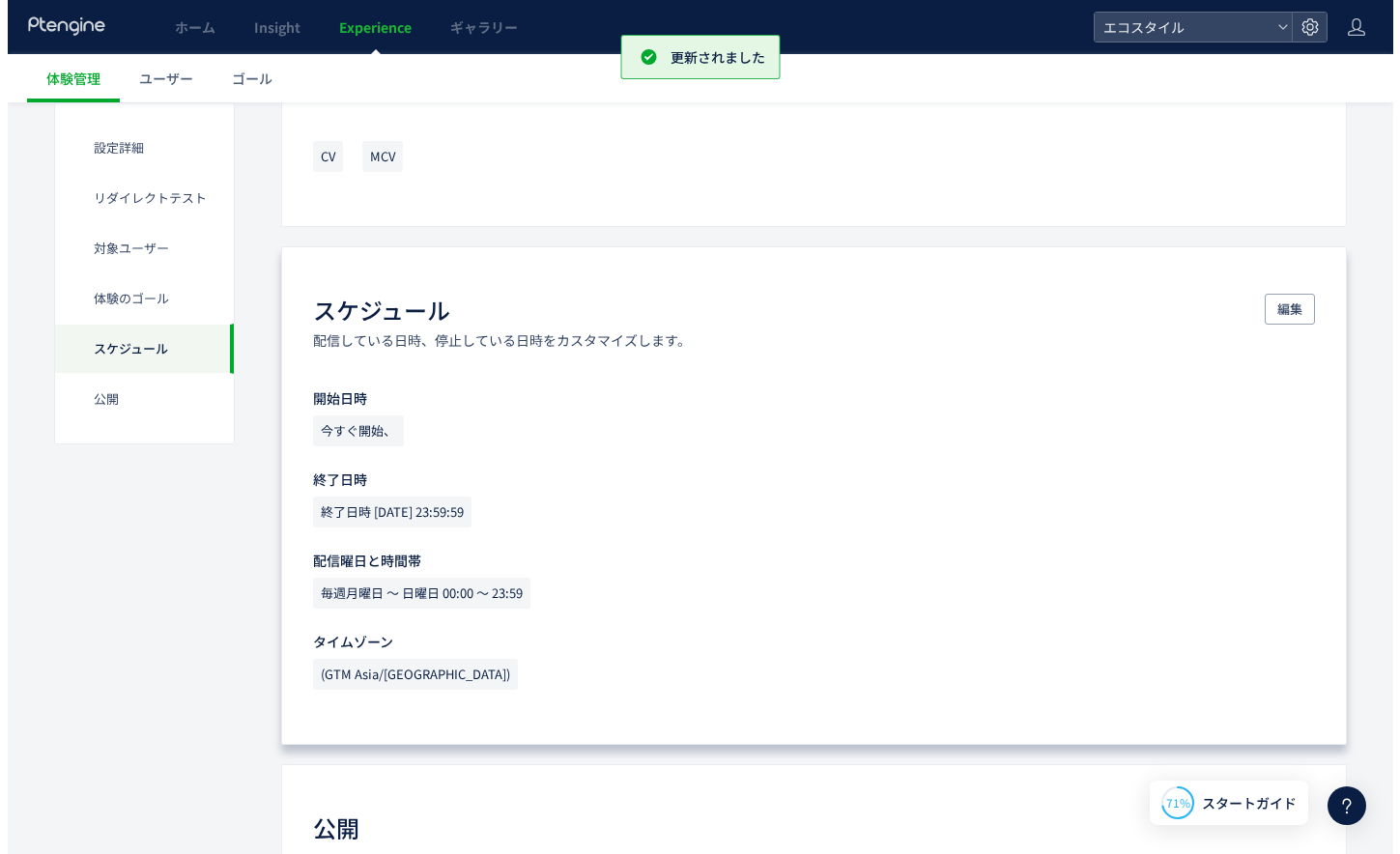 scroll, scrollTop: 1550, scrollLeft: 0, axis: vertical 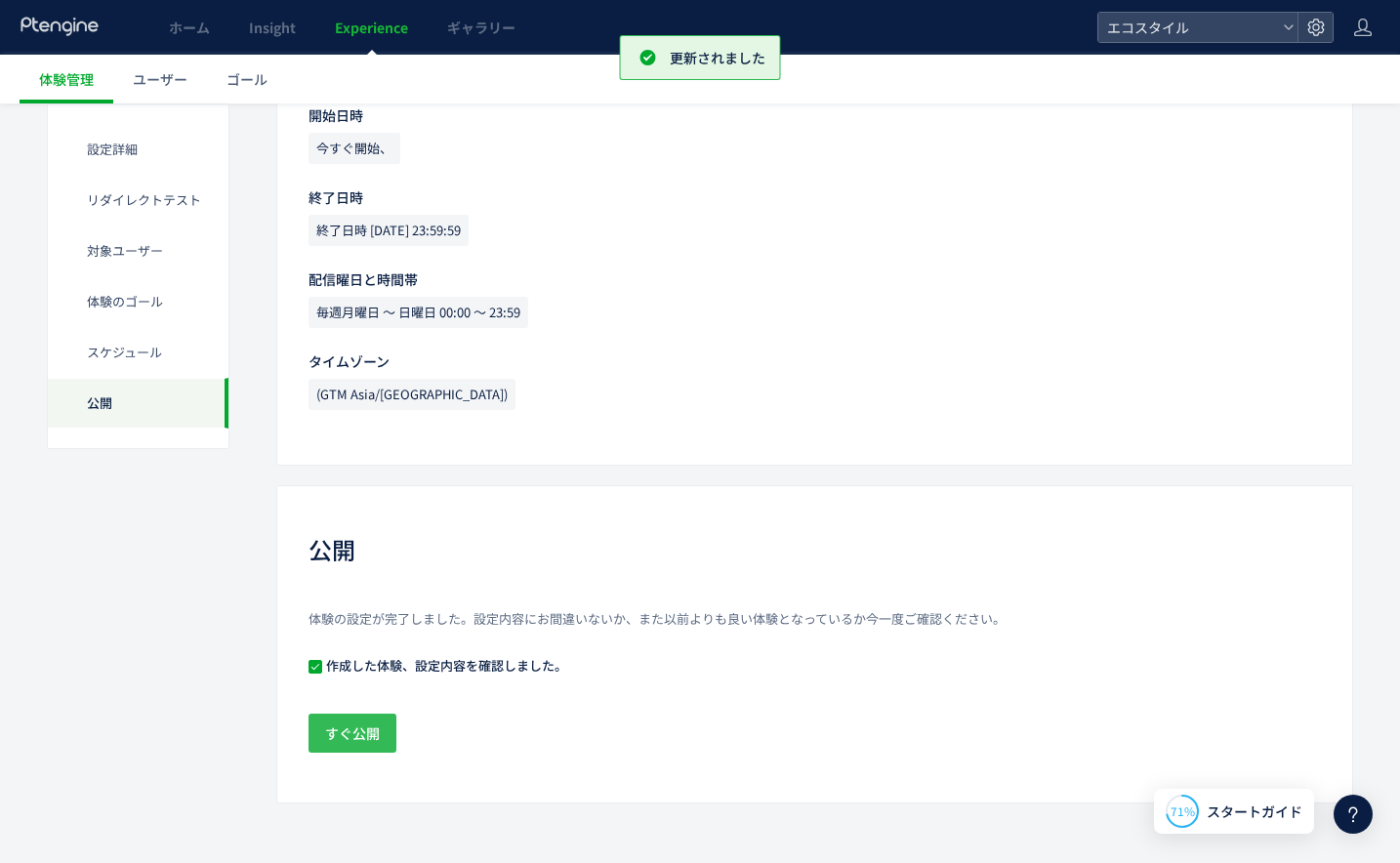 click on "すぐ公開" at bounding box center (352, 733) 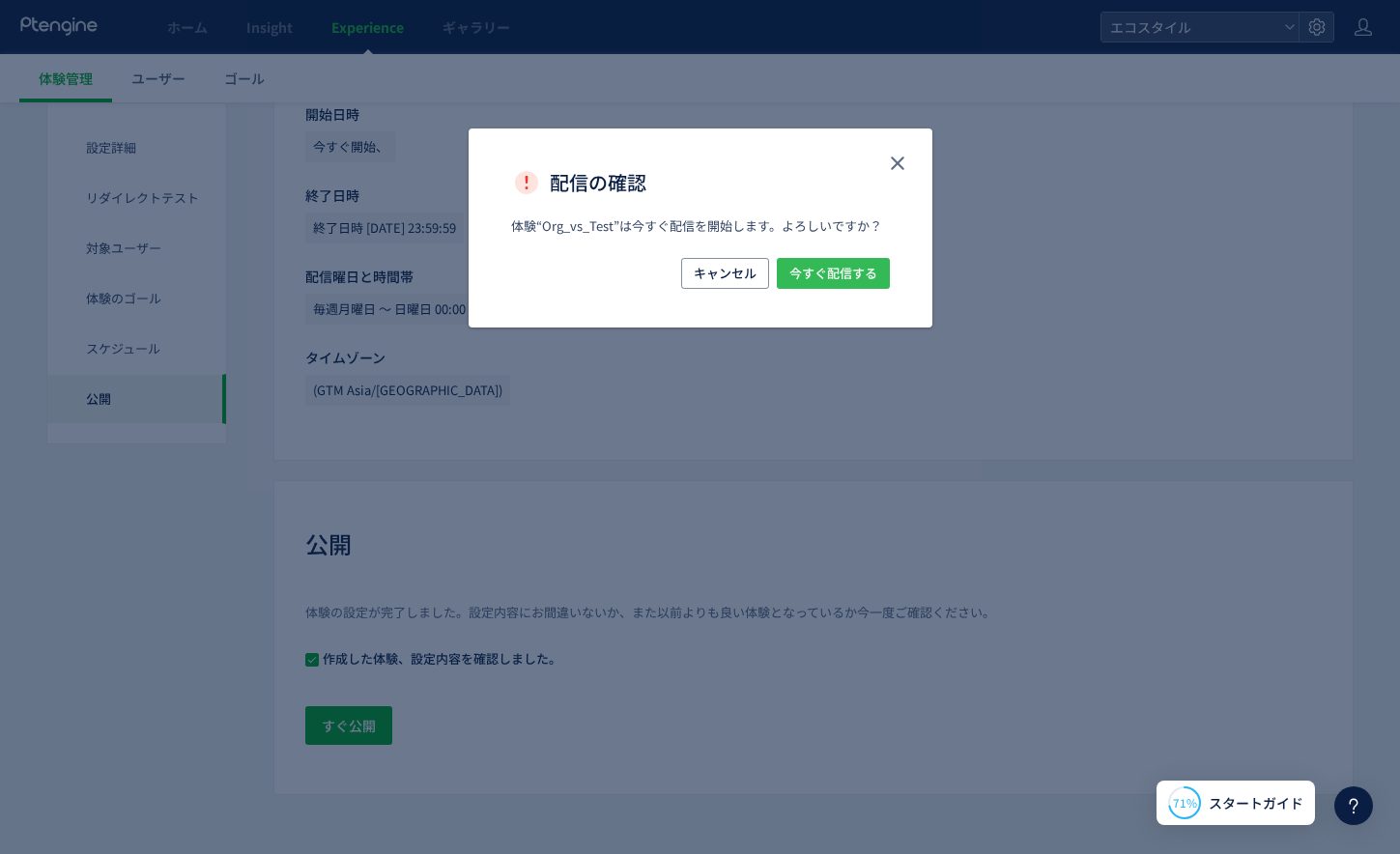 click on "今すぐ配信する" at bounding box center [833, 273] 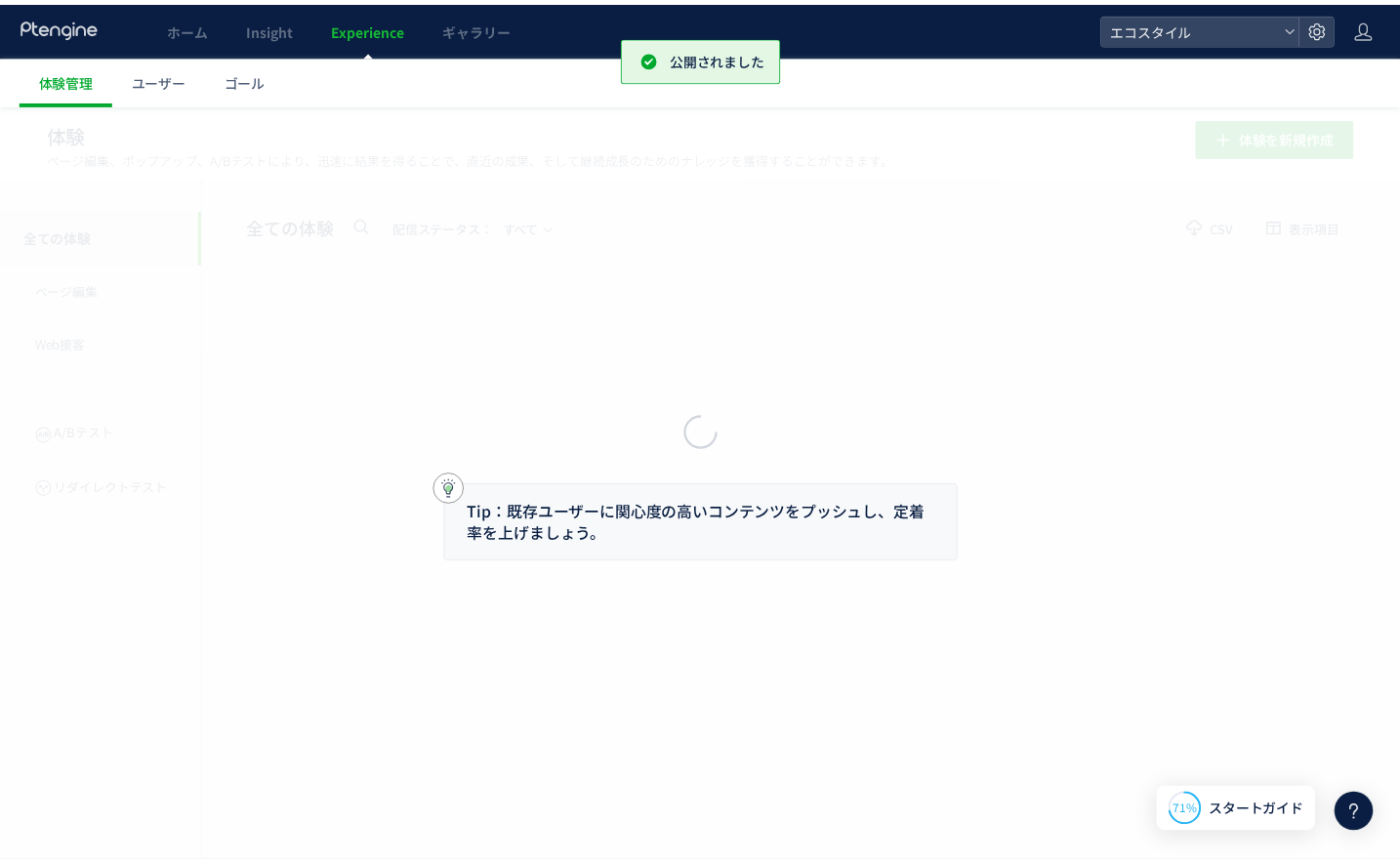 scroll, scrollTop: 0, scrollLeft: 0, axis: both 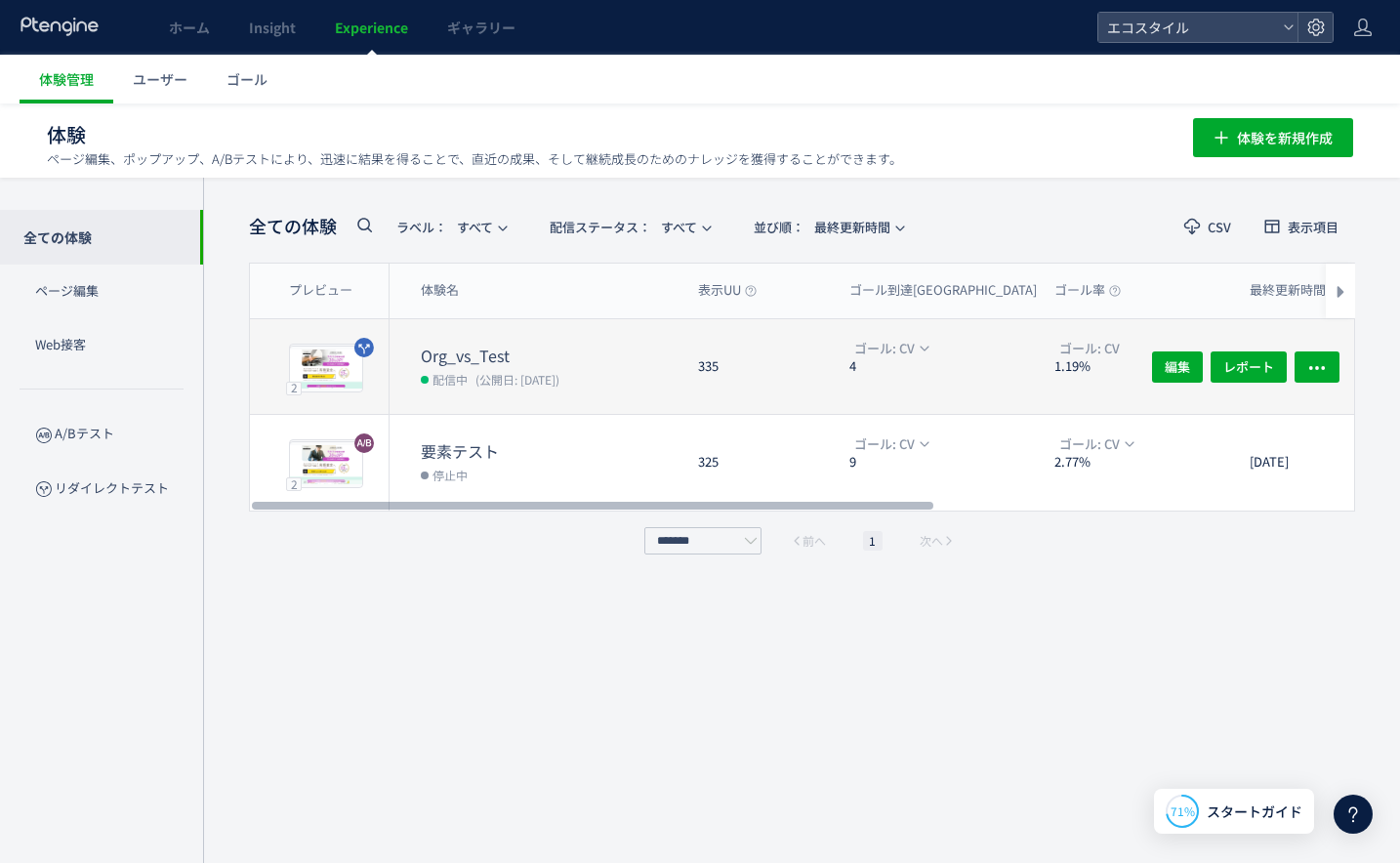 click on "Org_vs_Test" at bounding box center [552, 355] 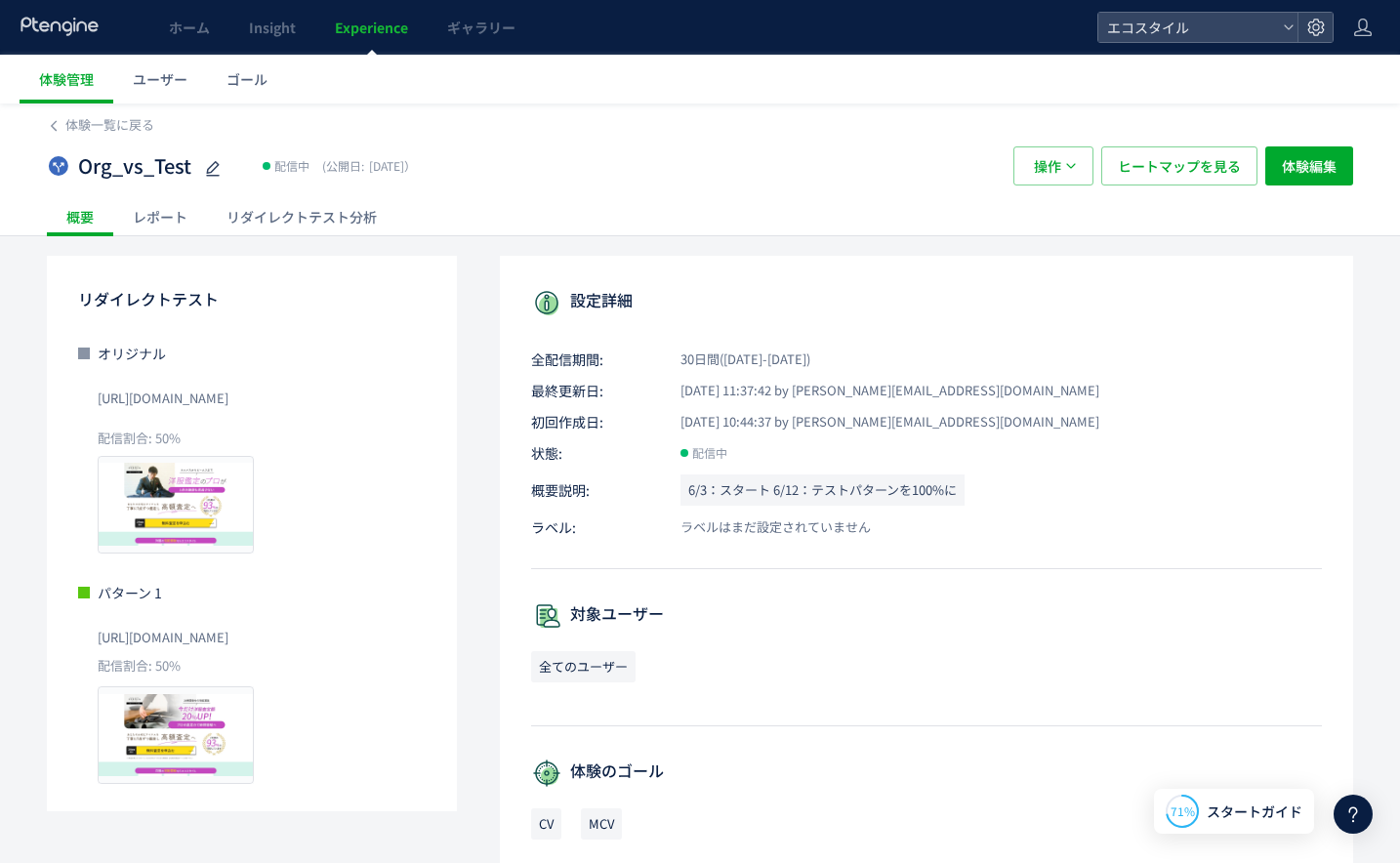 click on "リダイレクトテスト分析" 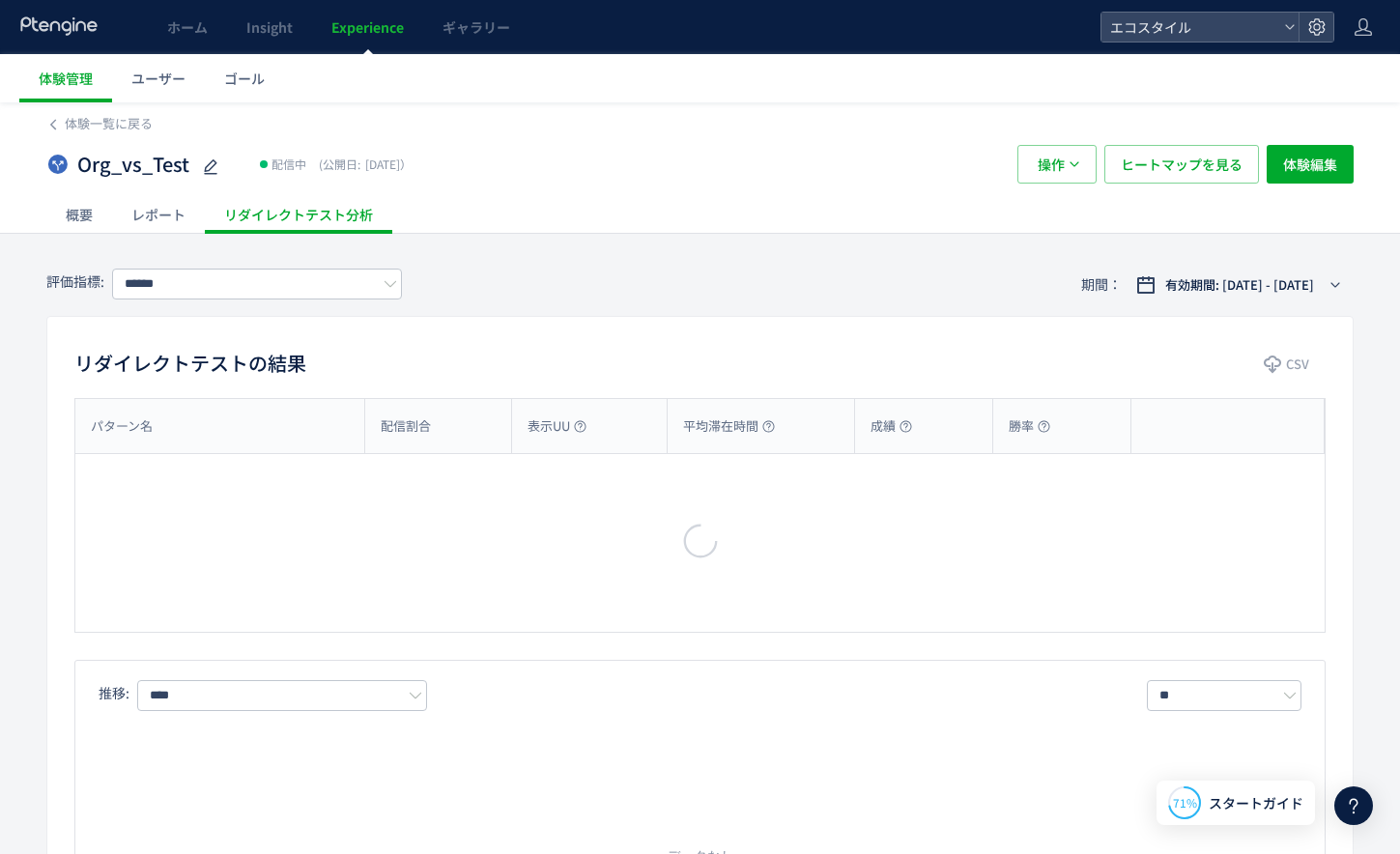 type on "**" 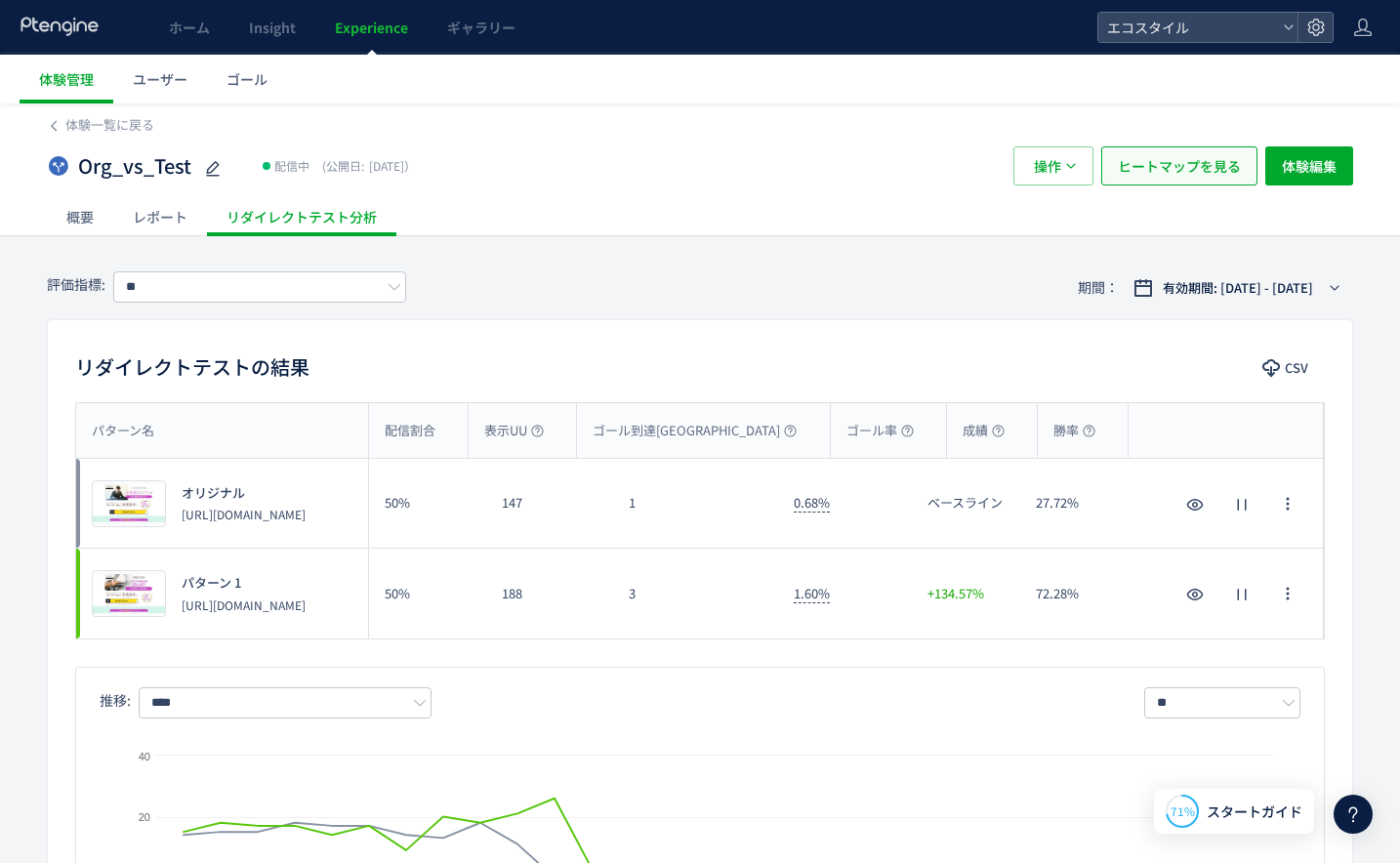 click on "ヒートマップを見る" 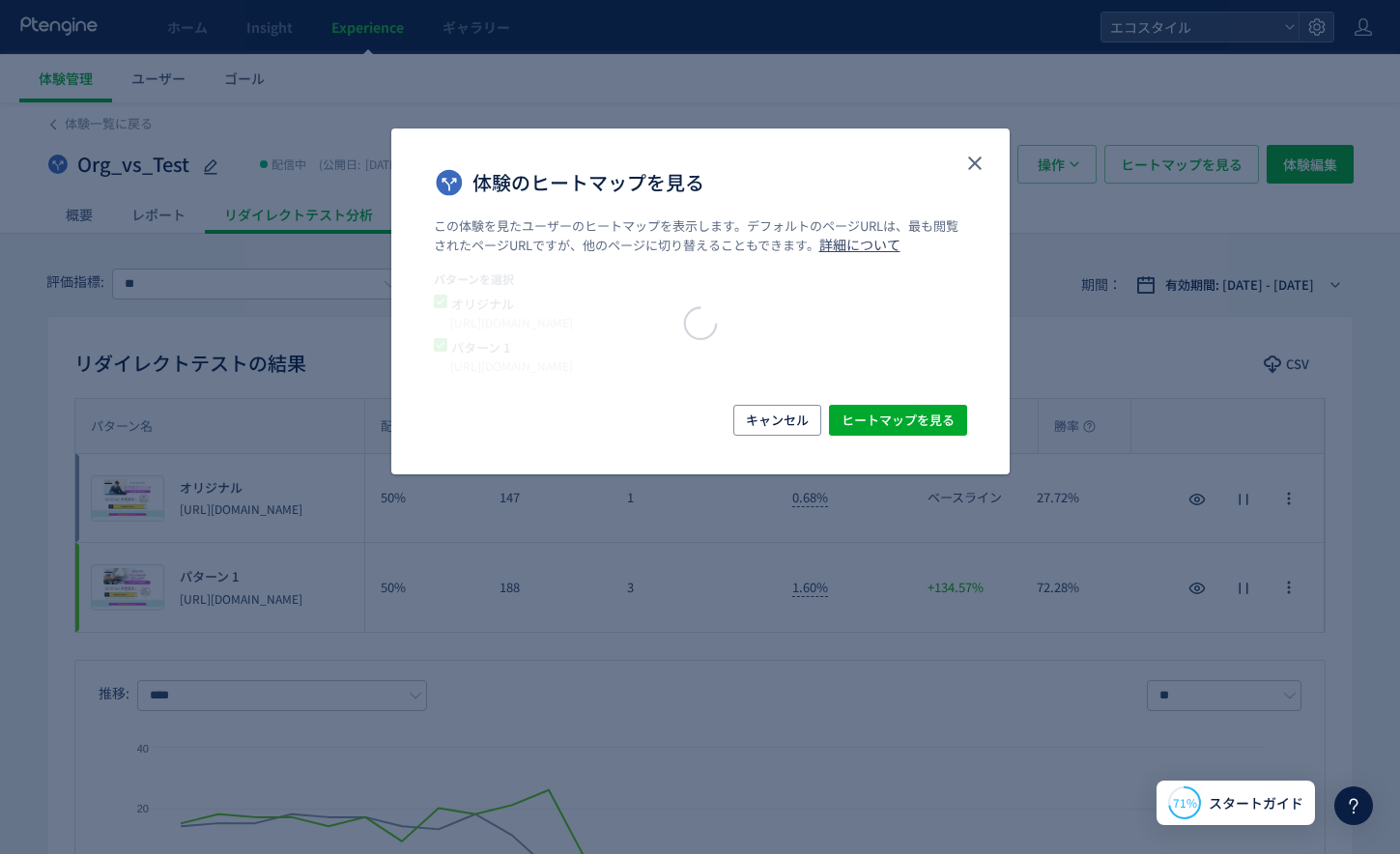 click on "体験のヒートマップを見る この体験を見たユーザーのヒートマップを表示します。デフォルトのページURLは、最も閲覧されたページURLですが、他のページに切り替えることもできます。  詳細について パターンを選択 オリジナル https://www.style-eco.com/takuhai-kaitori/lp01/ パターン 1 https://www.style-eco.com/takuhai-kaitori/lp02/ キャンセル ヒートマップを見る" 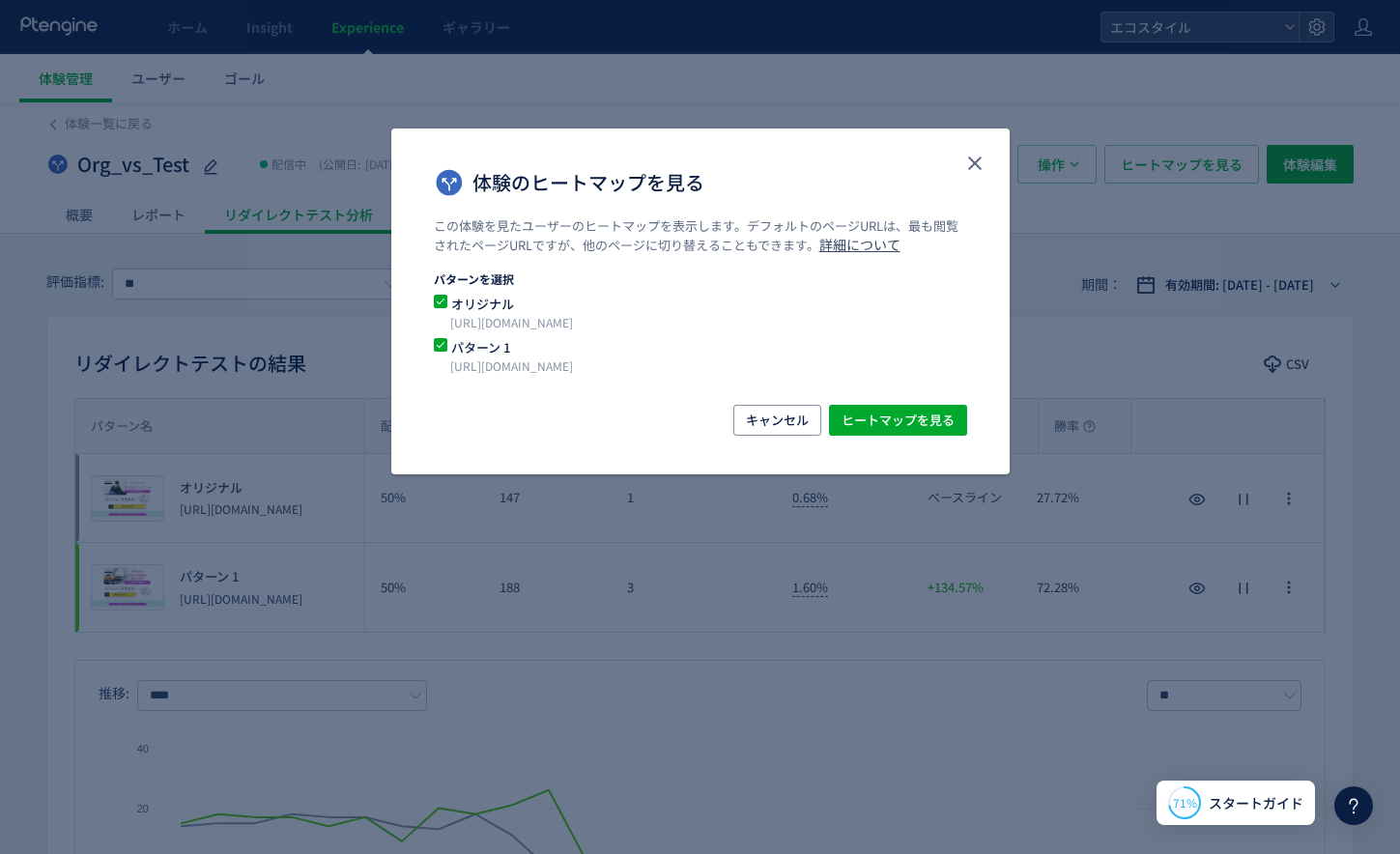 click on "体験のヒートマップを見る この体験を見たユーザーのヒートマップを表示します。デフォルトのページURLは、最も閲覧されたページURLですが、他のページに切り替えることもできます。  詳細について パターンを選択 オリジナル https://www.style-eco.com/takuhai-kaitori/lp01/ パターン 1 https://www.style-eco.com/takuhai-kaitori/lp02/ キャンセル ヒートマップを見る" 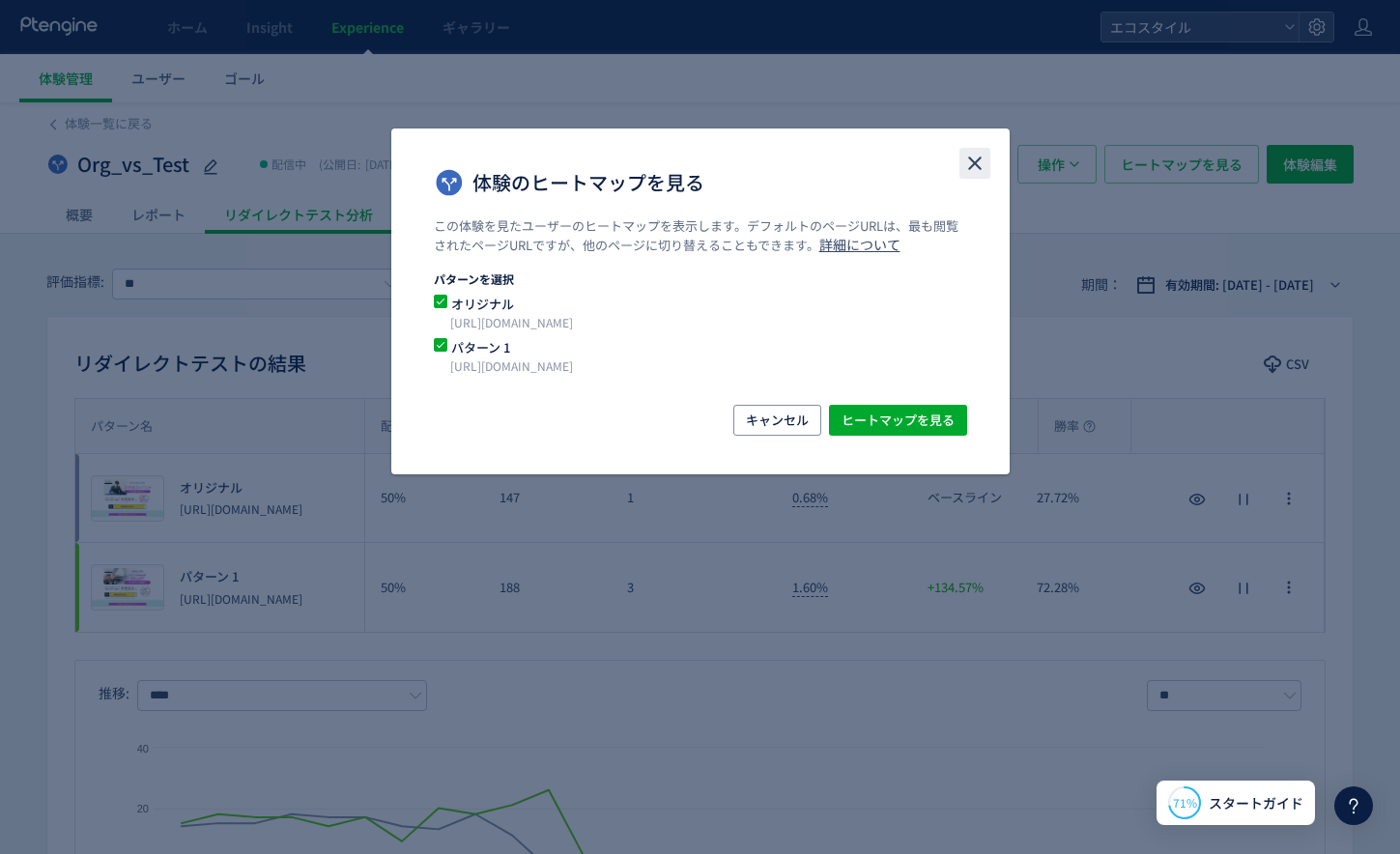 click 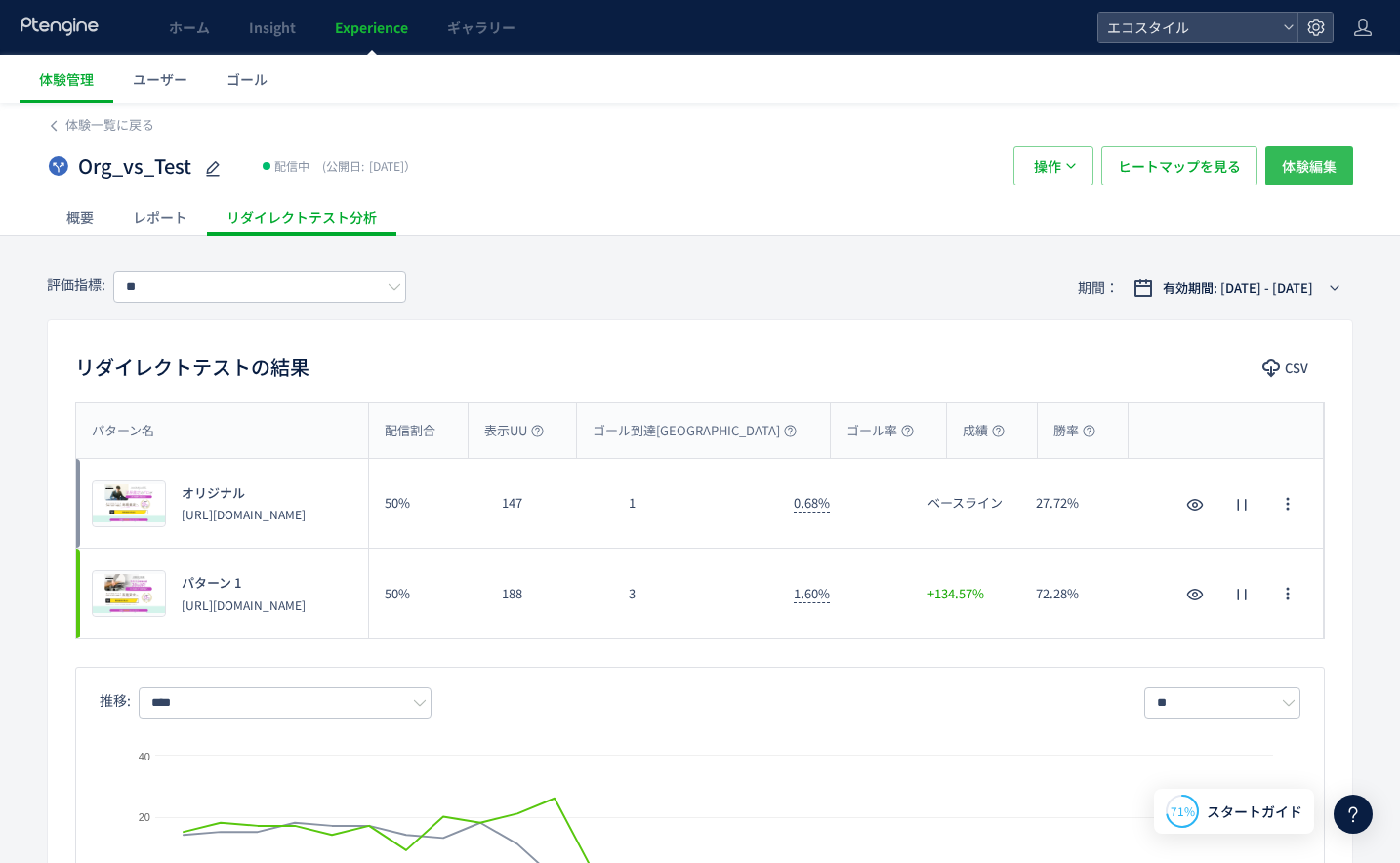 click on "体験編集" at bounding box center (1309, 166) 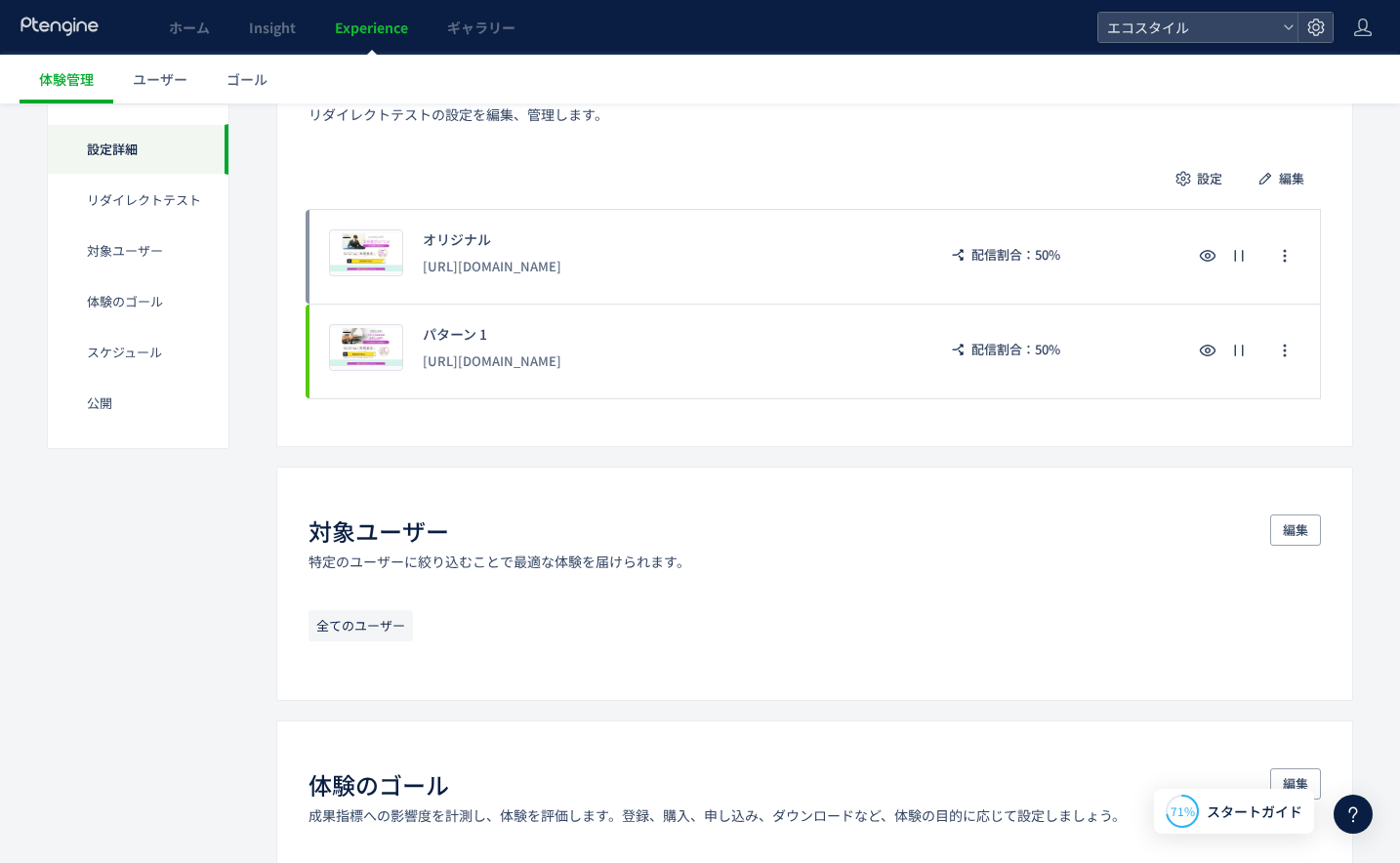 scroll, scrollTop: 0, scrollLeft: 0, axis: both 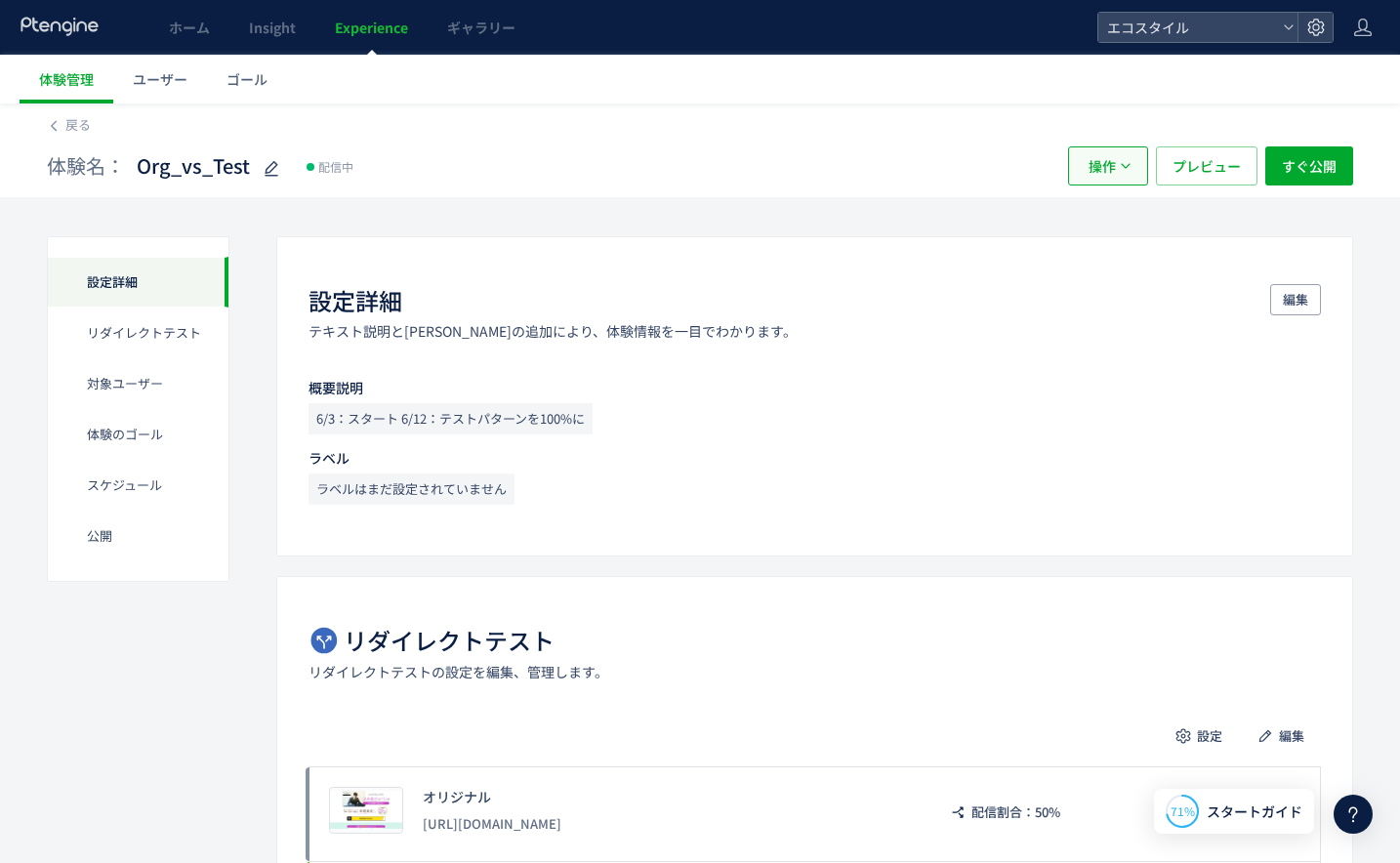 click on "操作" 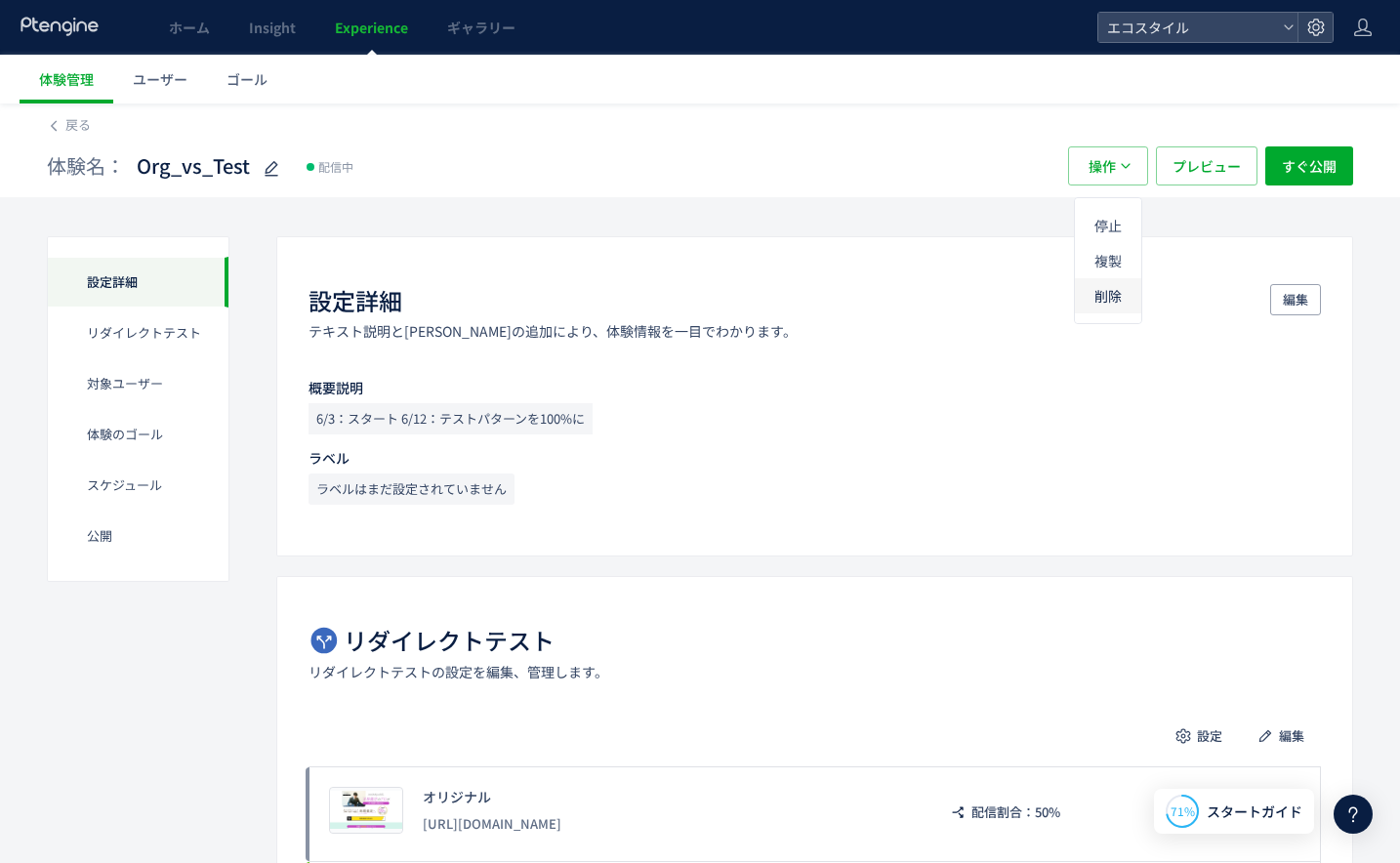 click on "削除" 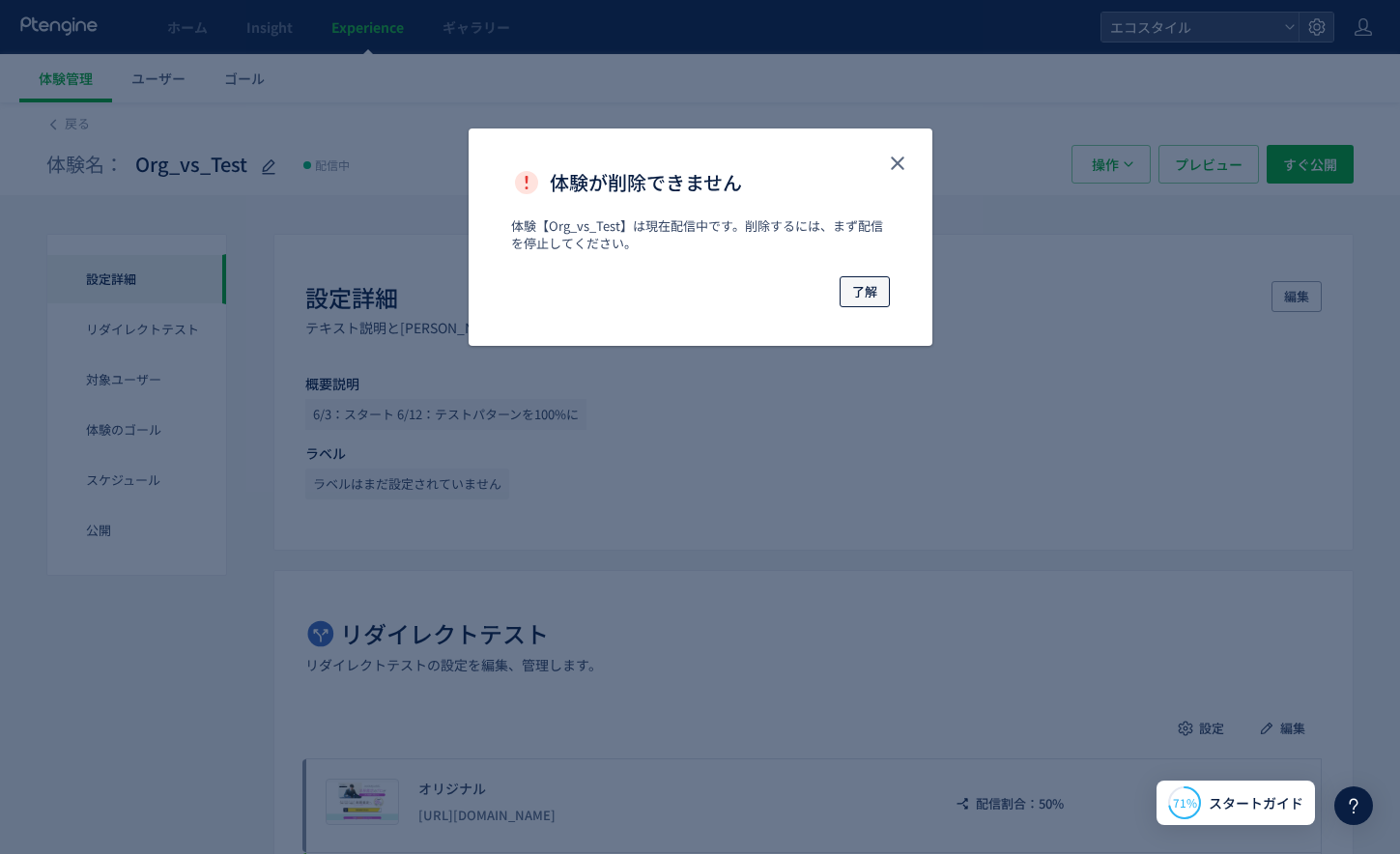 click on "了解" at bounding box center (865, 292) 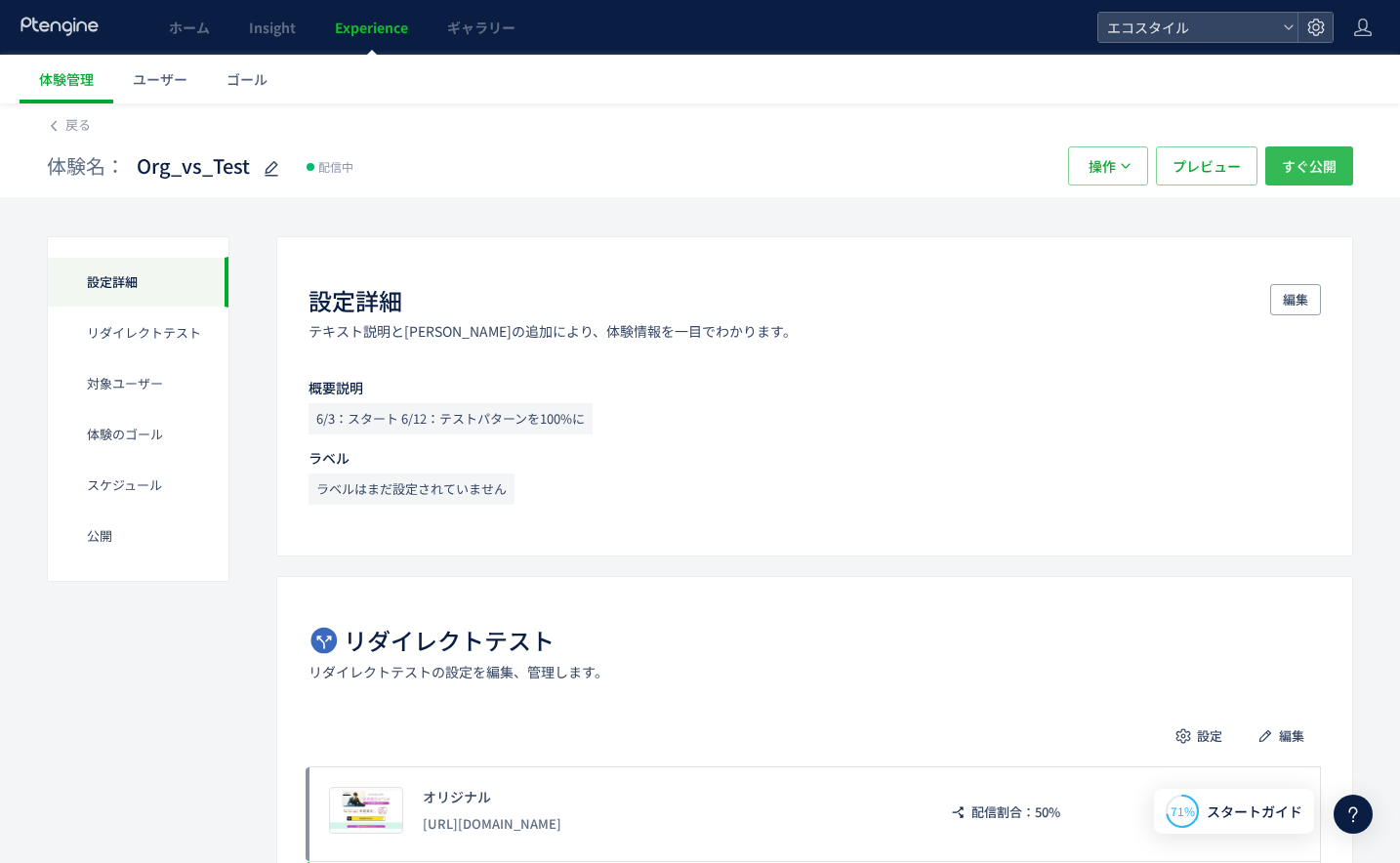 click on "すぐ公開" at bounding box center (1309, 166) 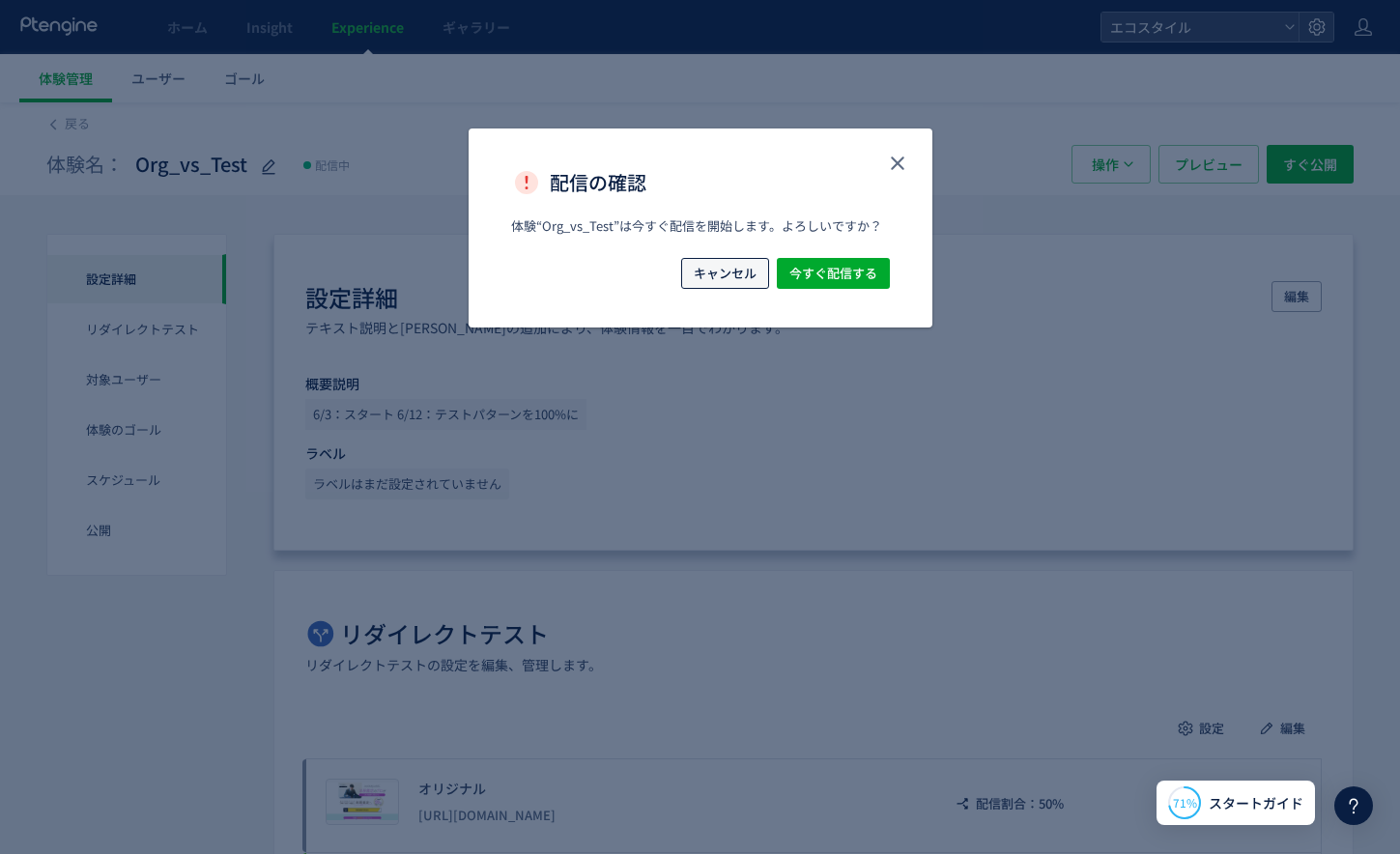 click on "キャンセル" at bounding box center (725, 273) 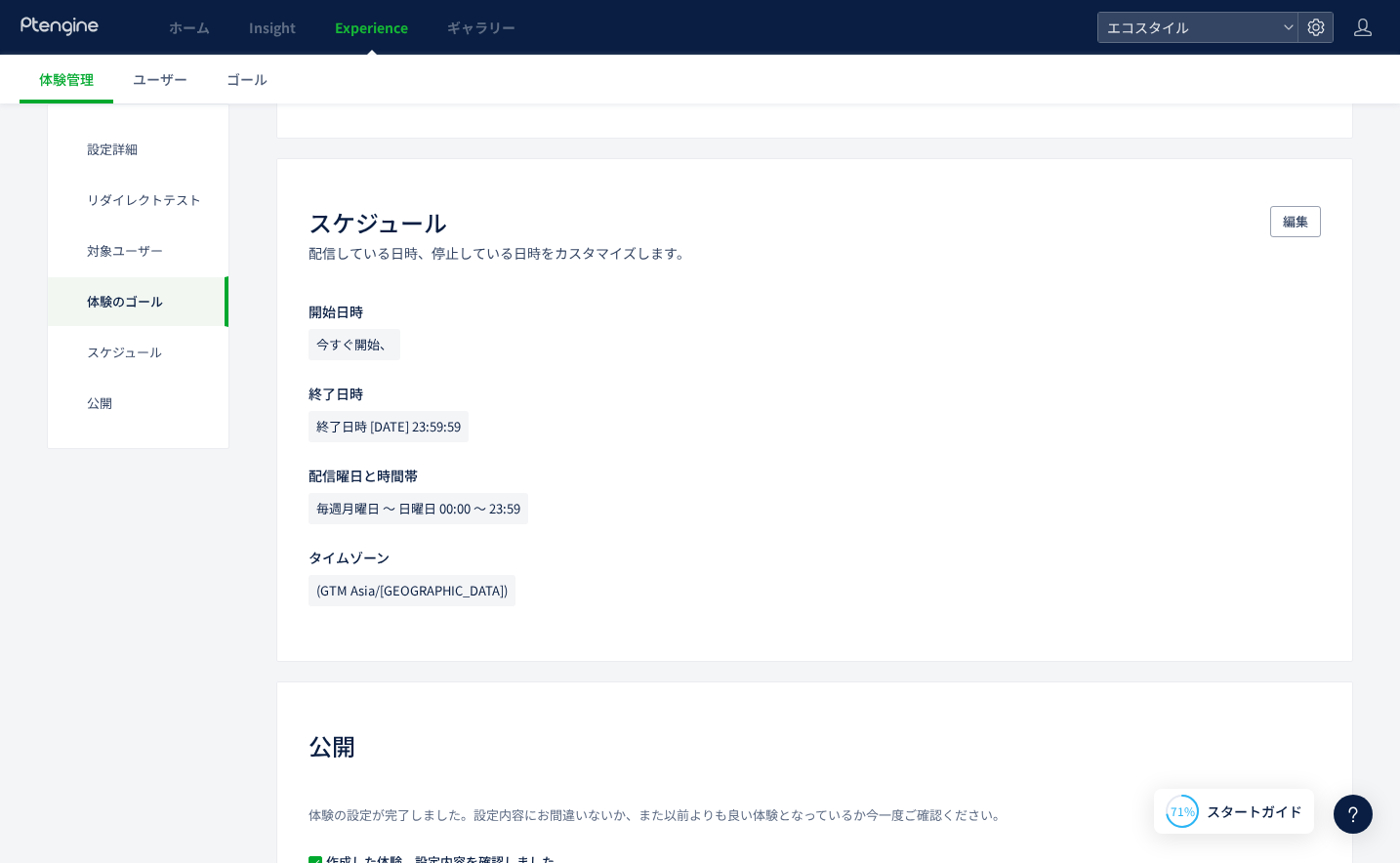 scroll, scrollTop: 1218, scrollLeft: 0, axis: vertical 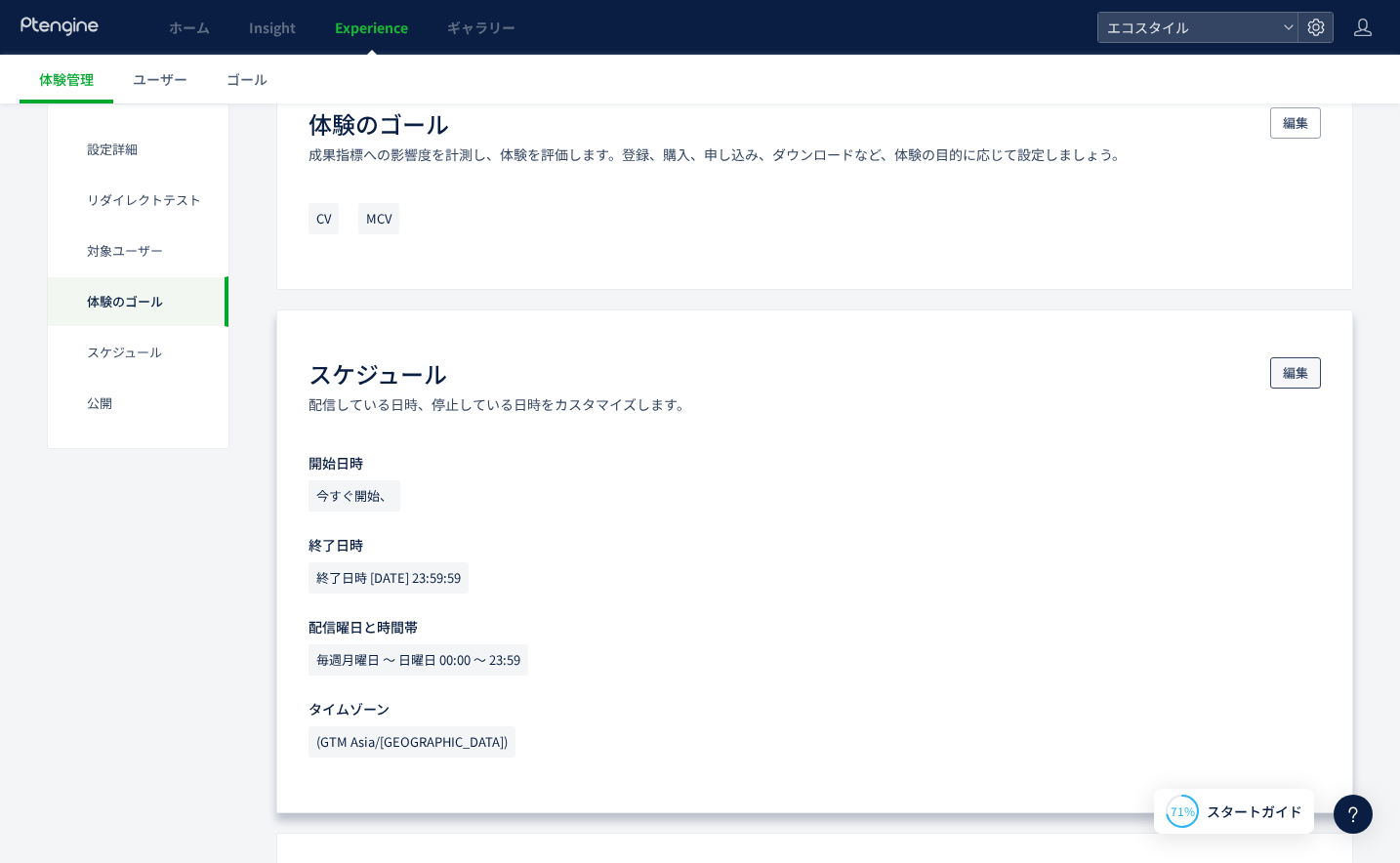 click on "編集" at bounding box center (1296, 373) 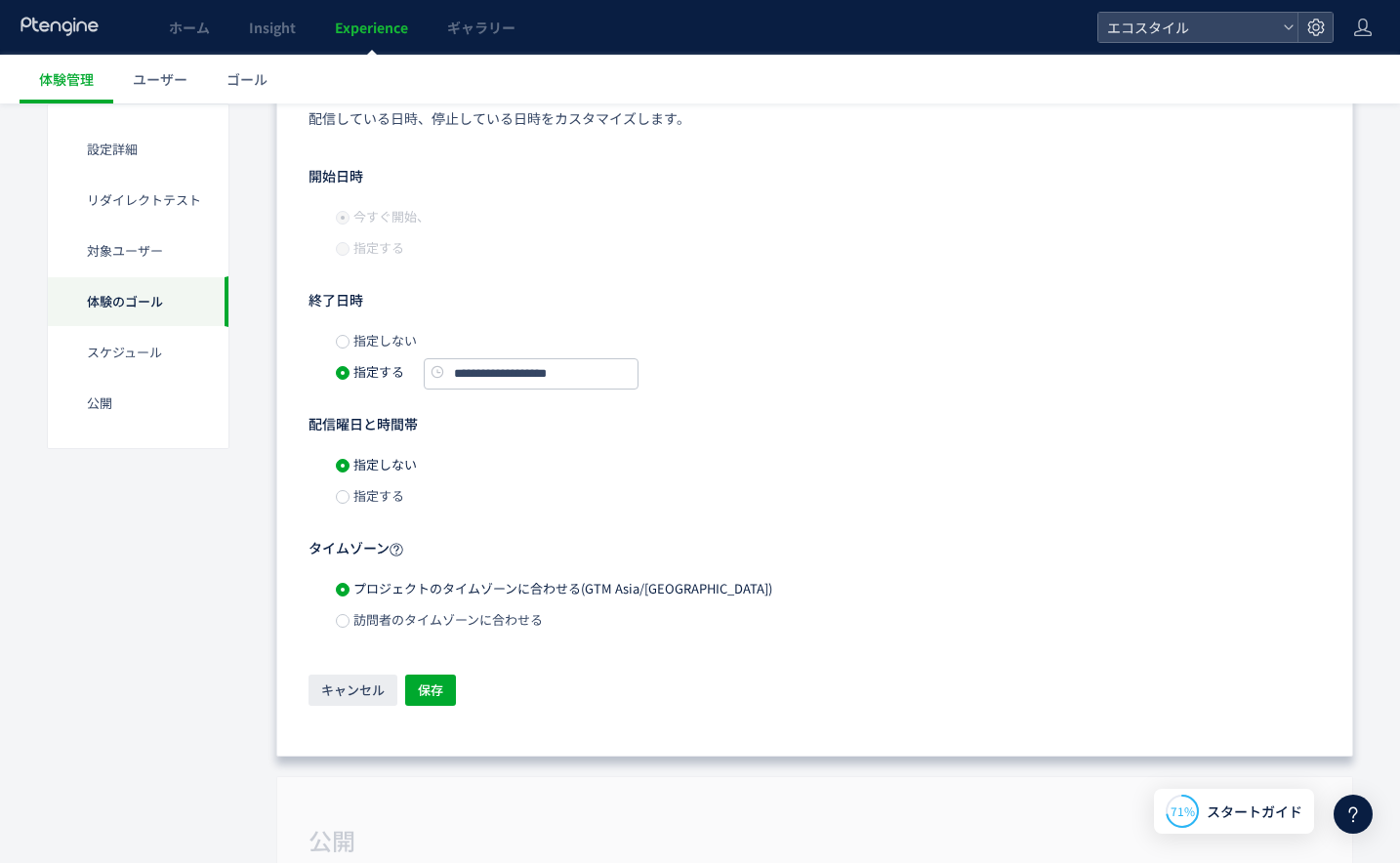 scroll, scrollTop: 1552, scrollLeft: 0, axis: vertical 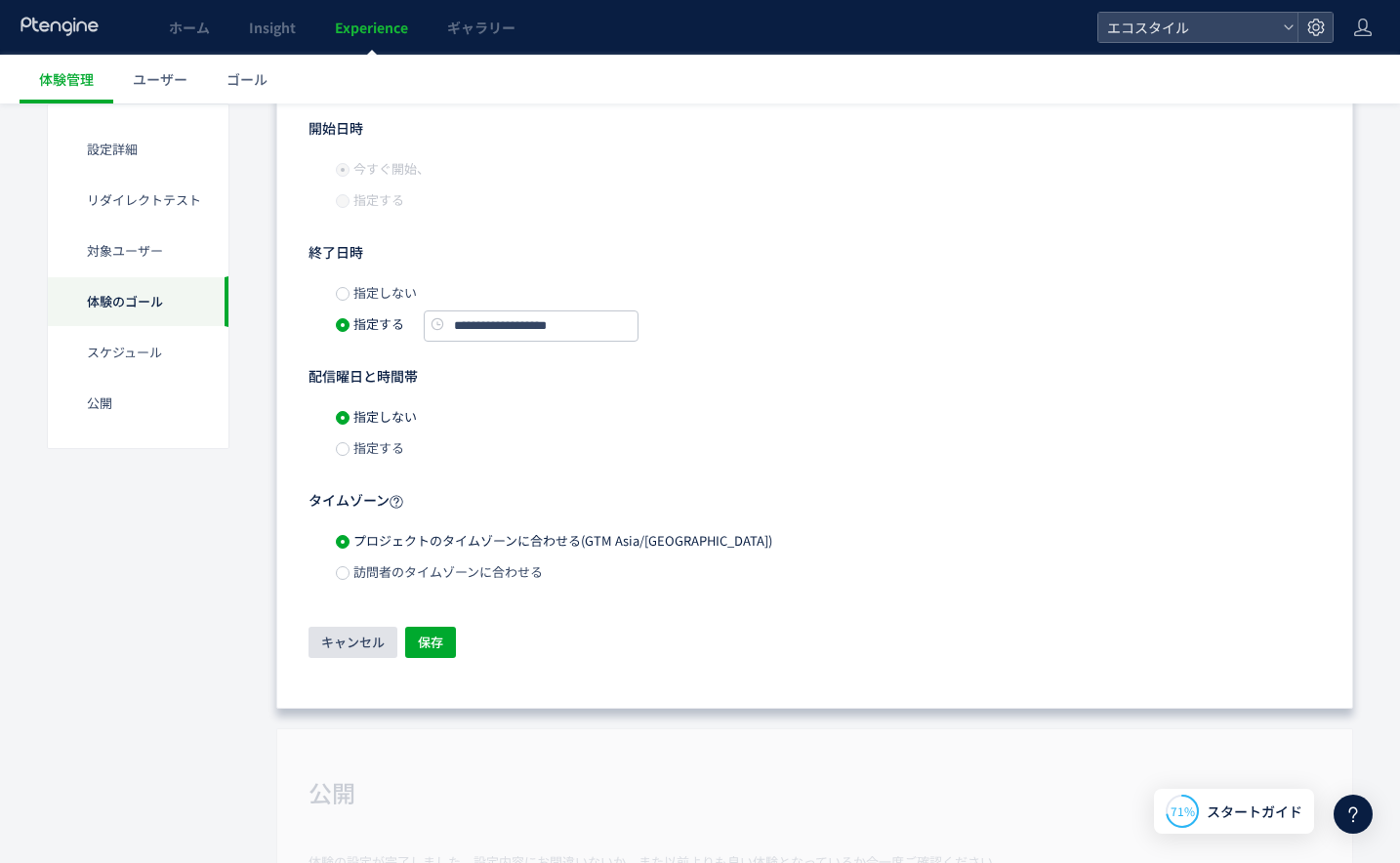 click on "キャンセル" at bounding box center [352, 642] 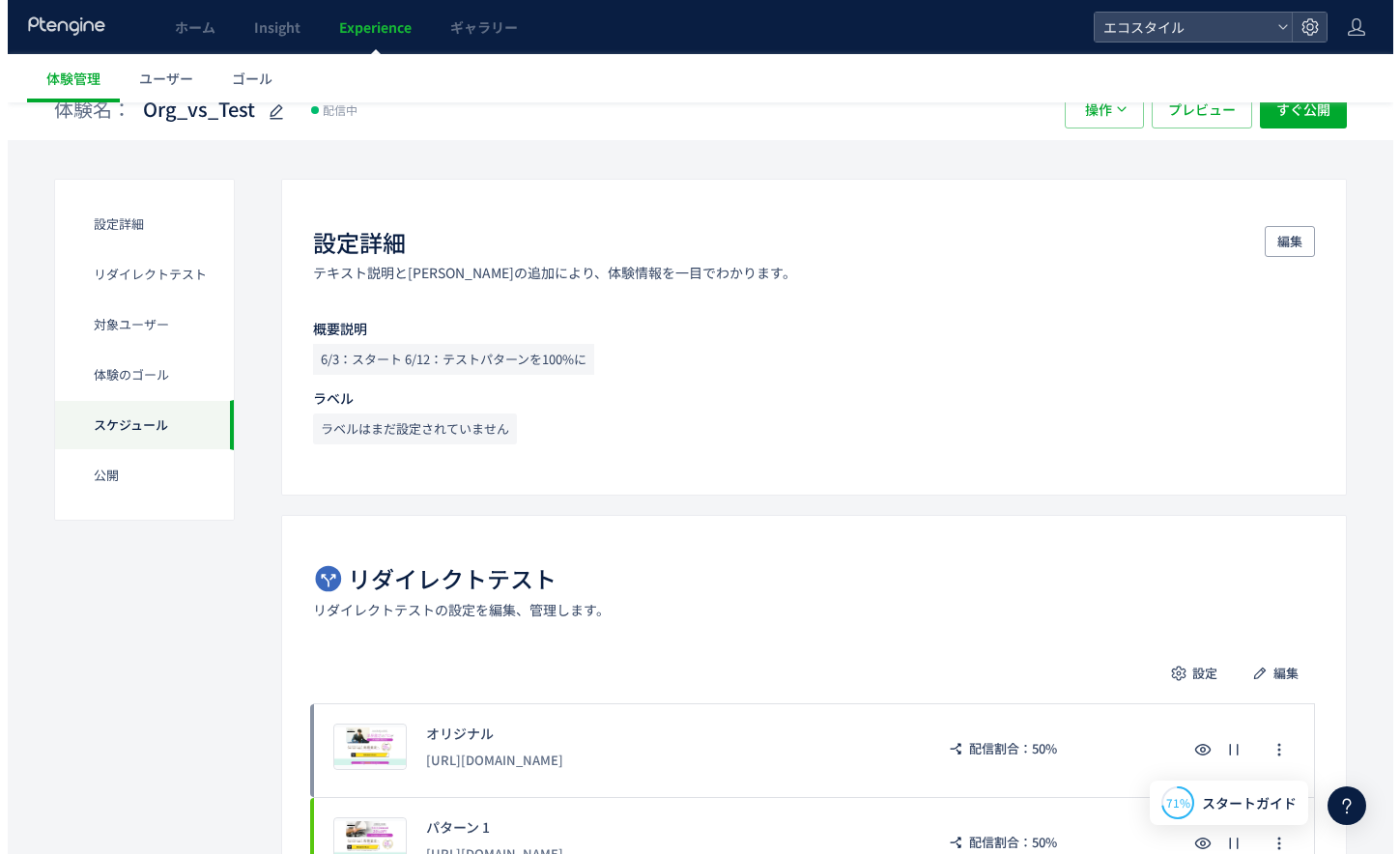 scroll, scrollTop: 0, scrollLeft: 0, axis: both 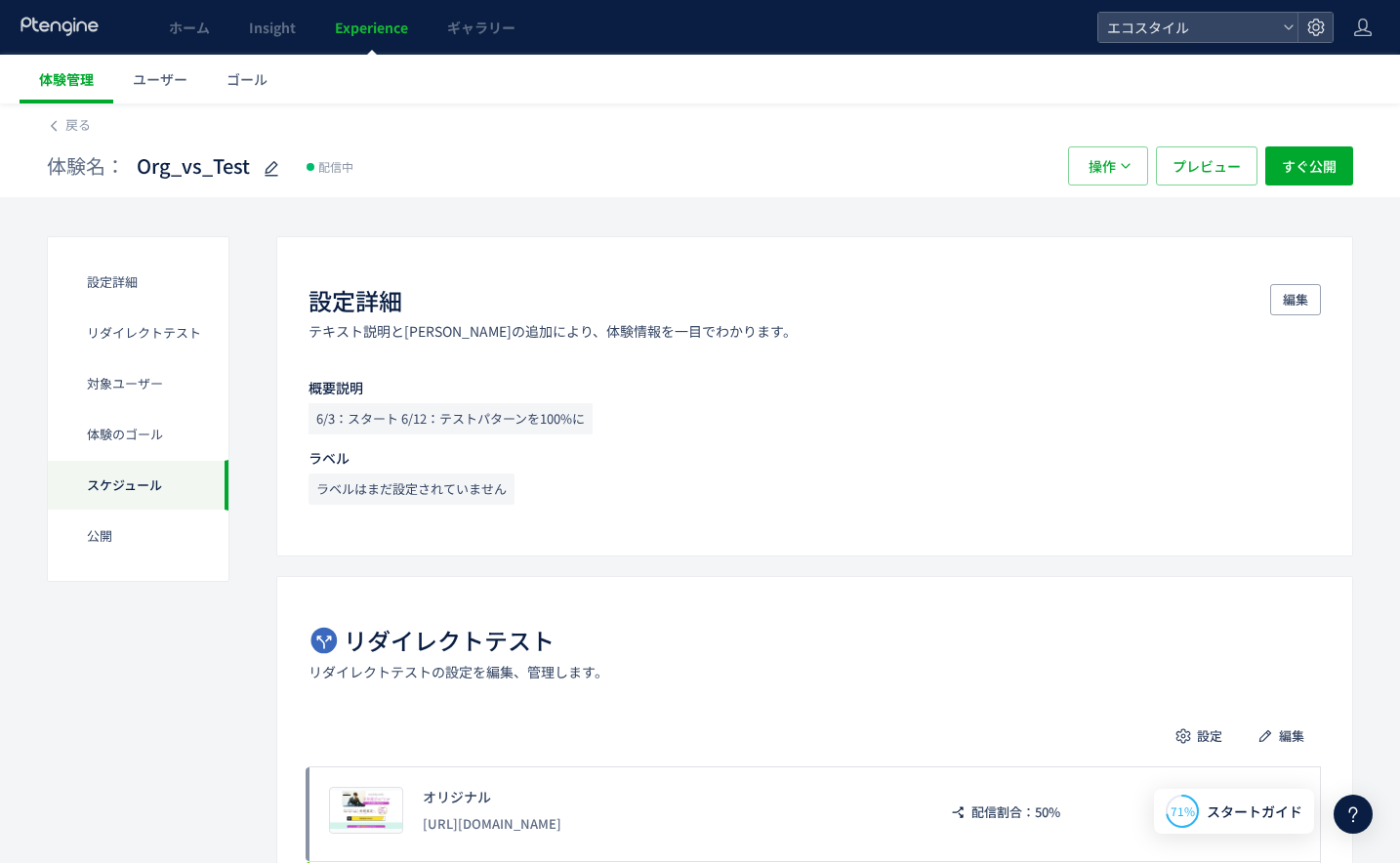 click on "体験管理" at bounding box center [66, 79] 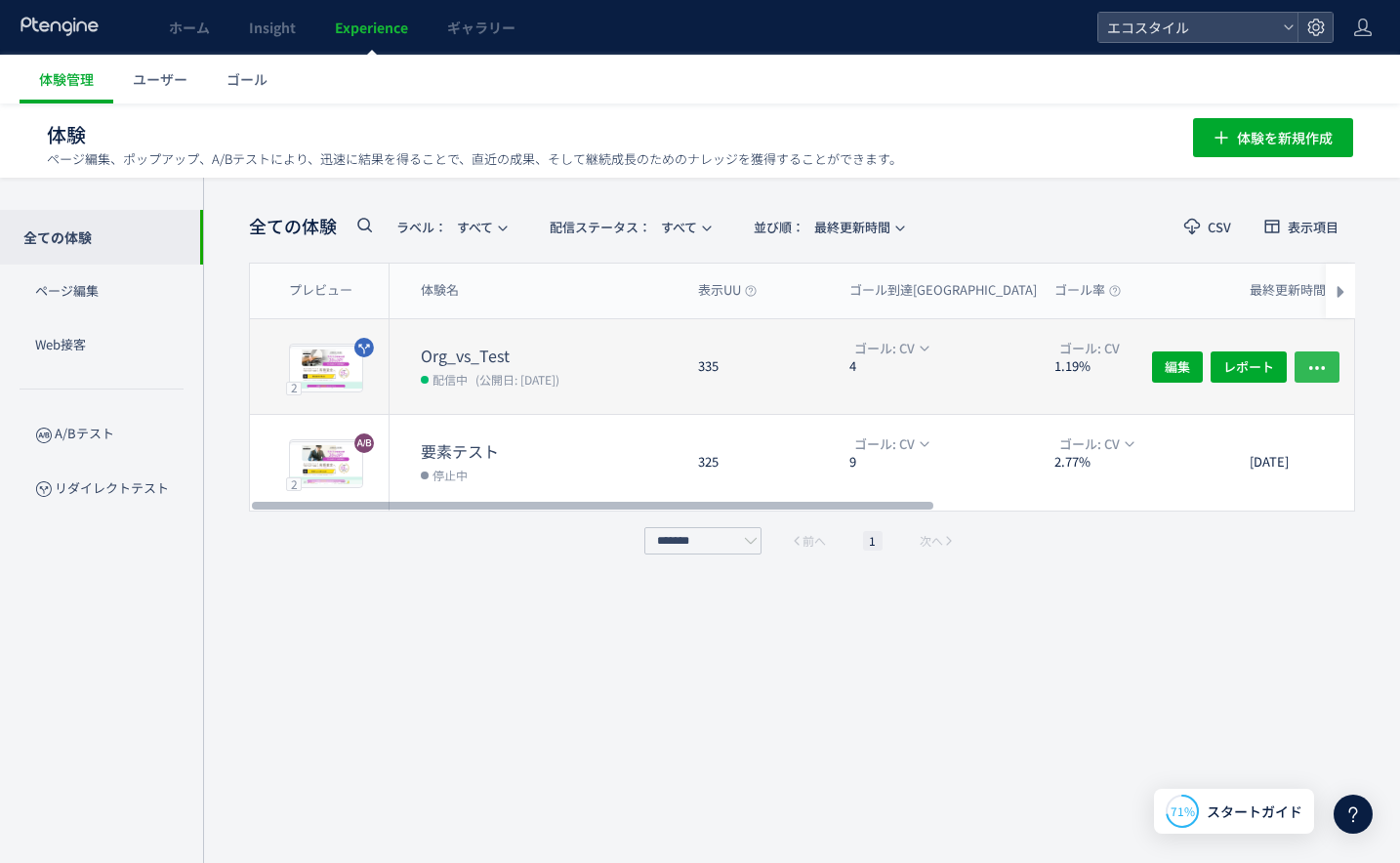 click 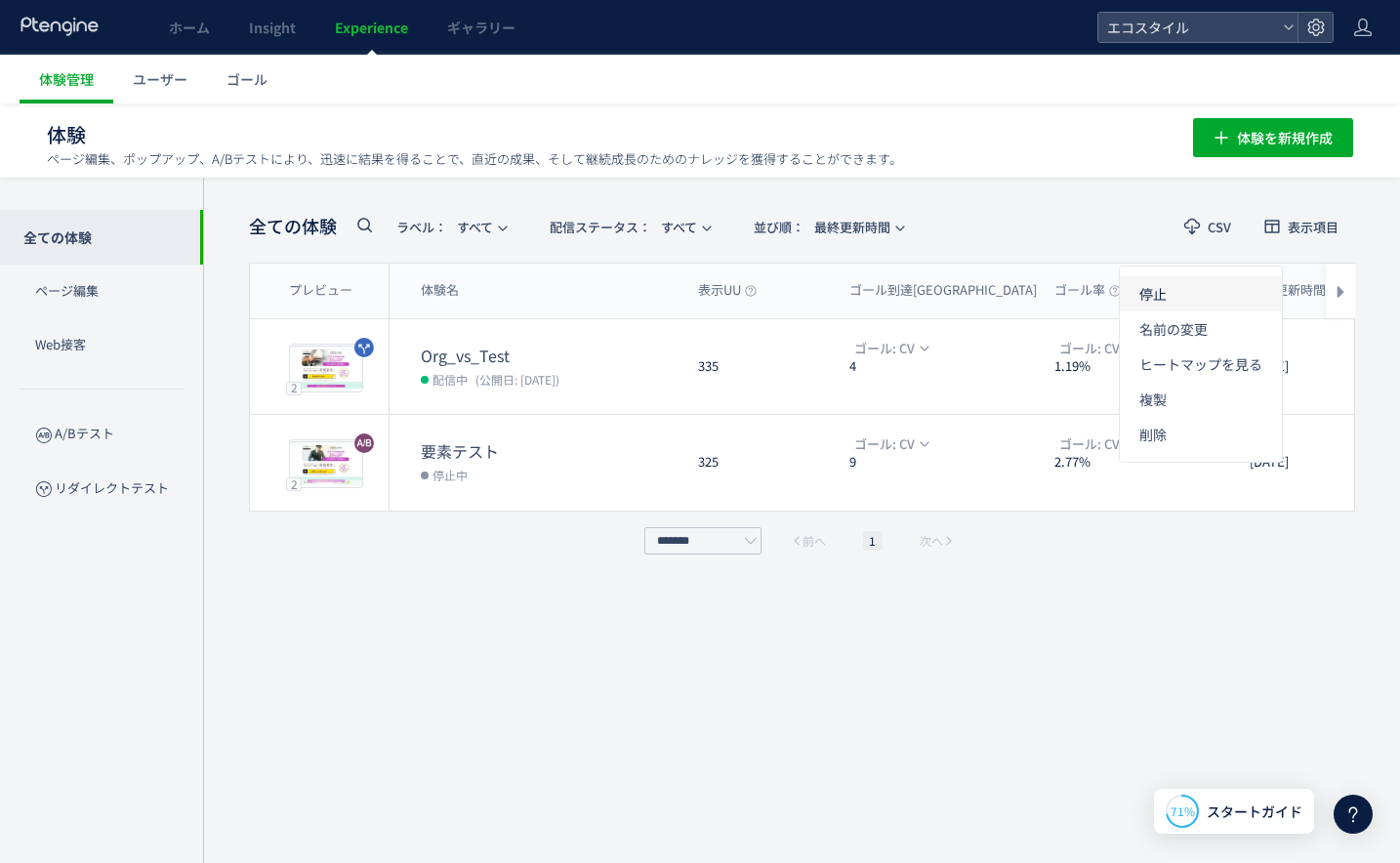 click on "停止" 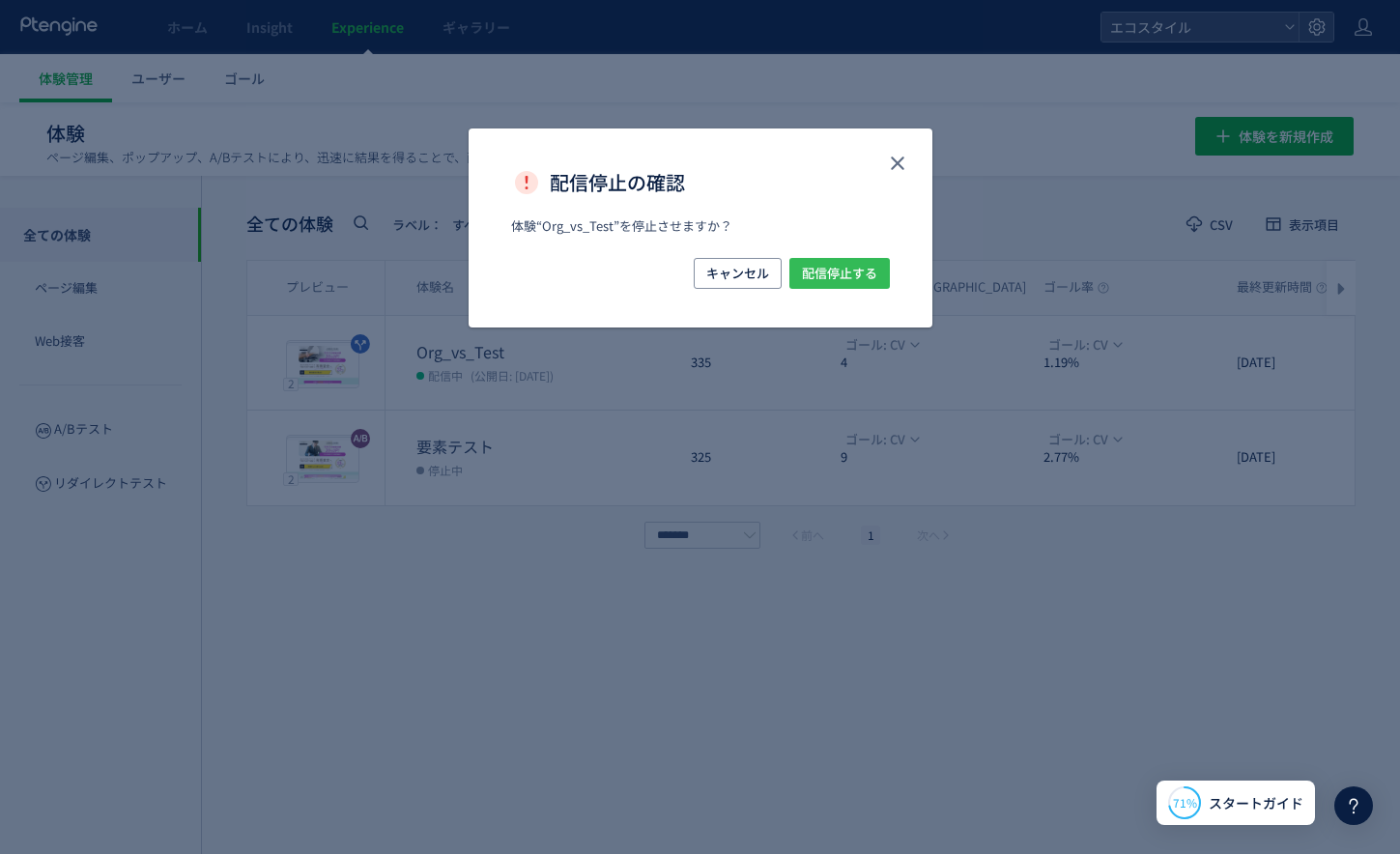 click on "配信停止する" at bounding box center (840, 273) 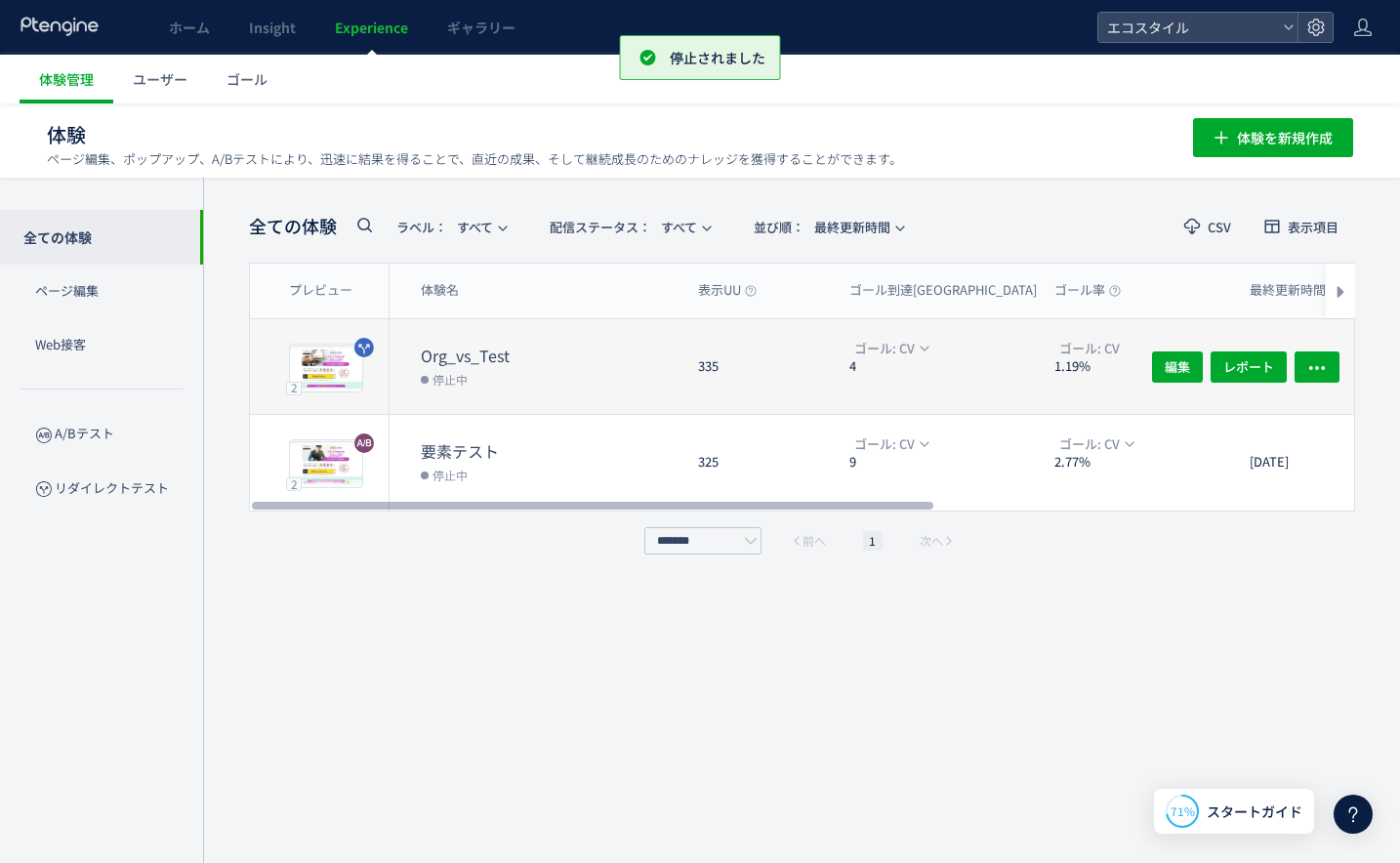 click on "編集 レポート" 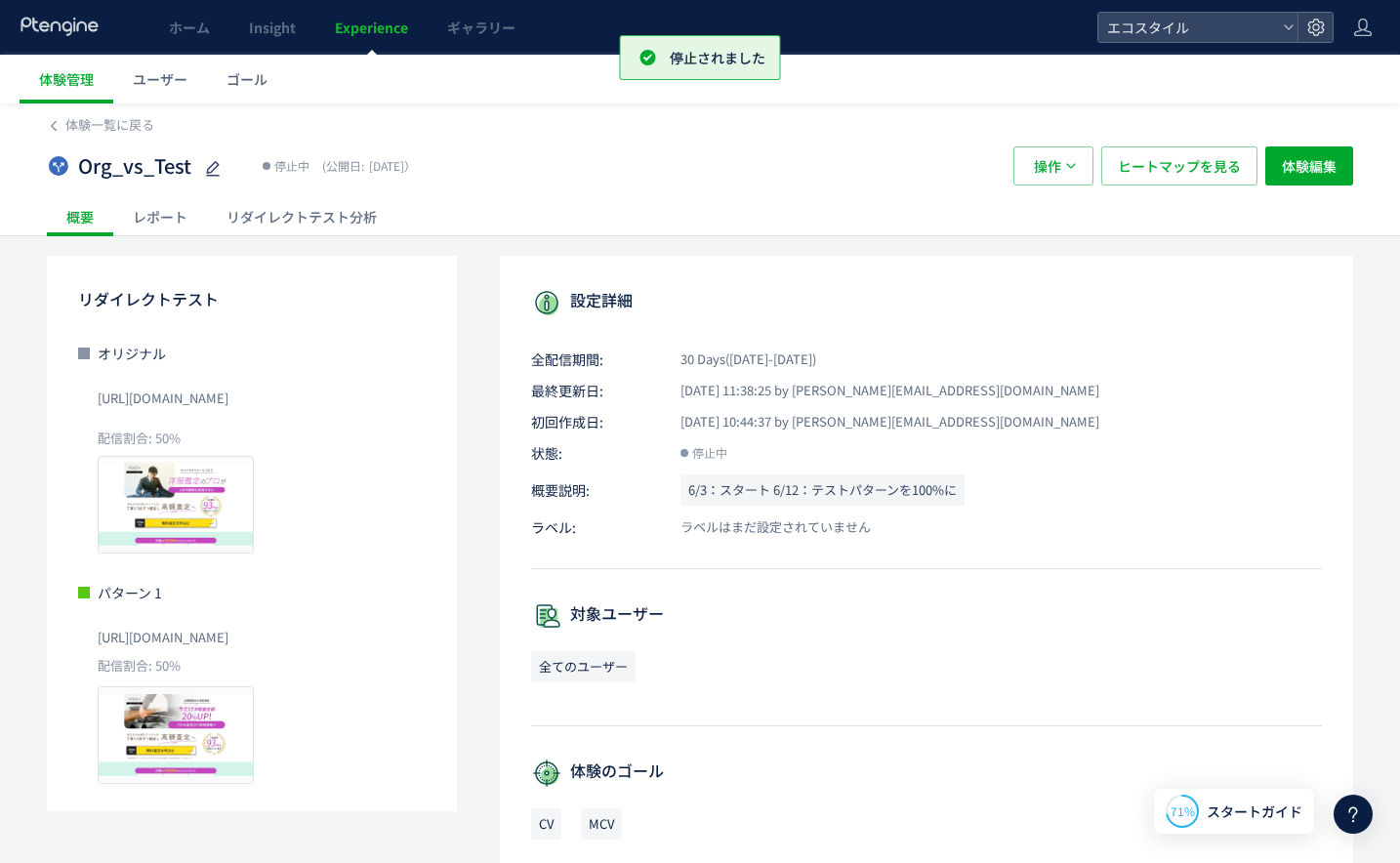 click on "リダイレクトテスト分析" 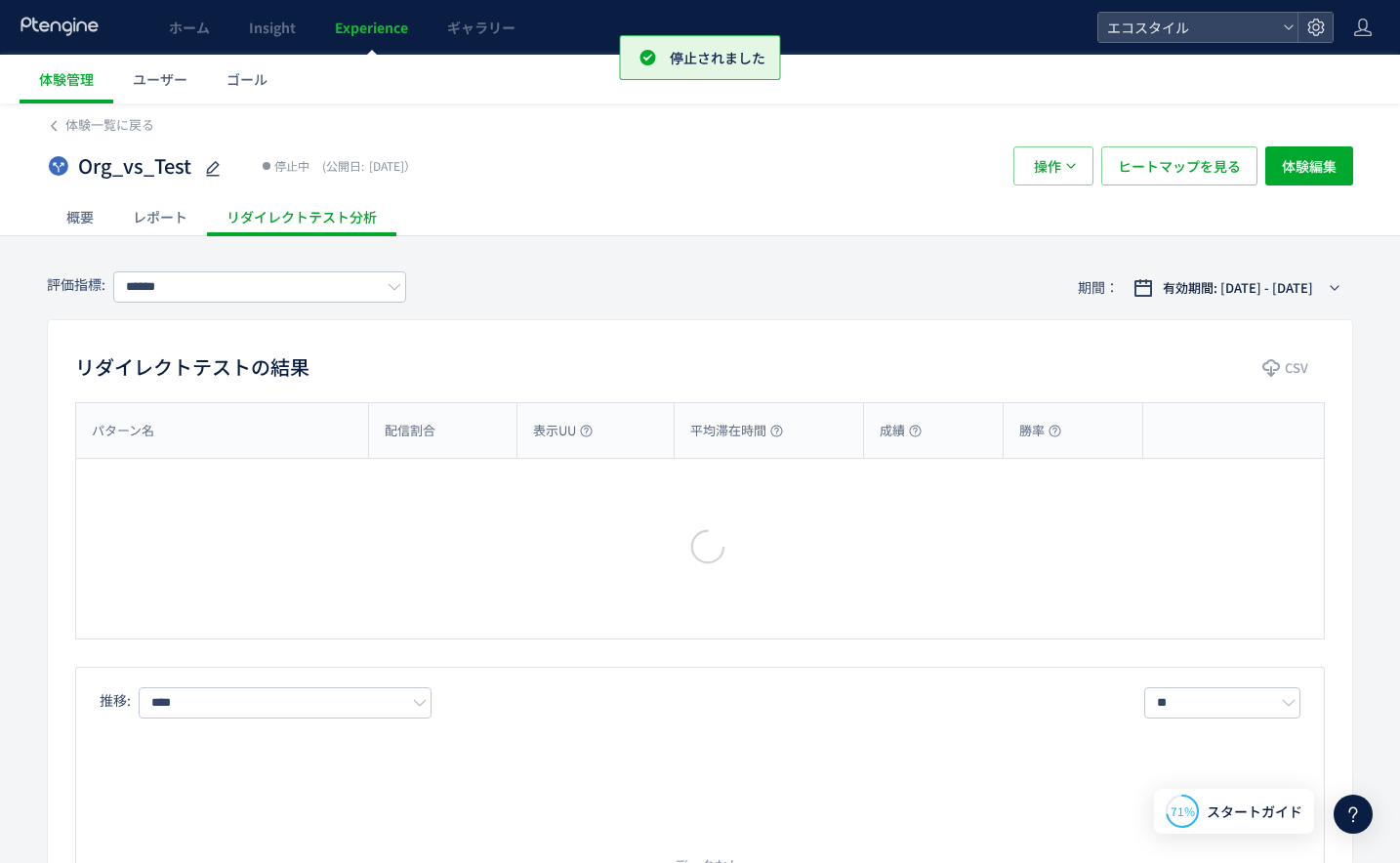 type on "**" 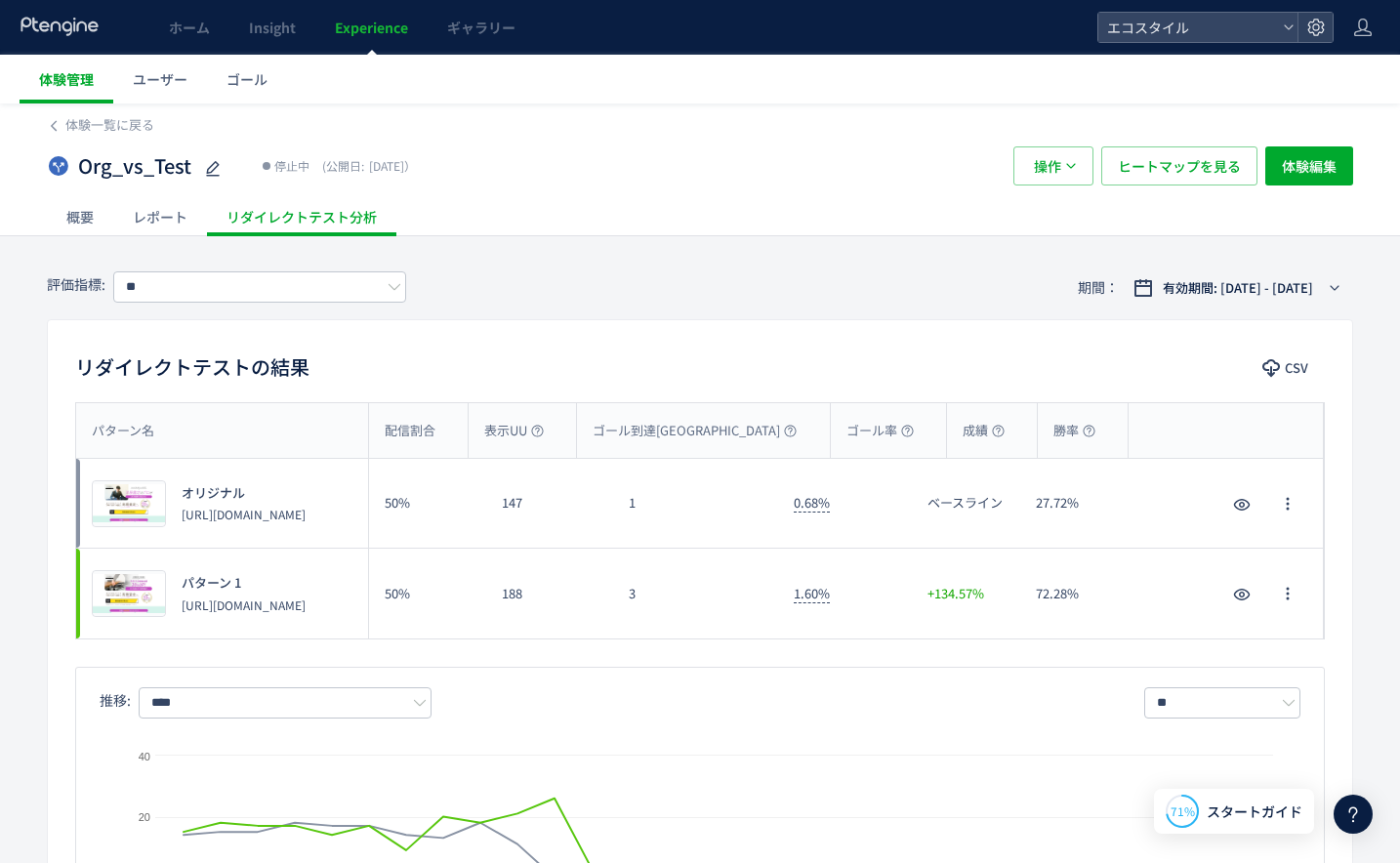 click on "体験管理" at bounding box center (66, 79) 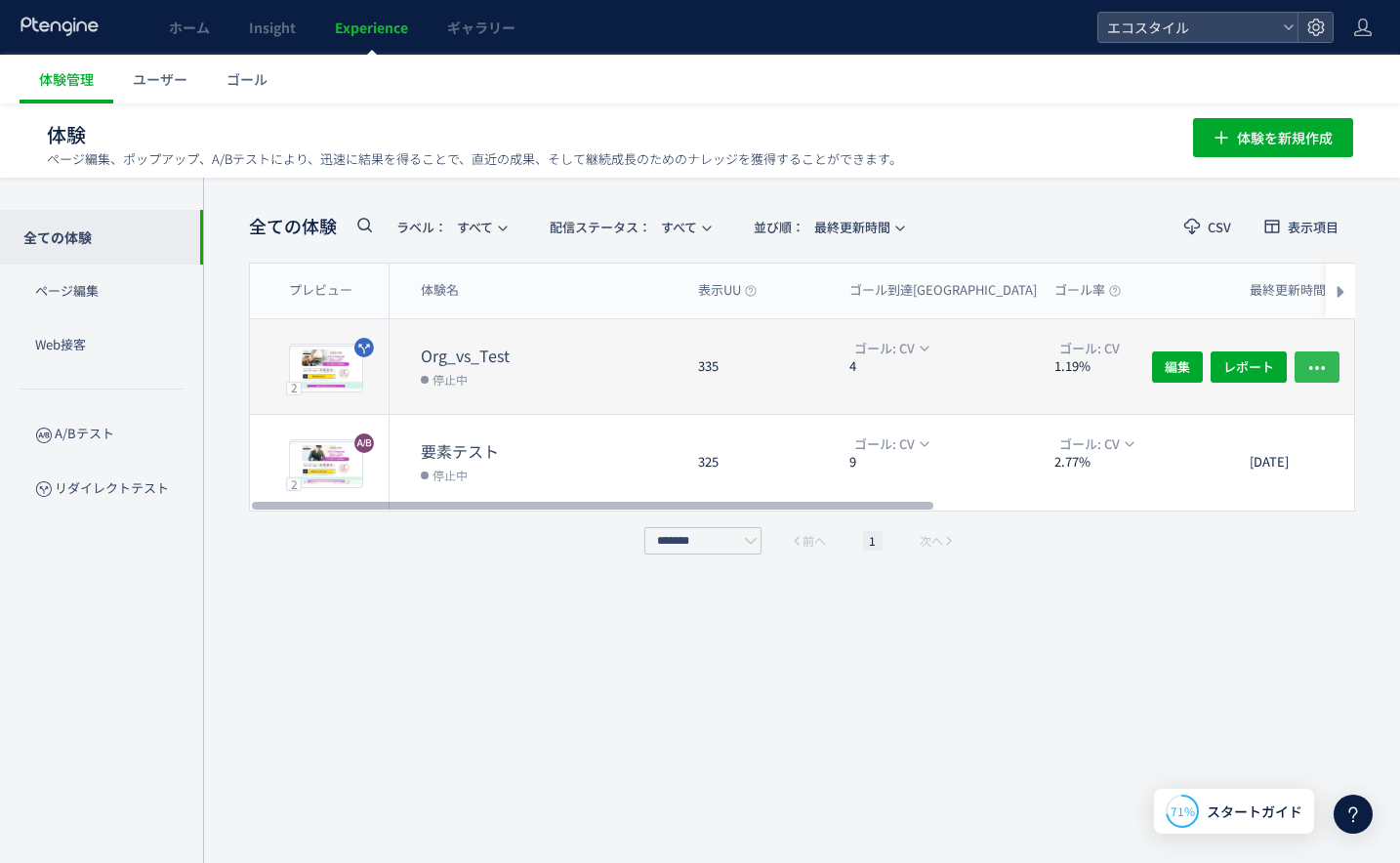 click 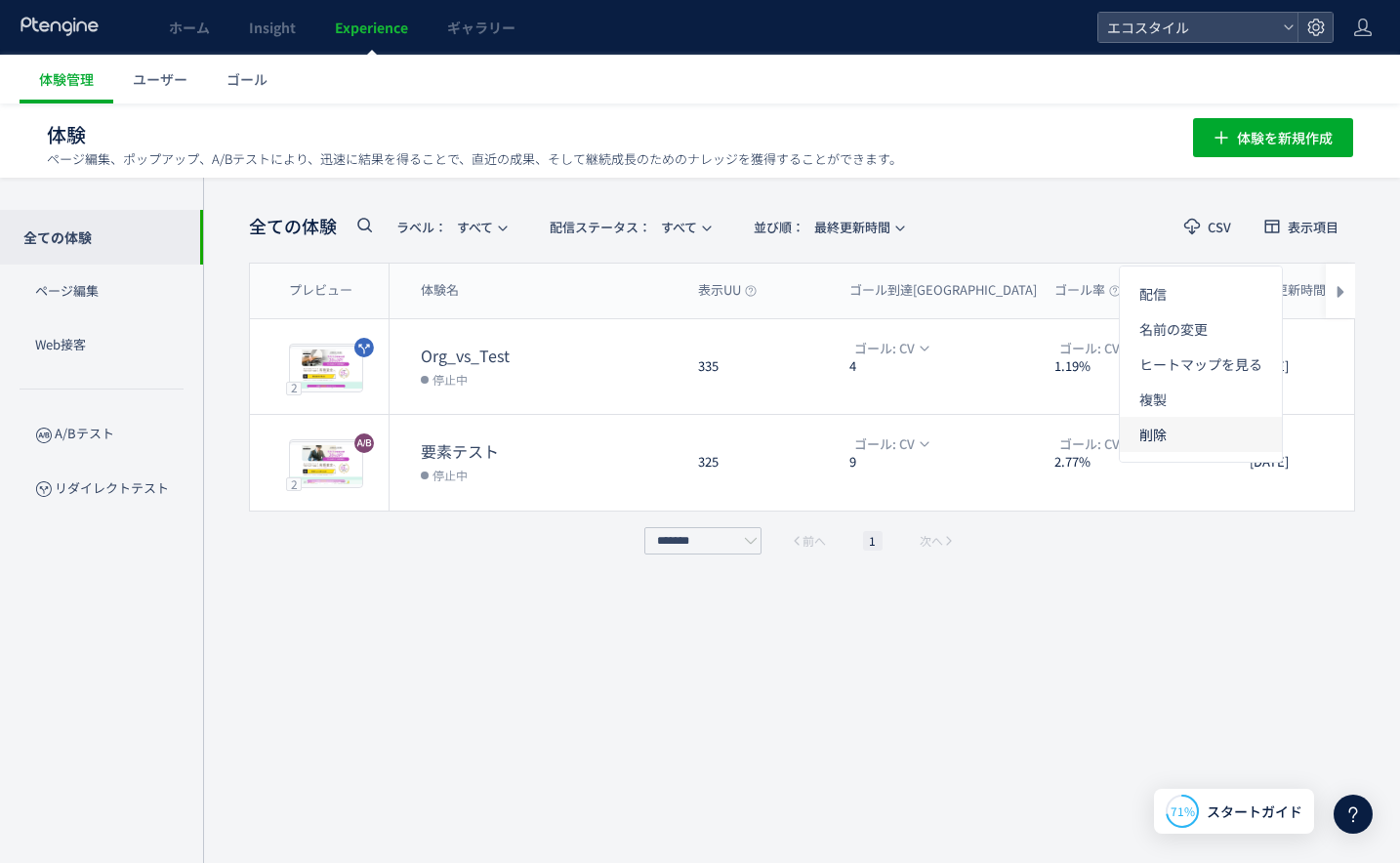 click on "削除" 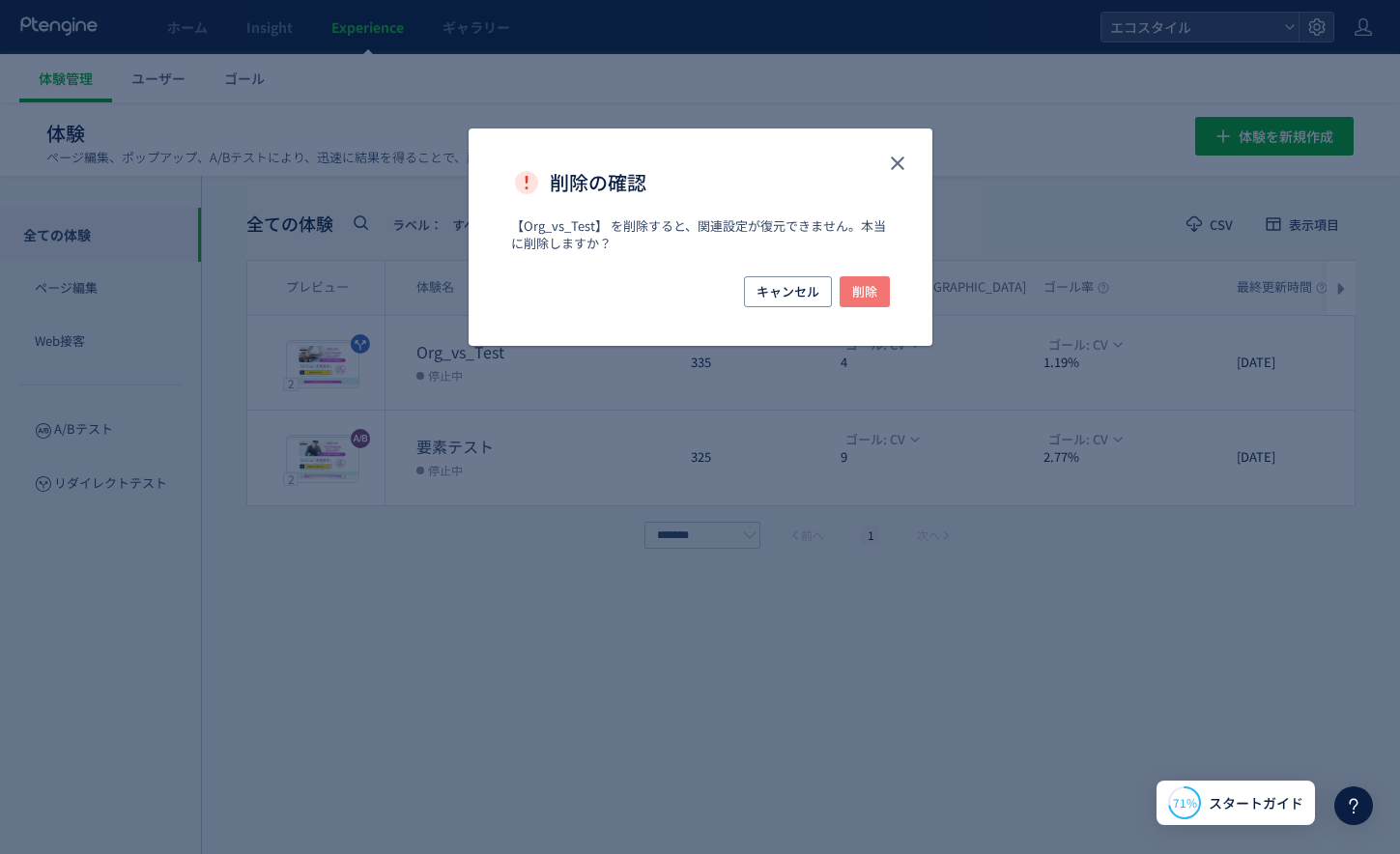 click on "削除" at bounding box center (865, 292) 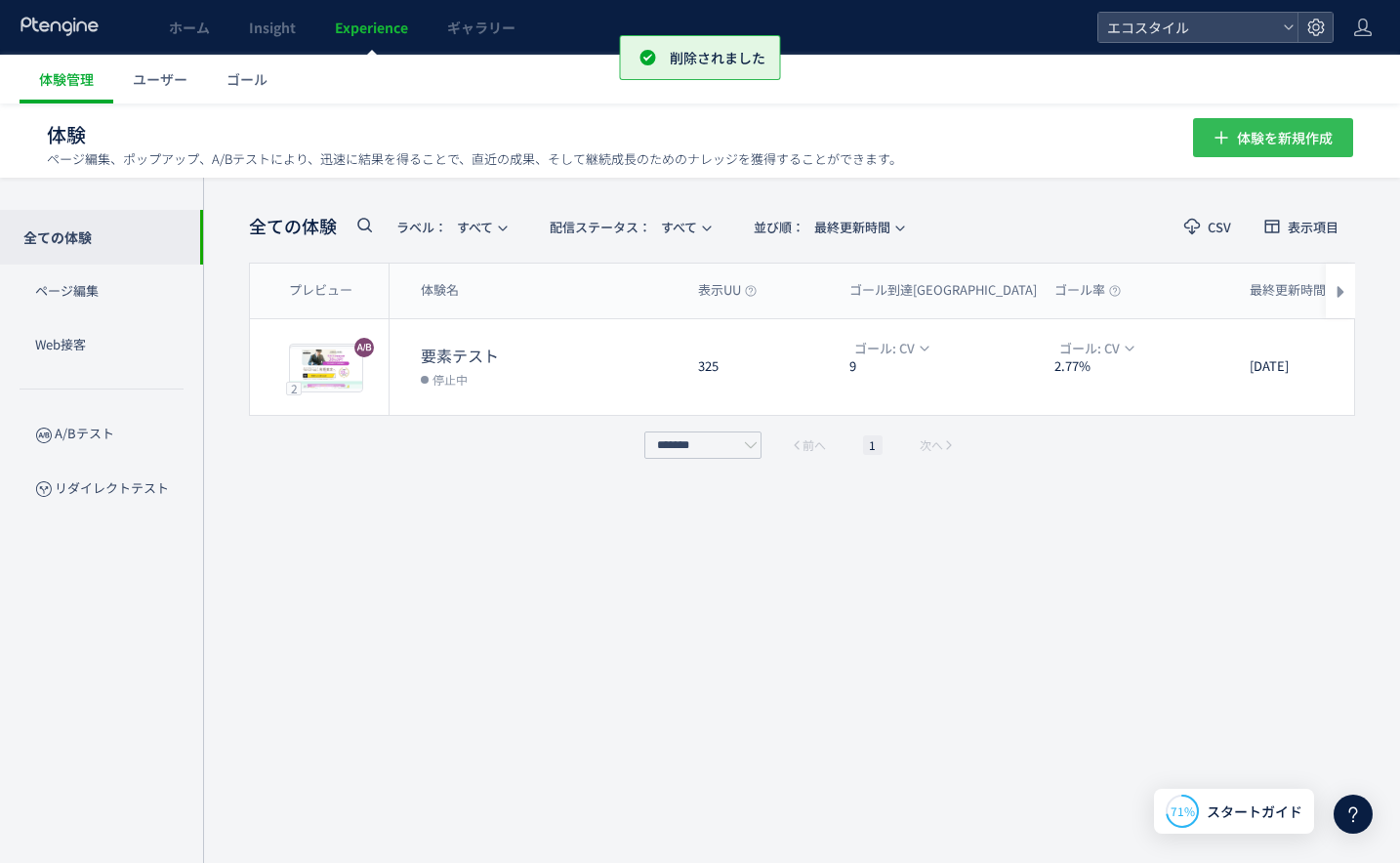 click on "体験を新規作成" at bounding box center [1285, 138] 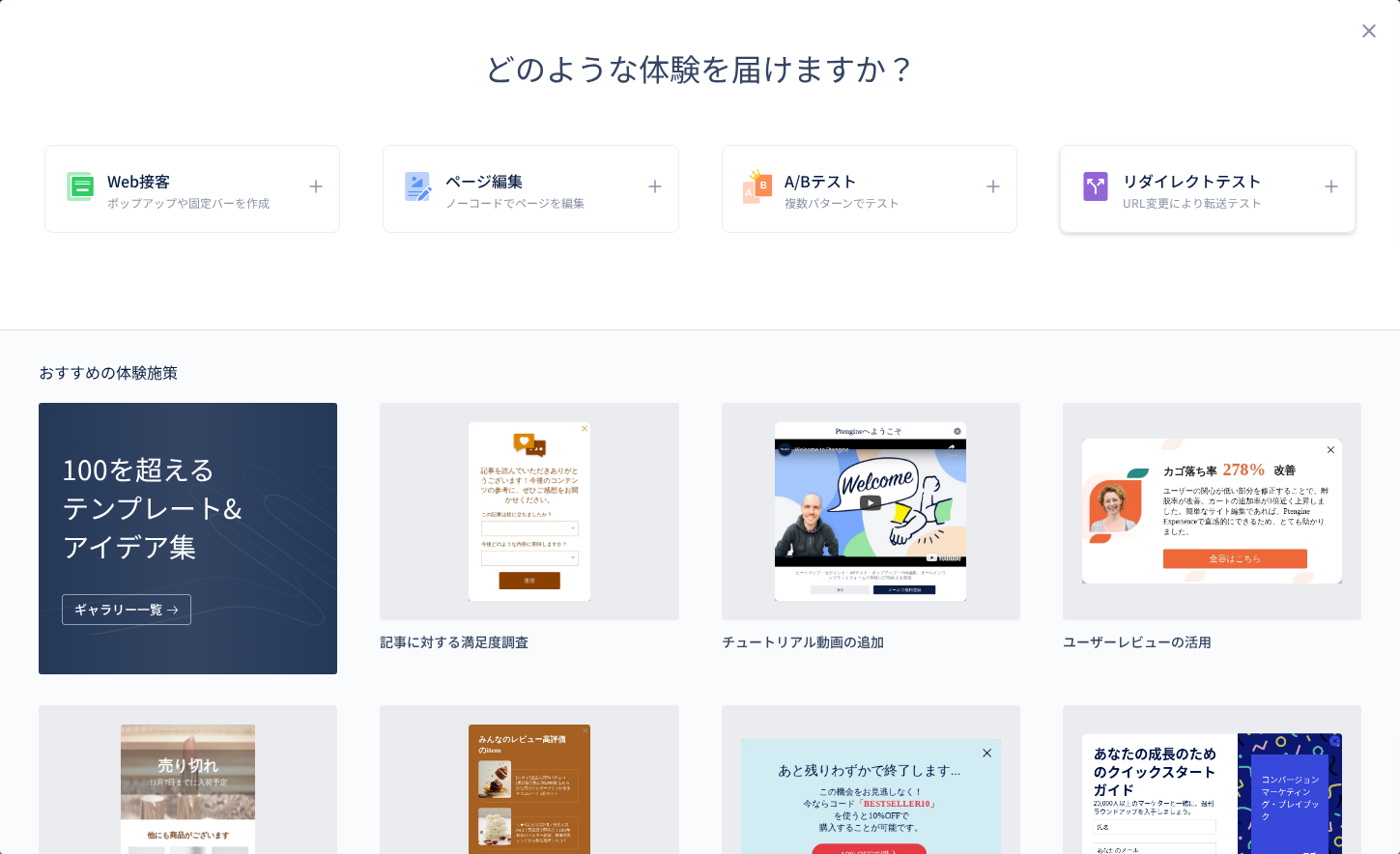 click on "URL変更により転送テスト" at bounding box center (1192, 202) 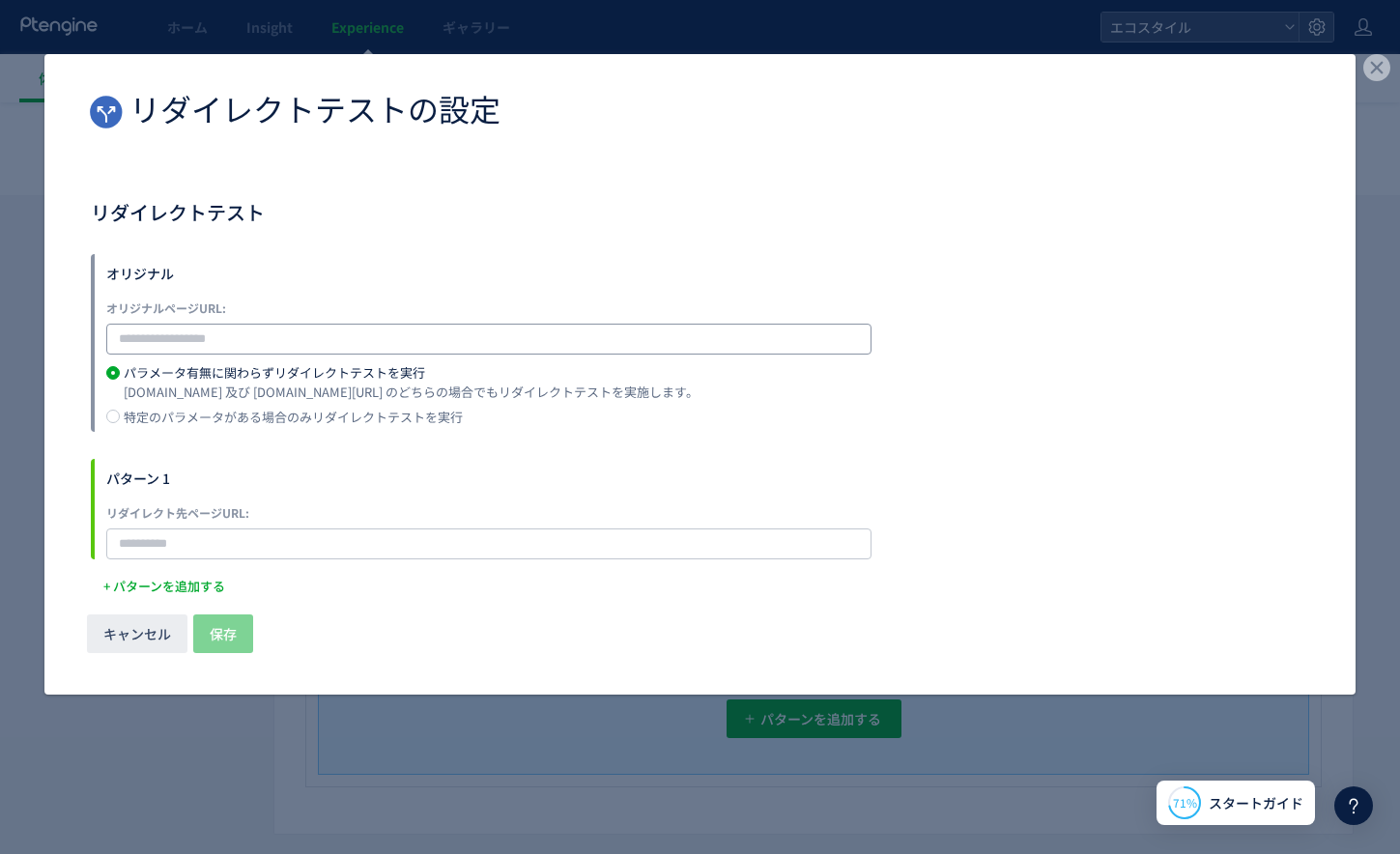 click 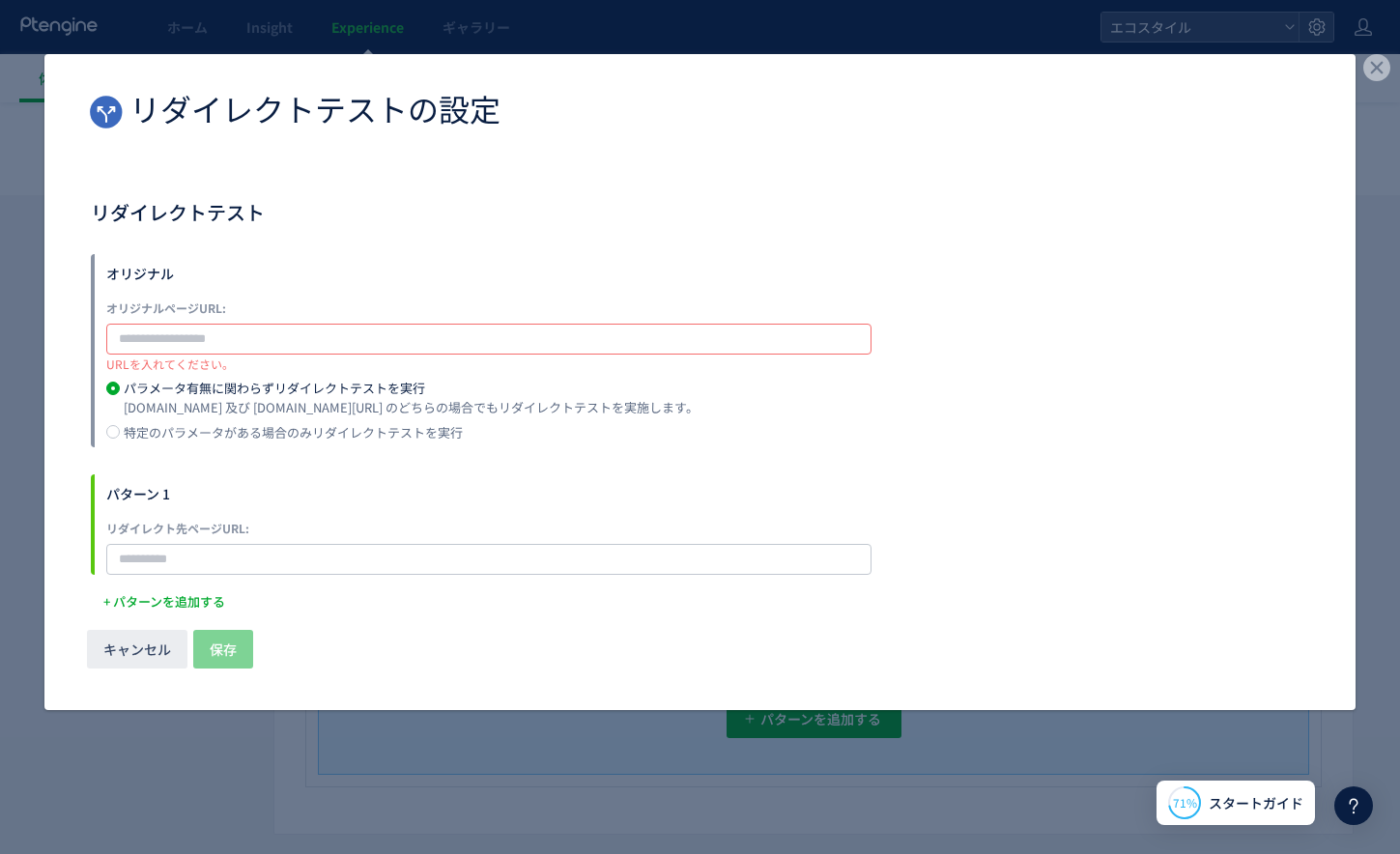 click 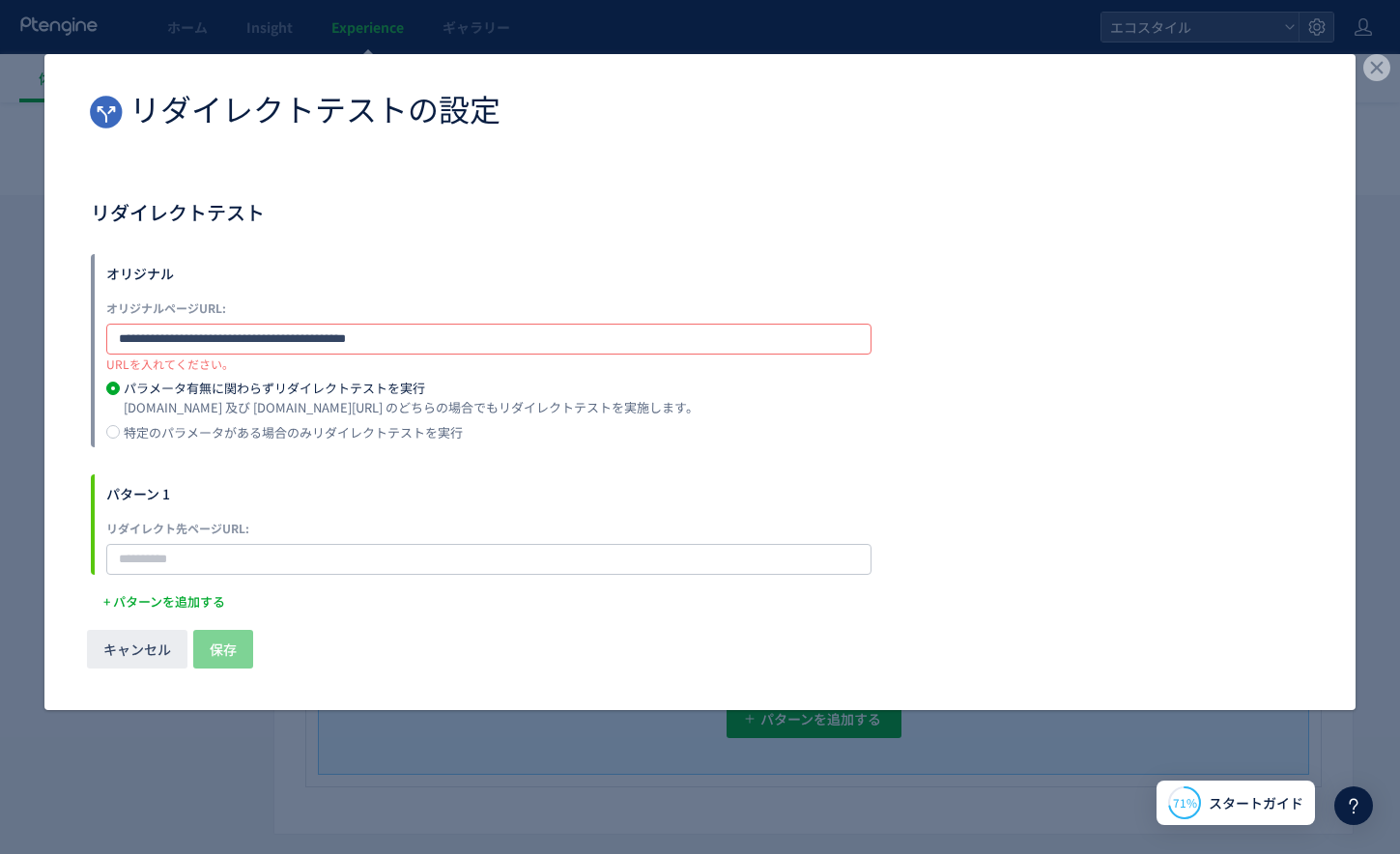 type on "**********" 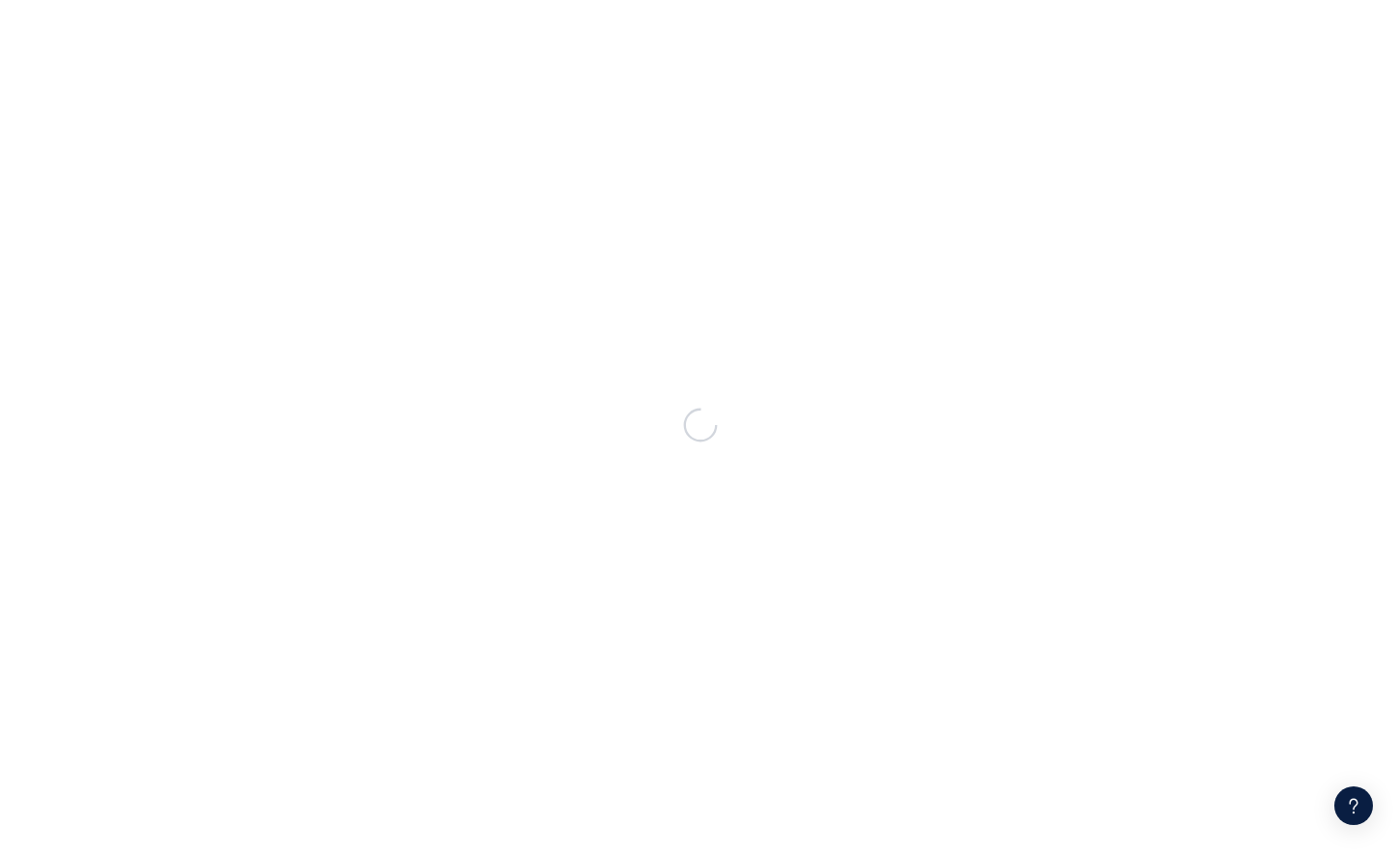 scroll, scrollTop: 0, scrollLeft: 0, axis: both 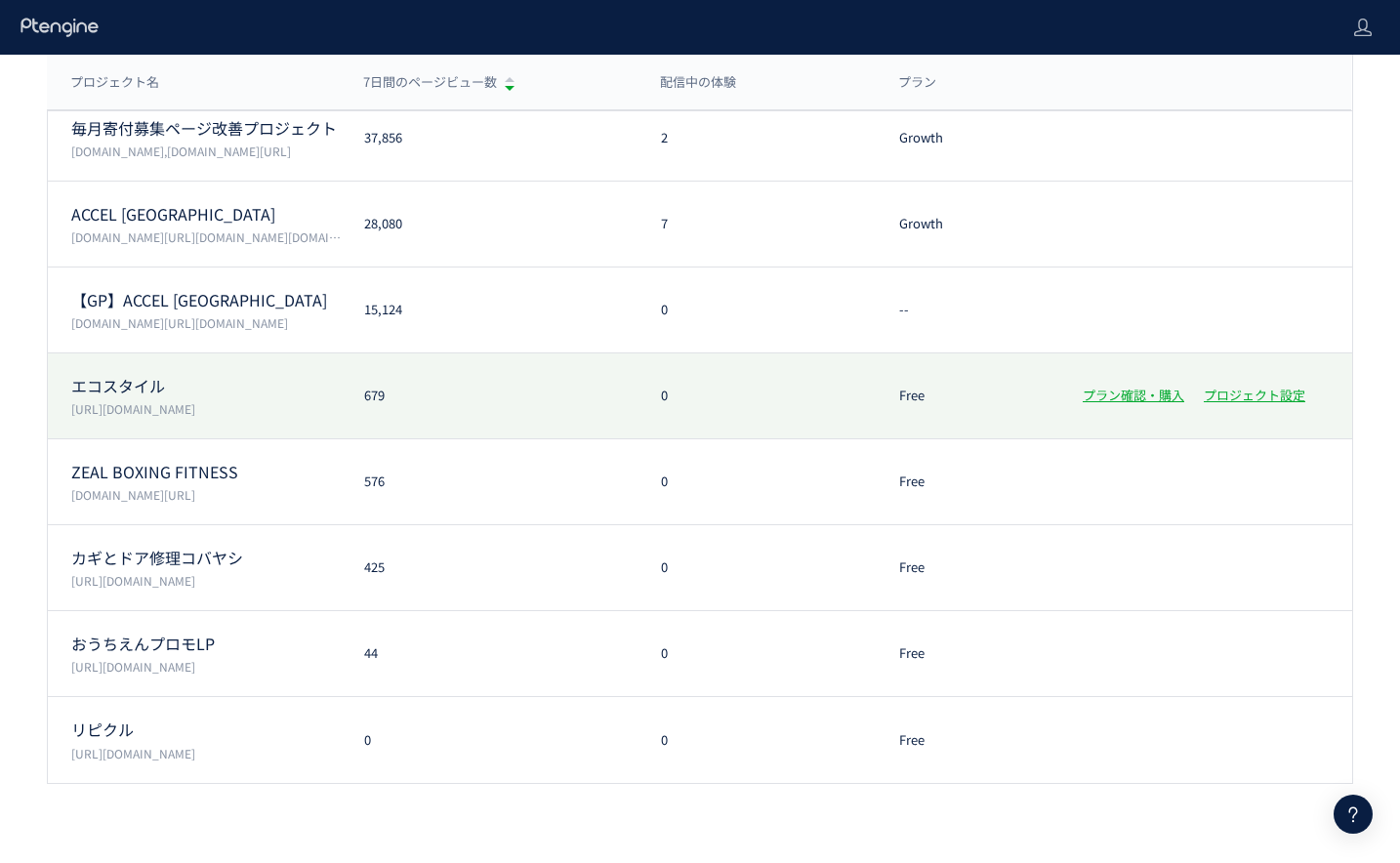 click on "エコスタイル  https://www.style-eco.com/takuhai-kaitori/ 679 0 Free プラン確認・購入 プロジェクト設定" 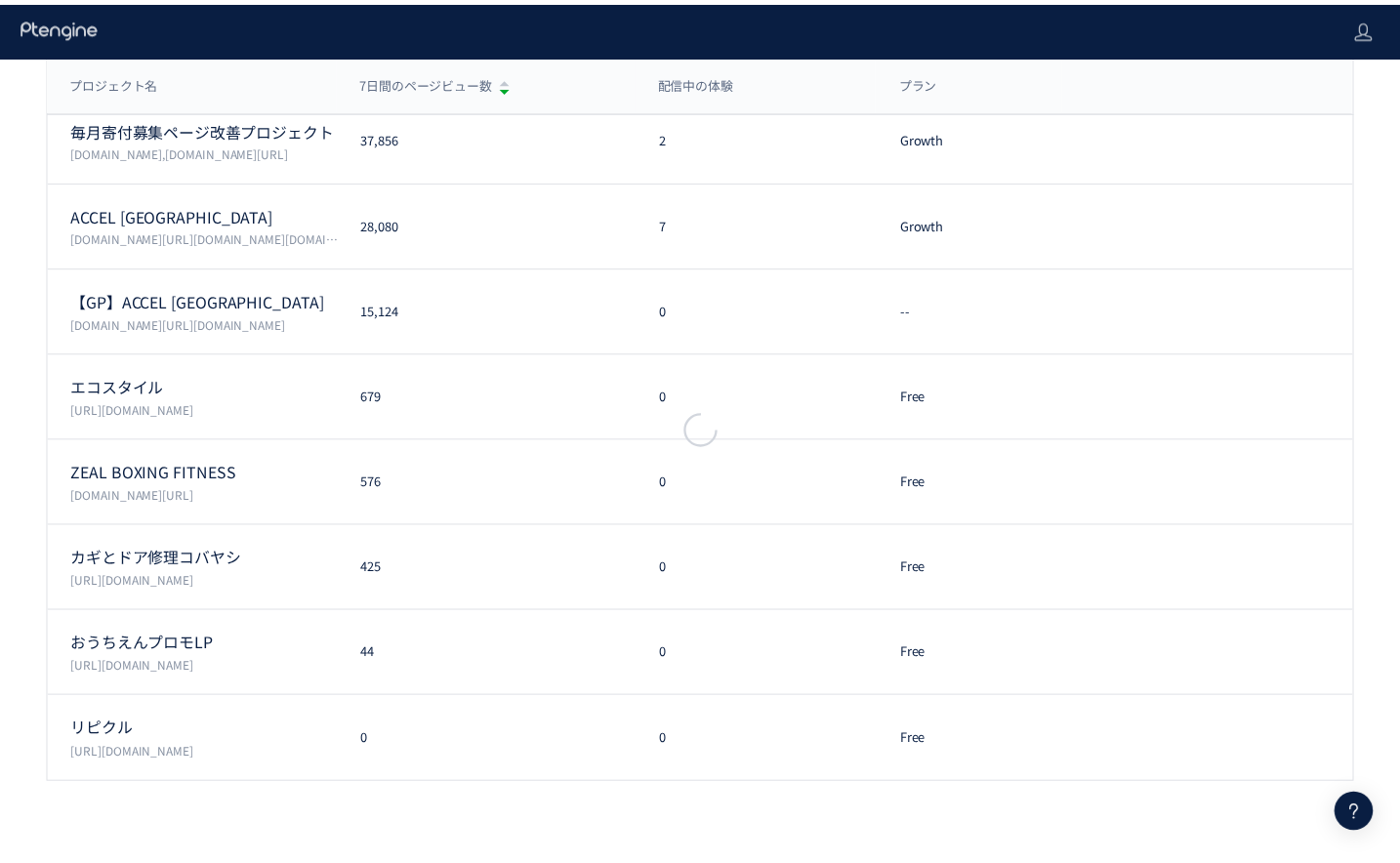 scroll, scrollTop: 0, scrollLeft: 0, axis: both 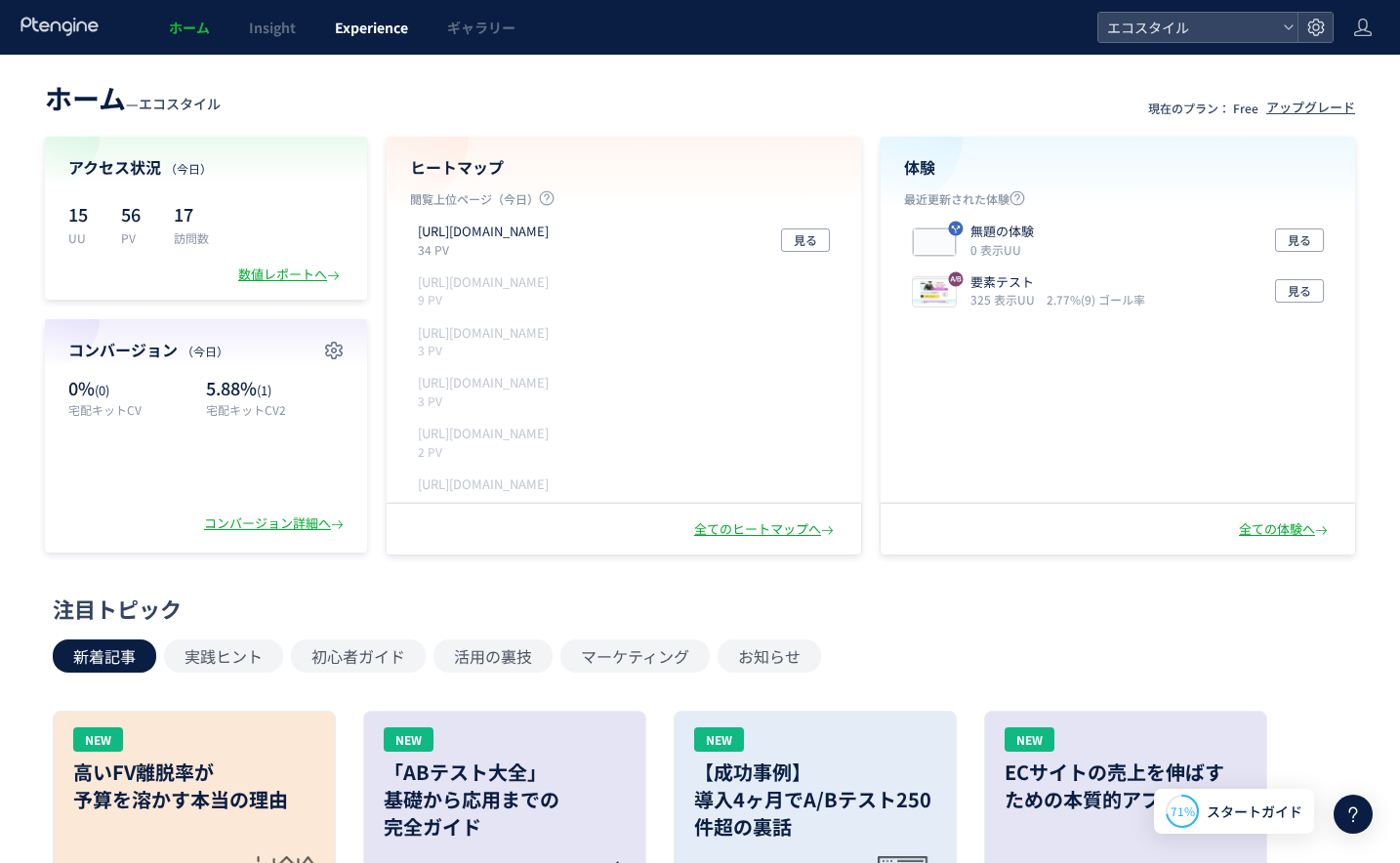 click on "Experience" at bounding box center [371, 27] 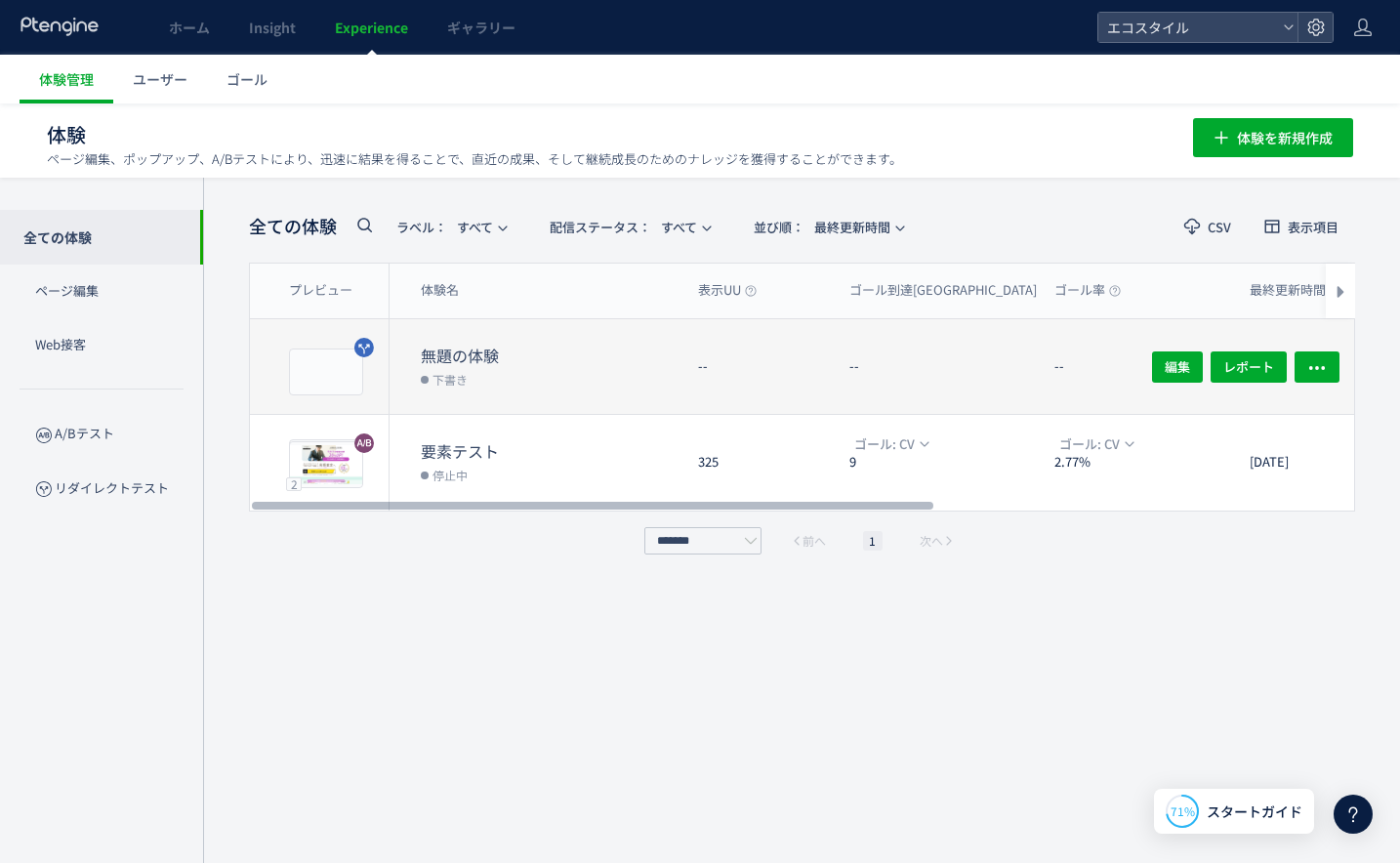 click on "下書き" at bounding box center (552, 379) 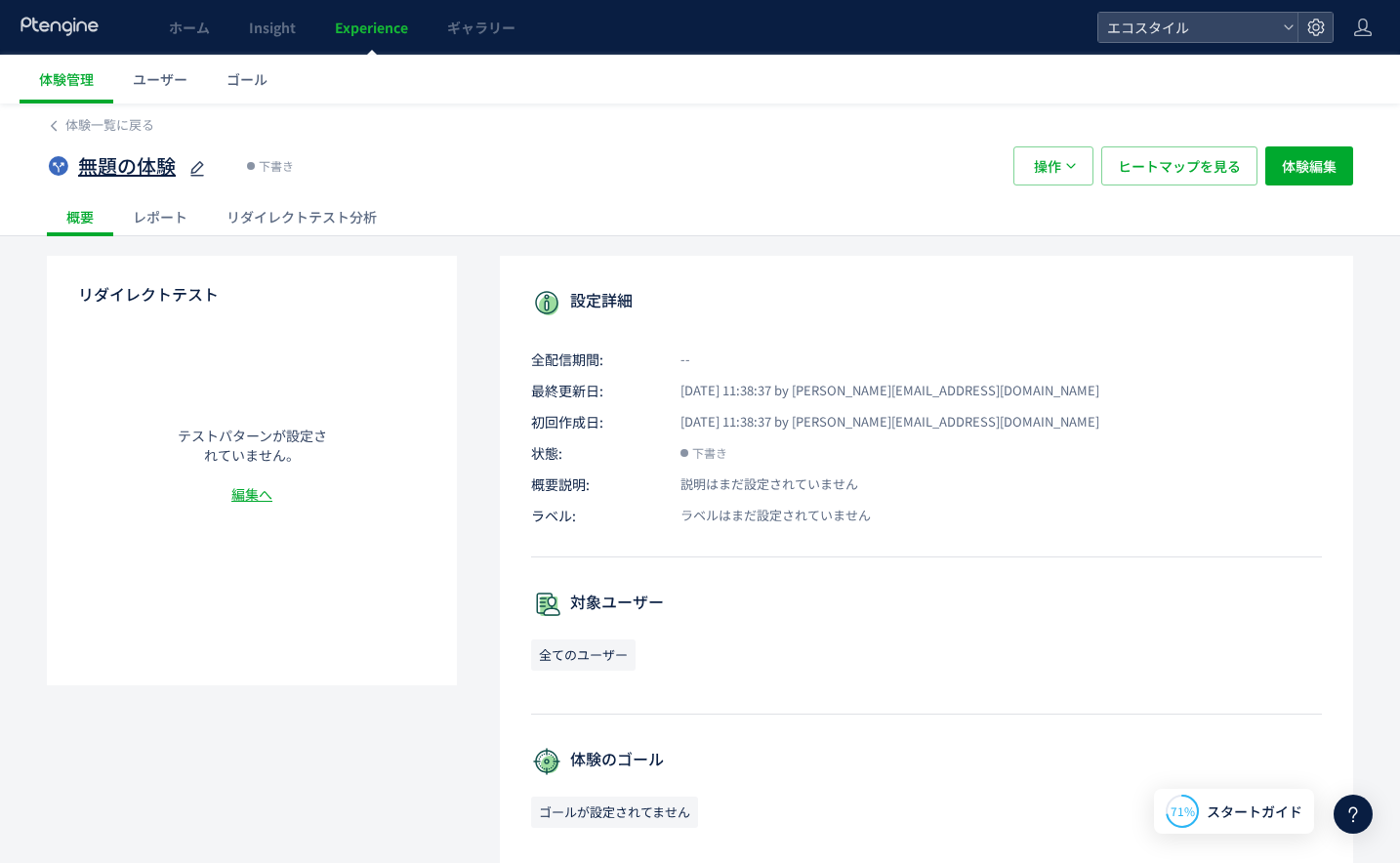 click 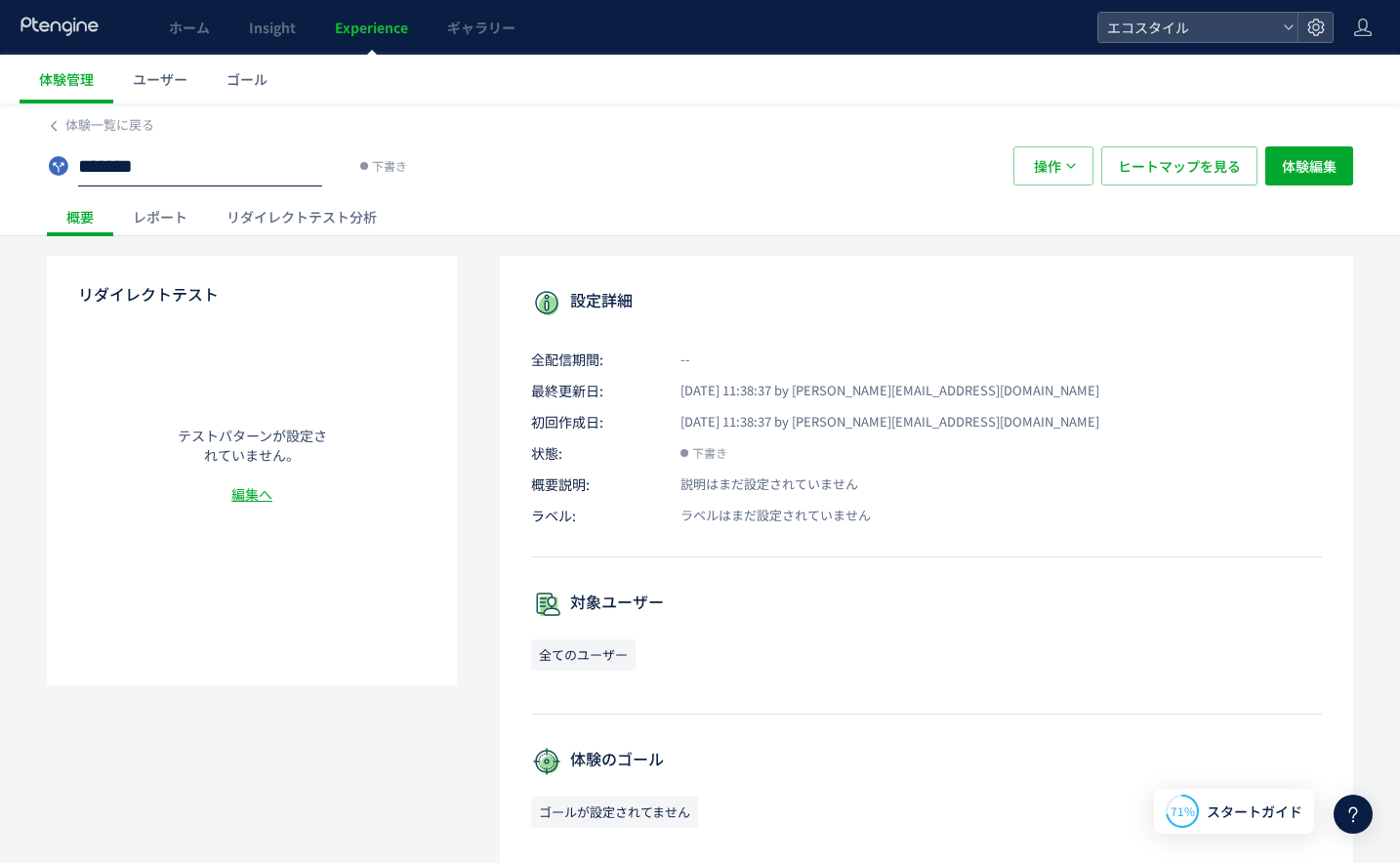 type on "********" 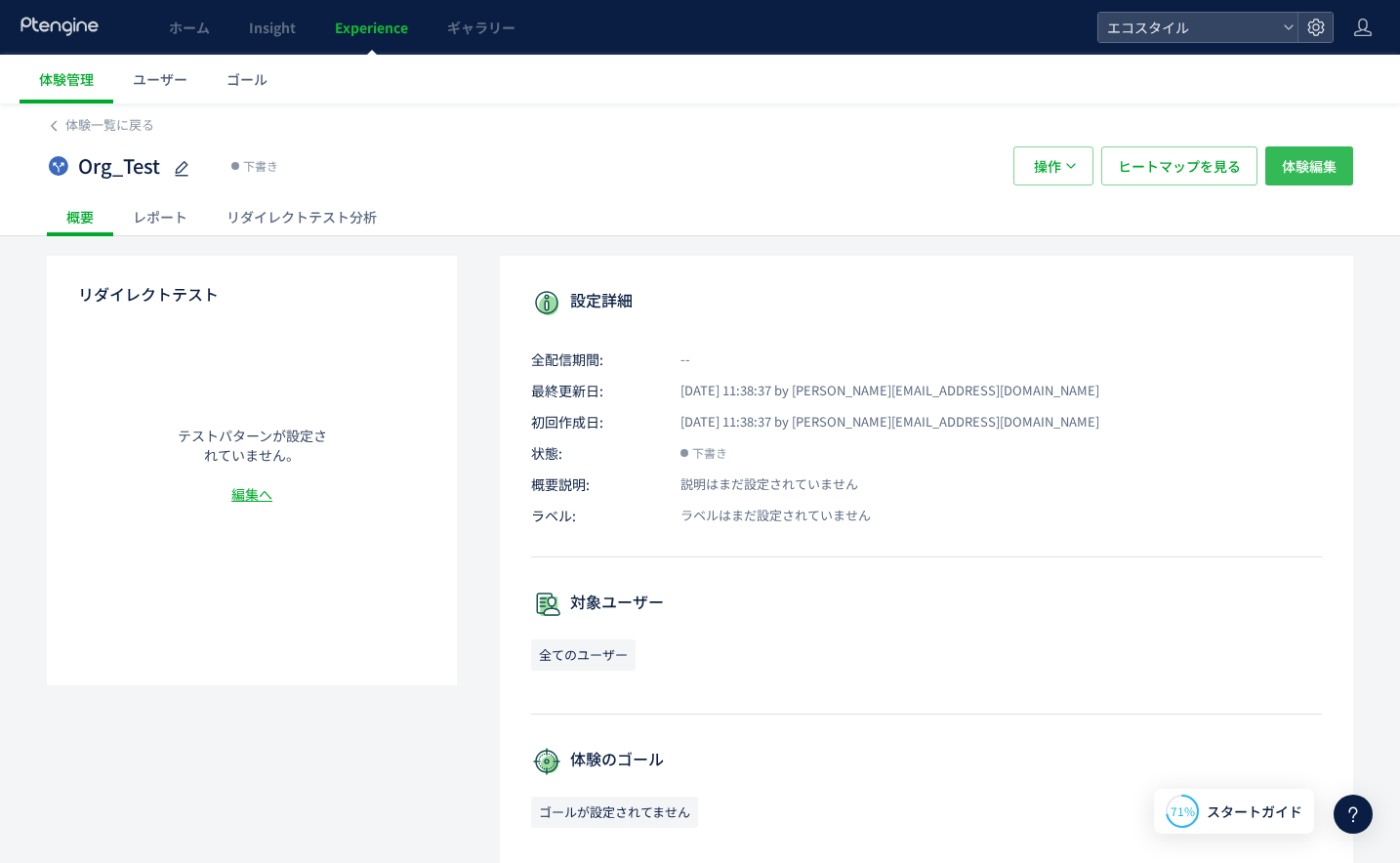 click on "体験編集" at bounding box center (1309, 166) 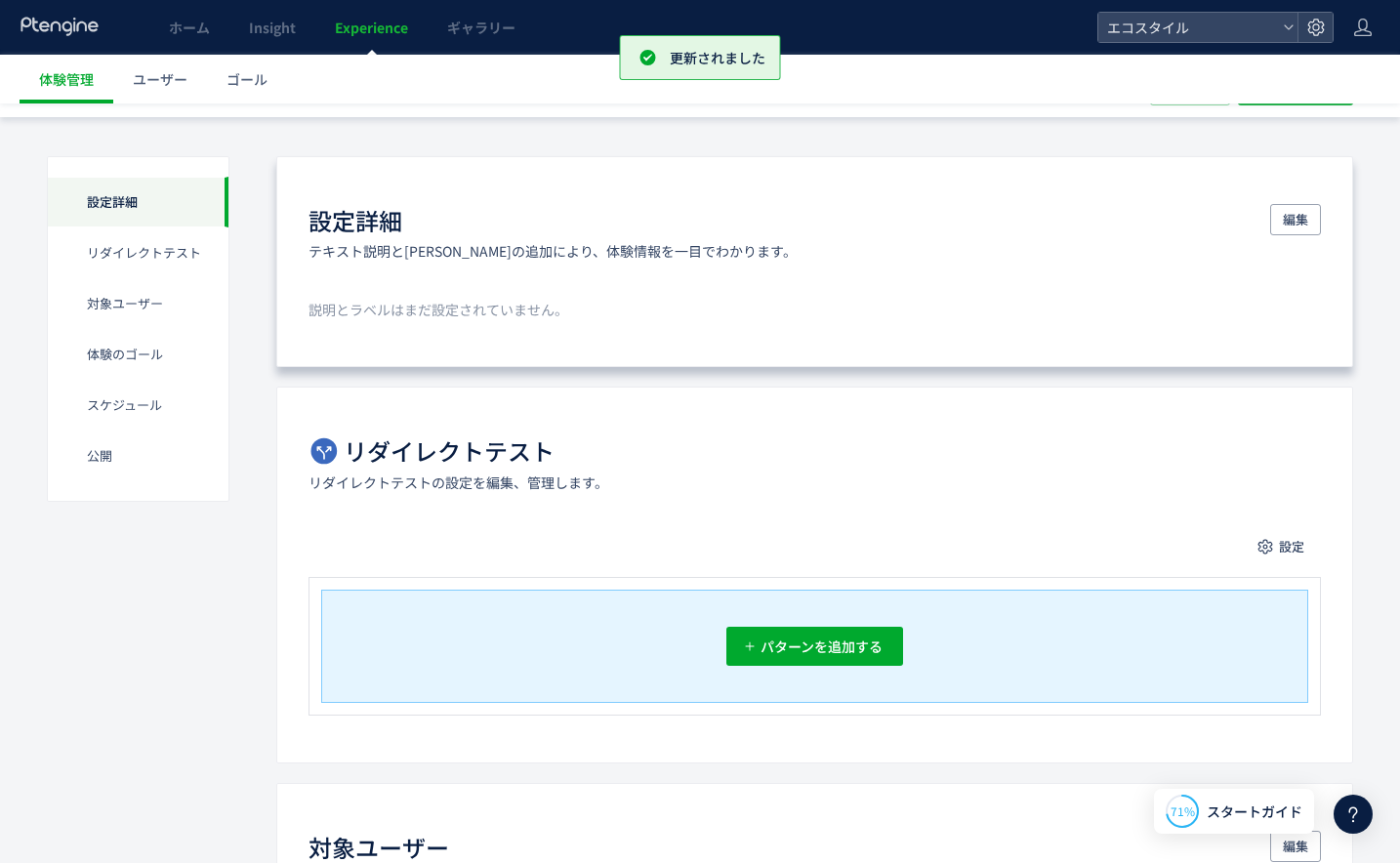 scroll, scrollTop: 76, scrollLeft: 0, axis: vertical 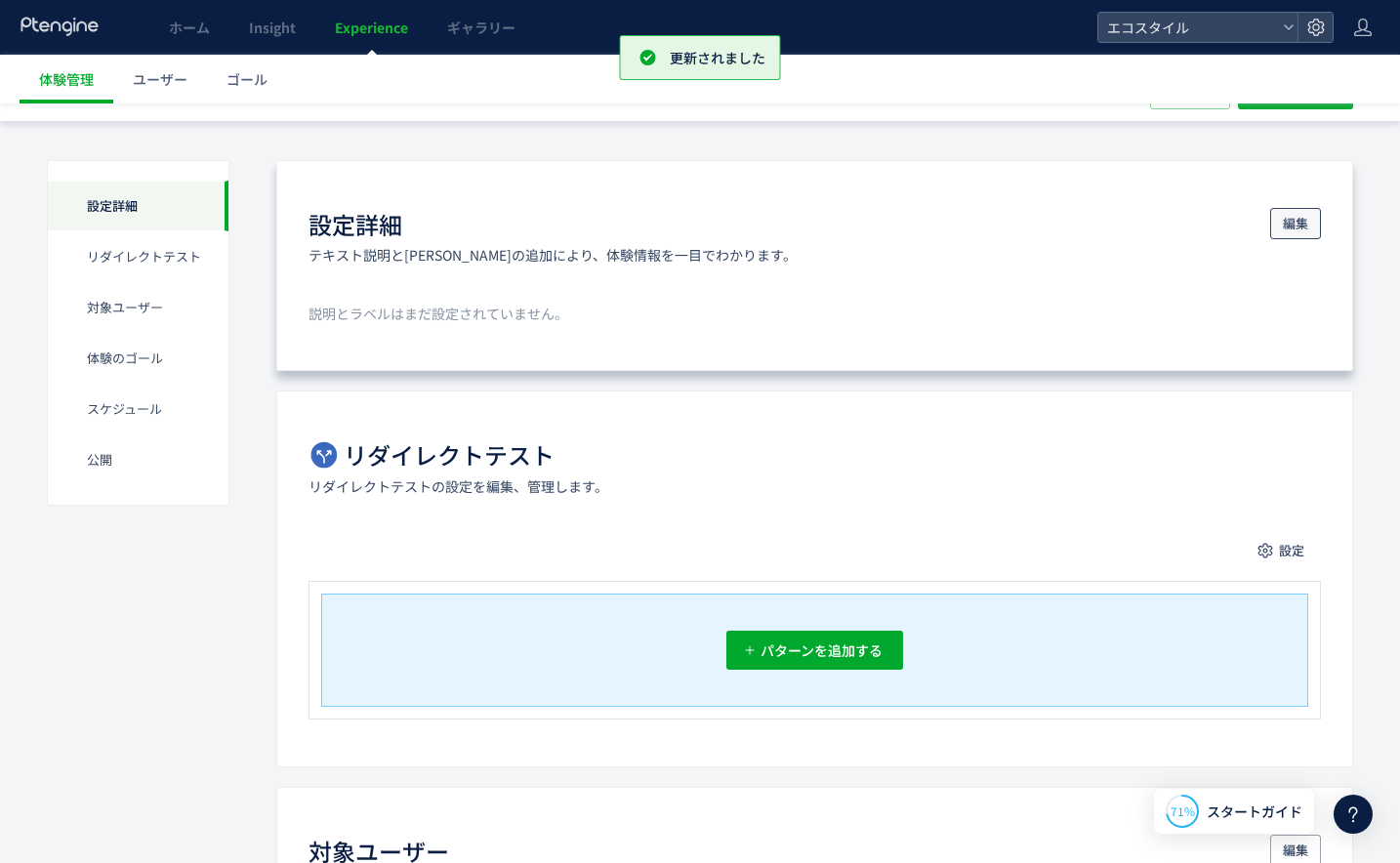 click on "編集" at bounding box center [1296, 224] 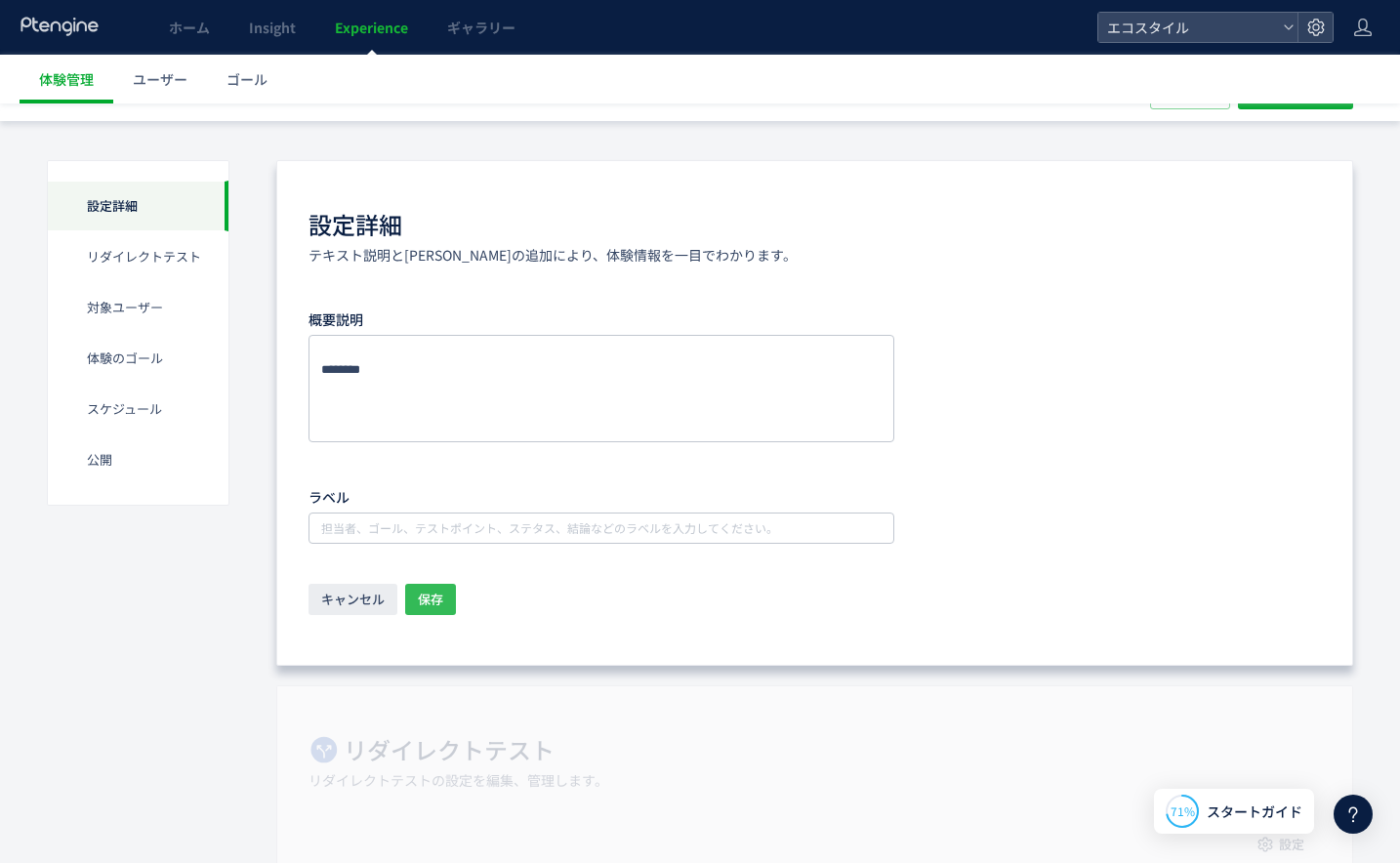 click on "保存" at bounding box center [431, 599] 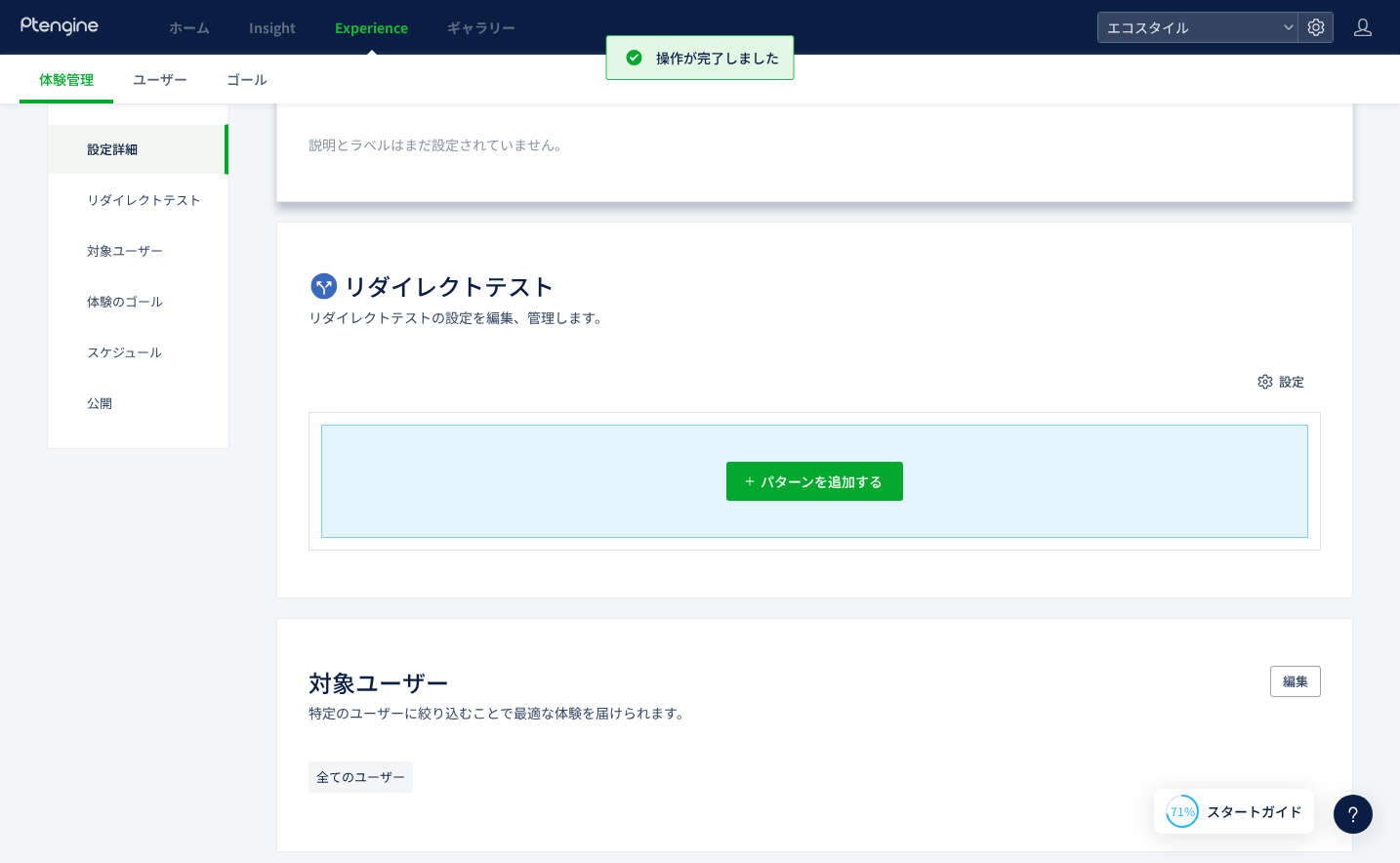 scroll, scrollTop: 247, scrollLeft: 0, axis: vertical 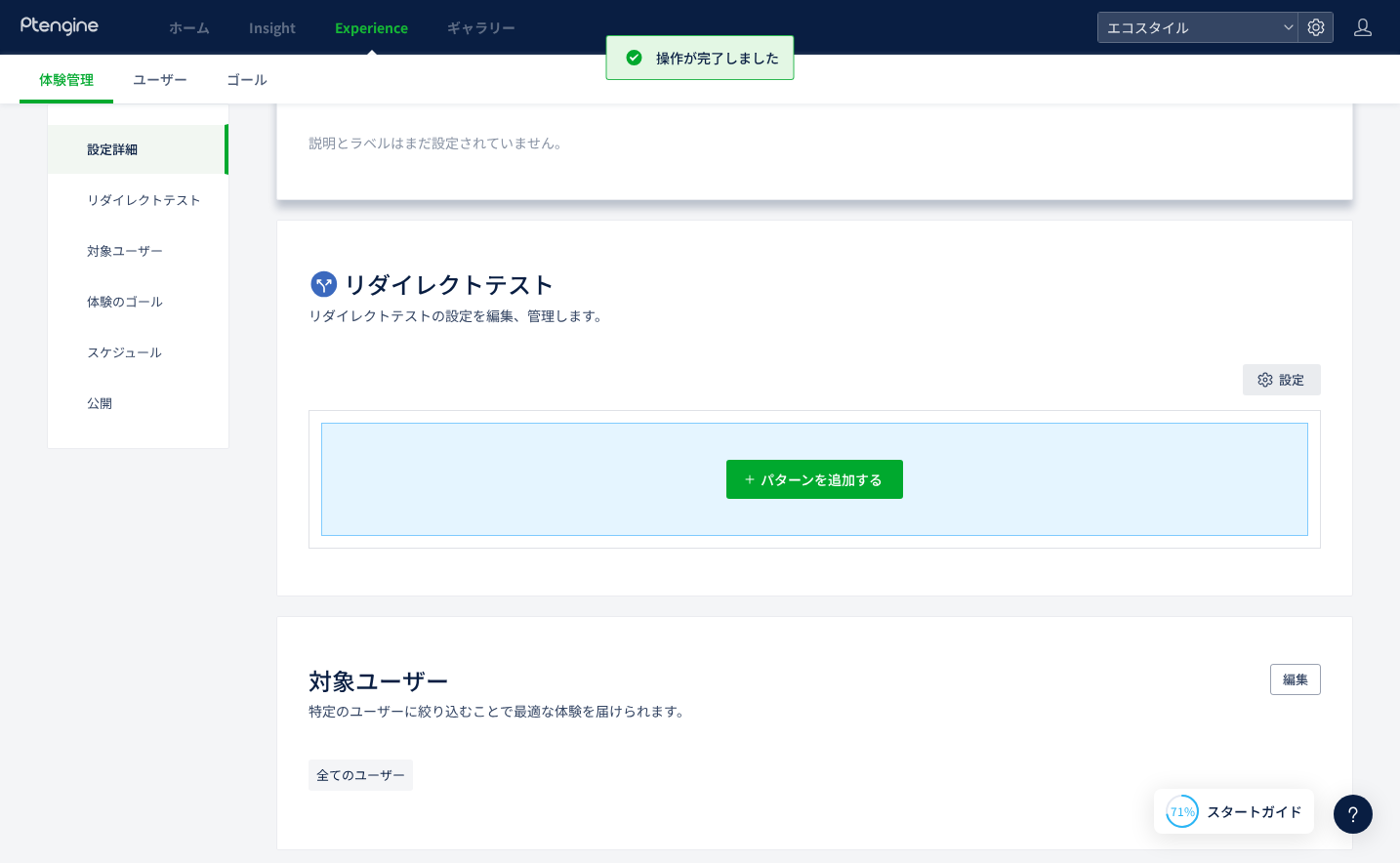 click on "設定" at bounding box center [1292, 380] 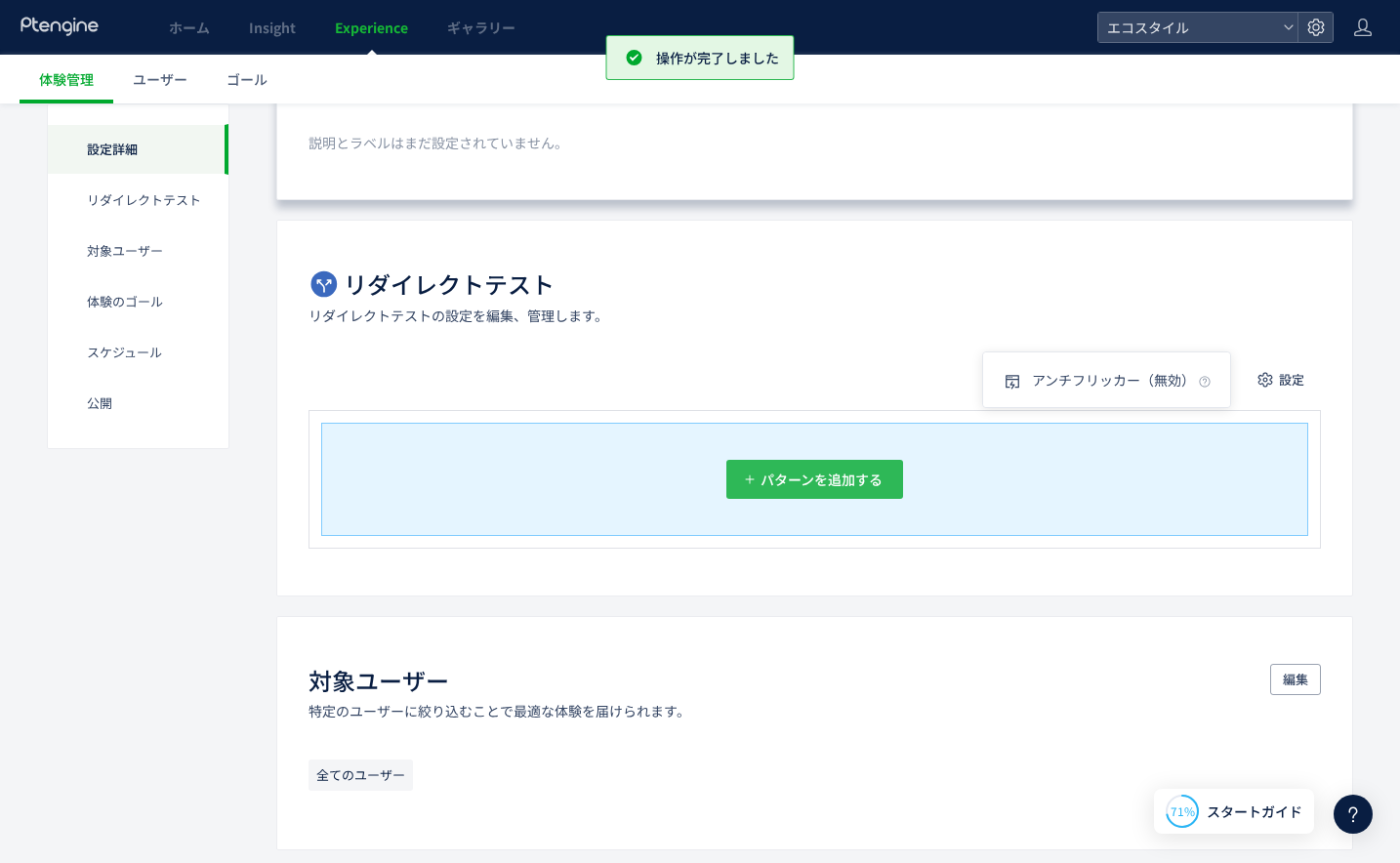 click on "パターンを追加する" at bounding box center [821, 479] 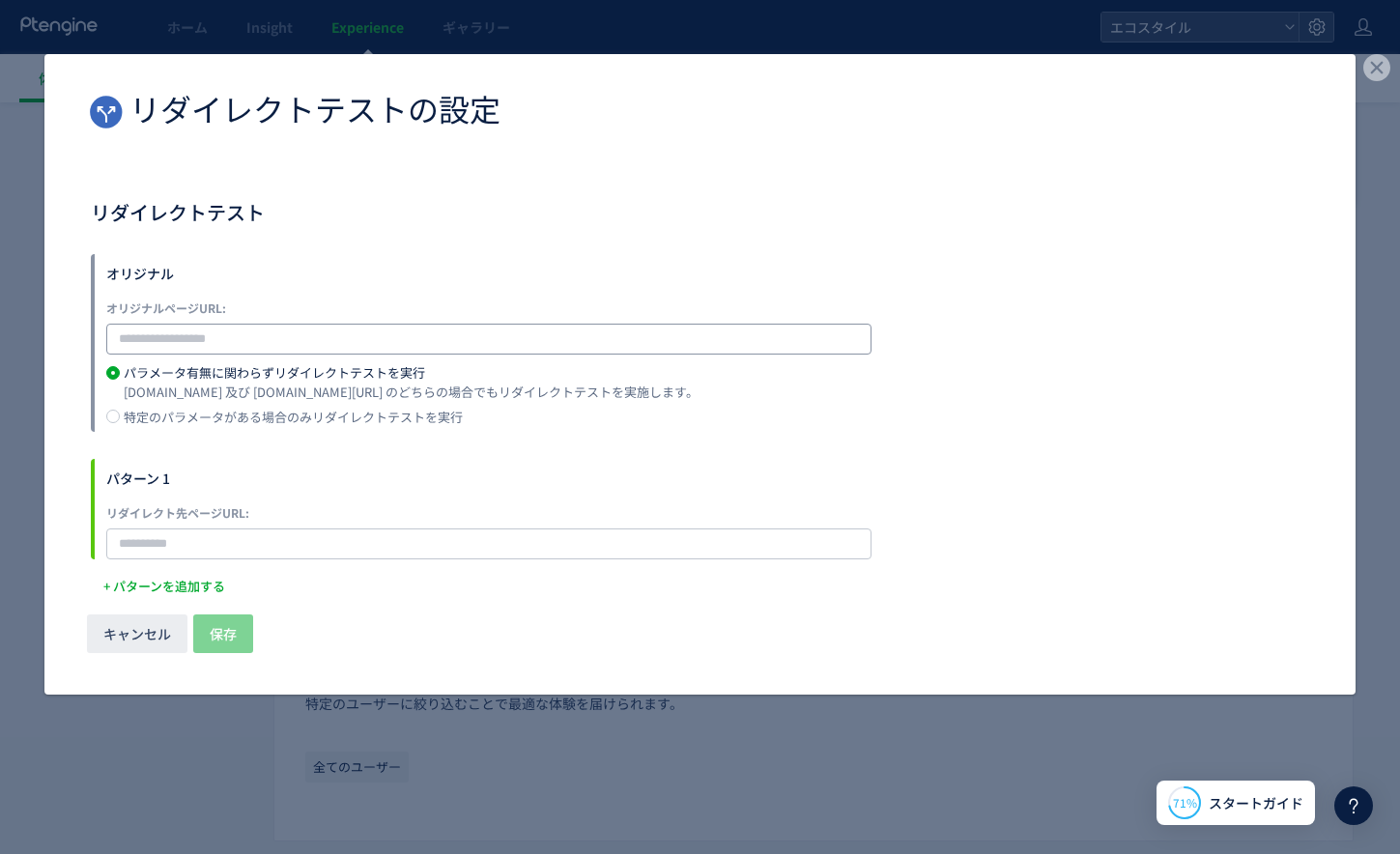 click 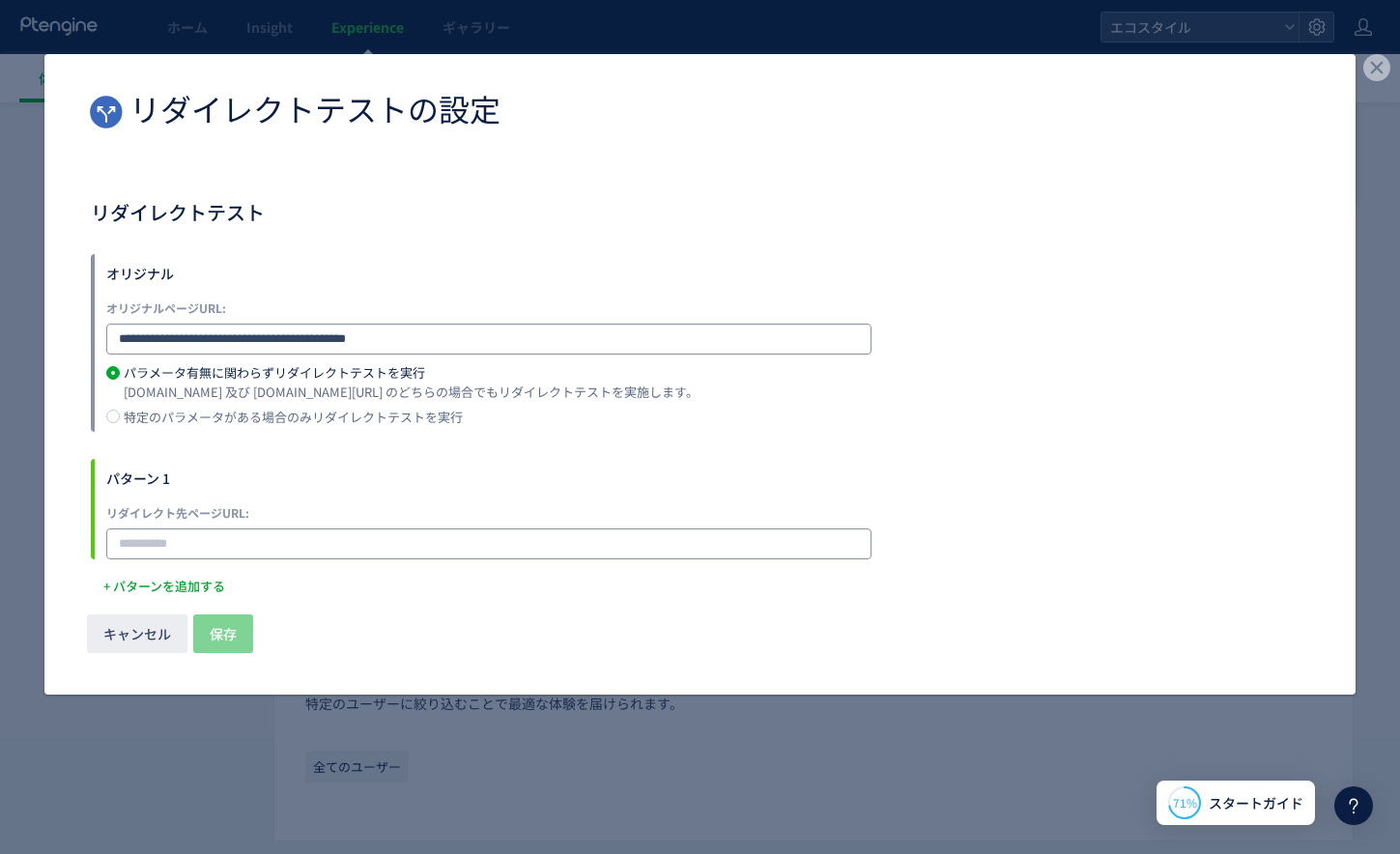 type on "**********" 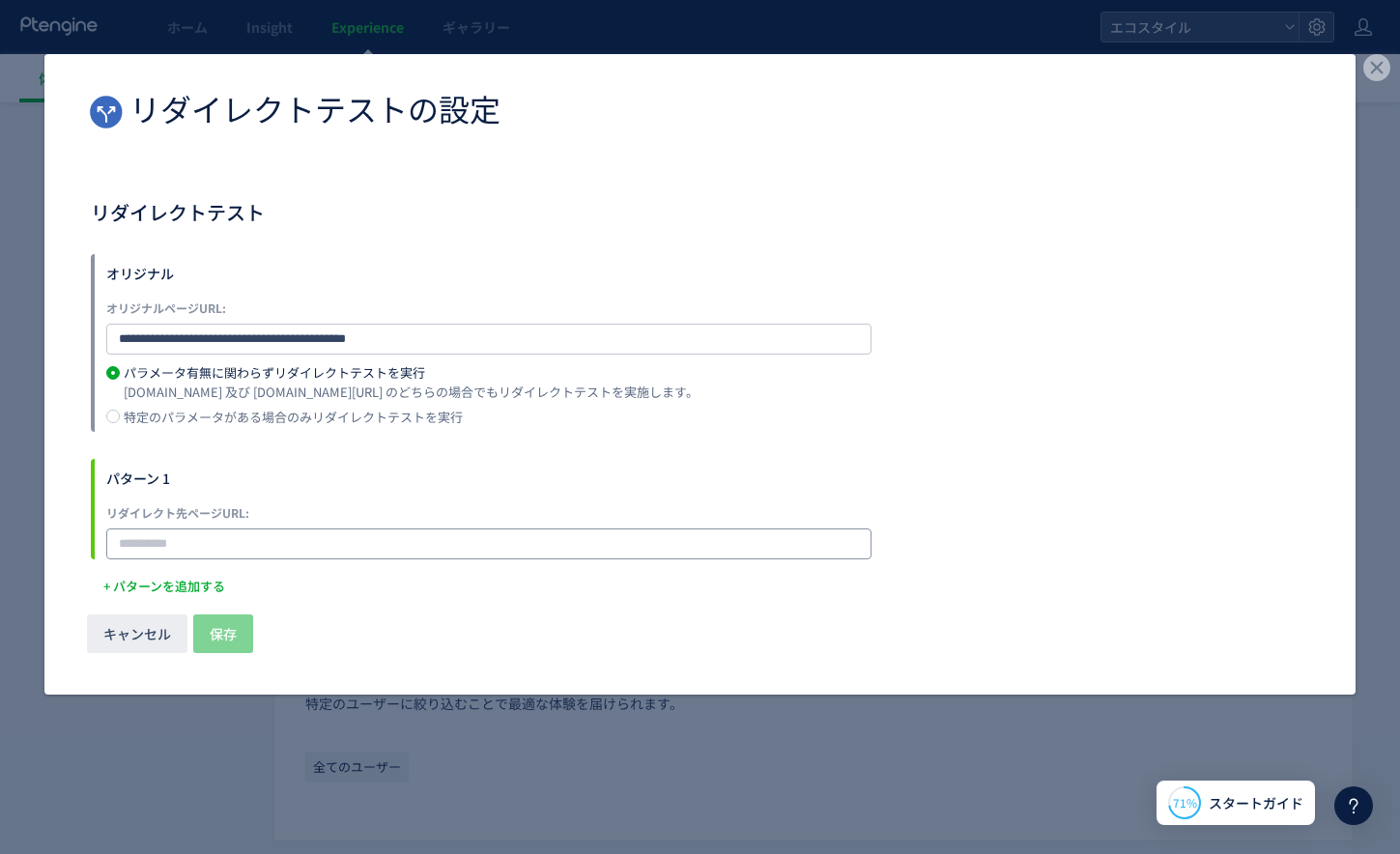 click 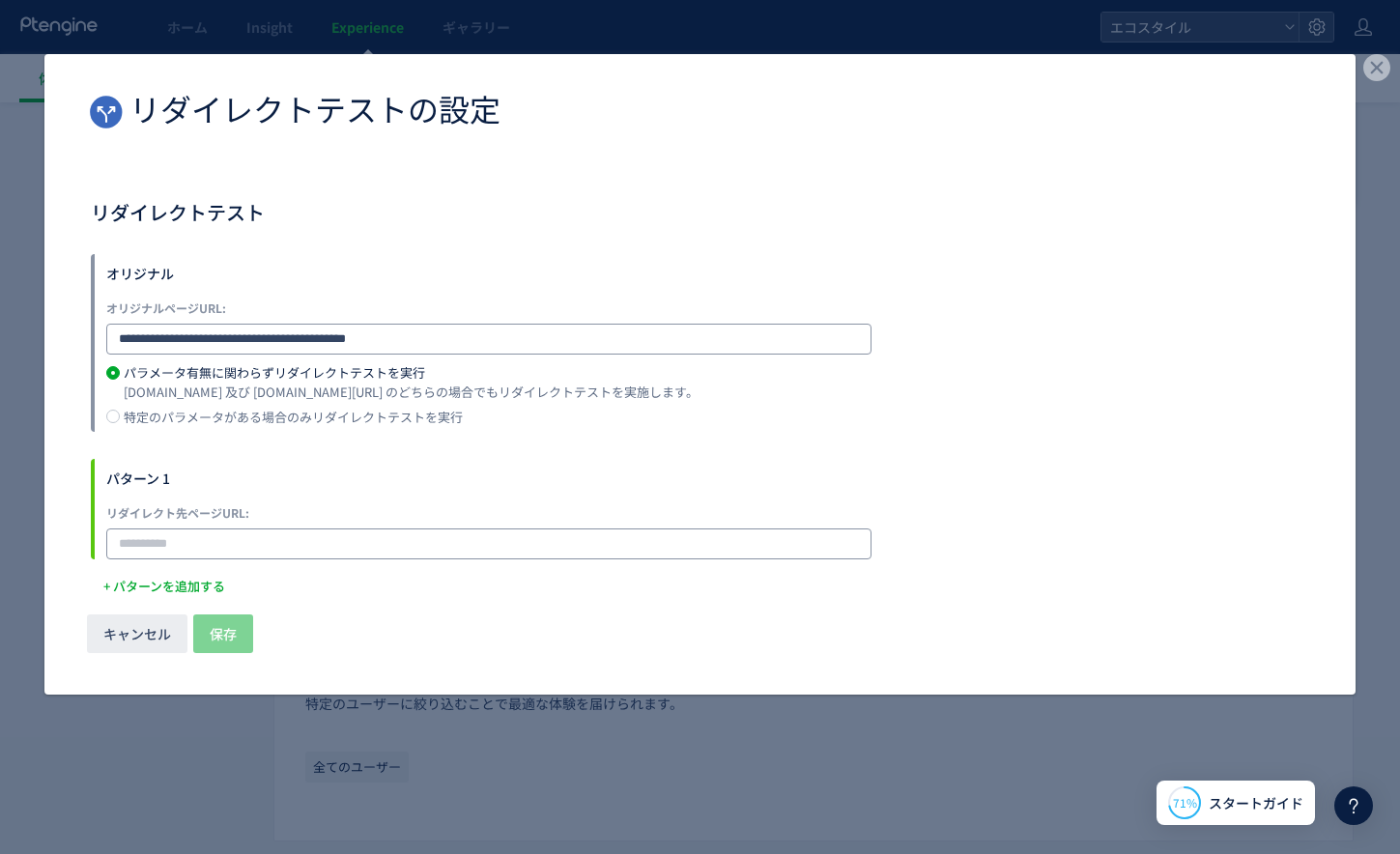 paste on "**********" 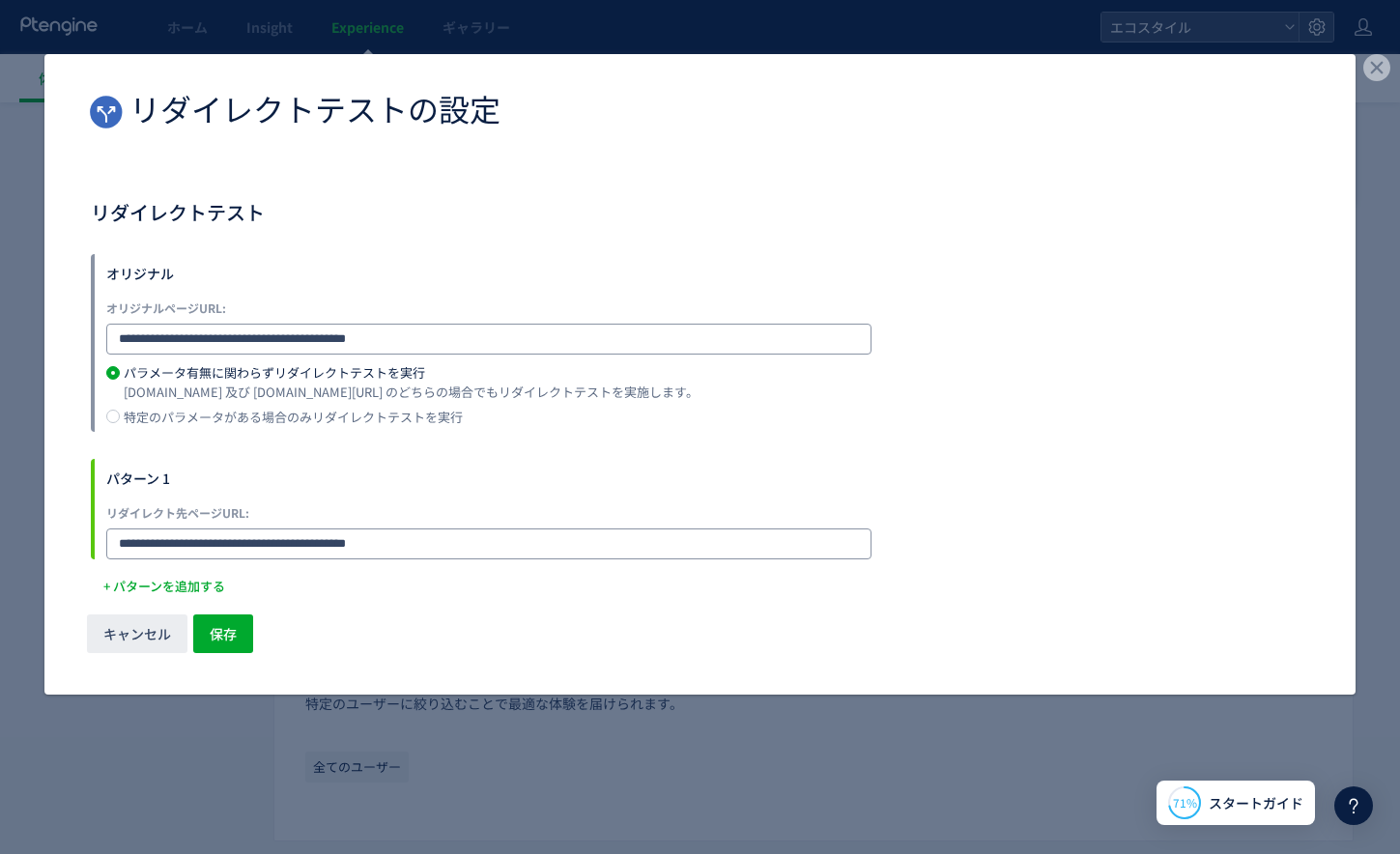 type on "**********" 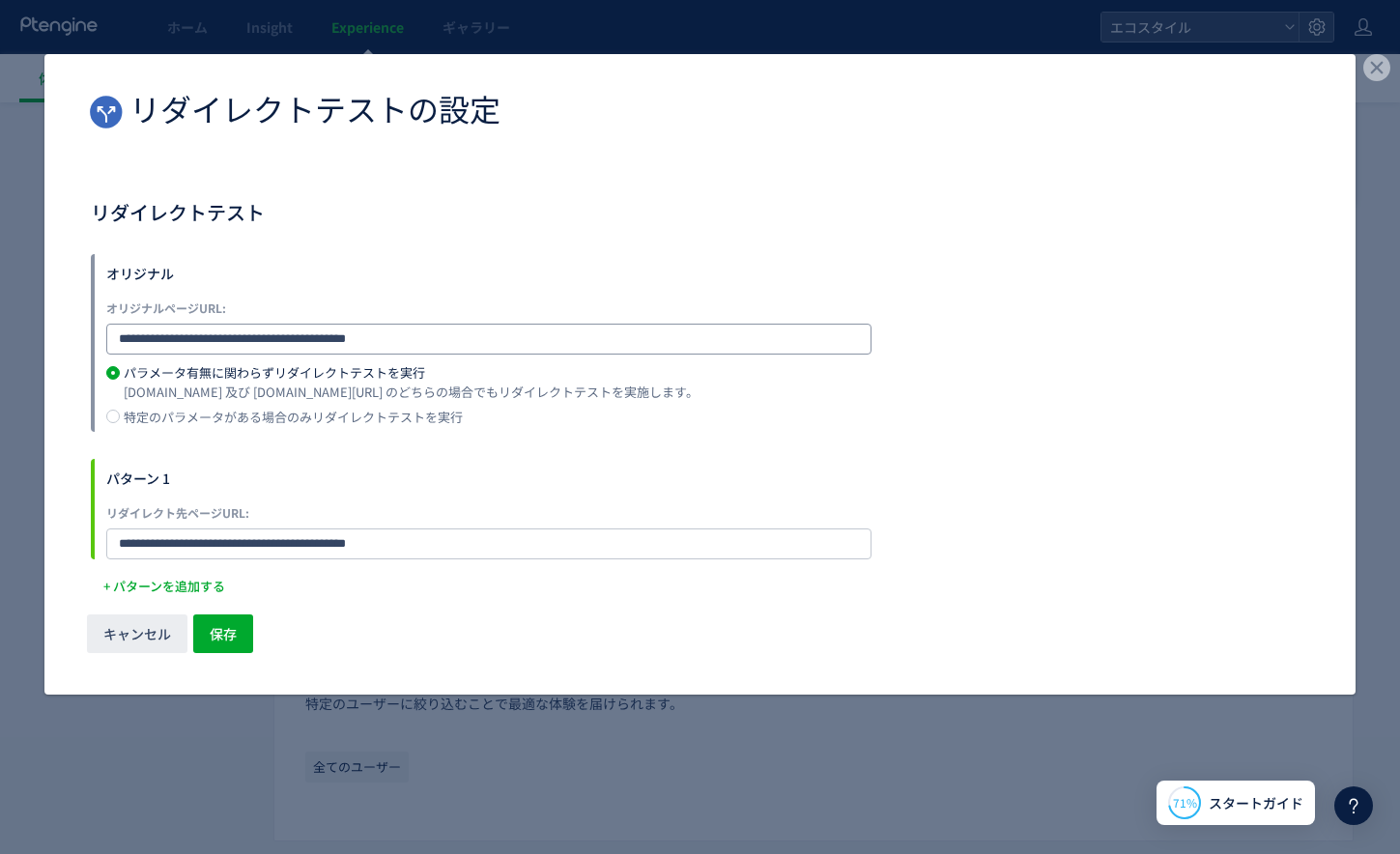 click on "**********" 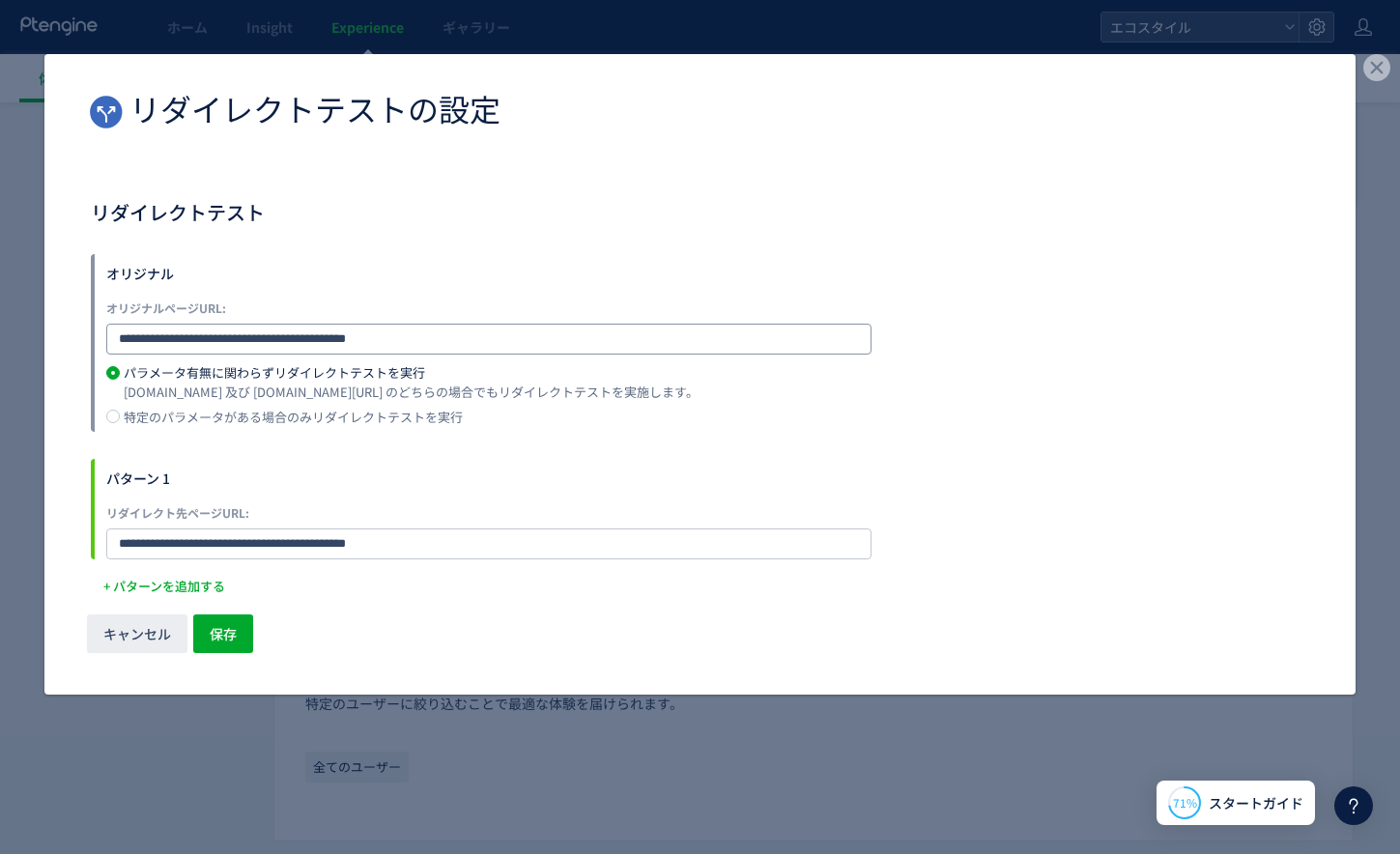 type on "**********" 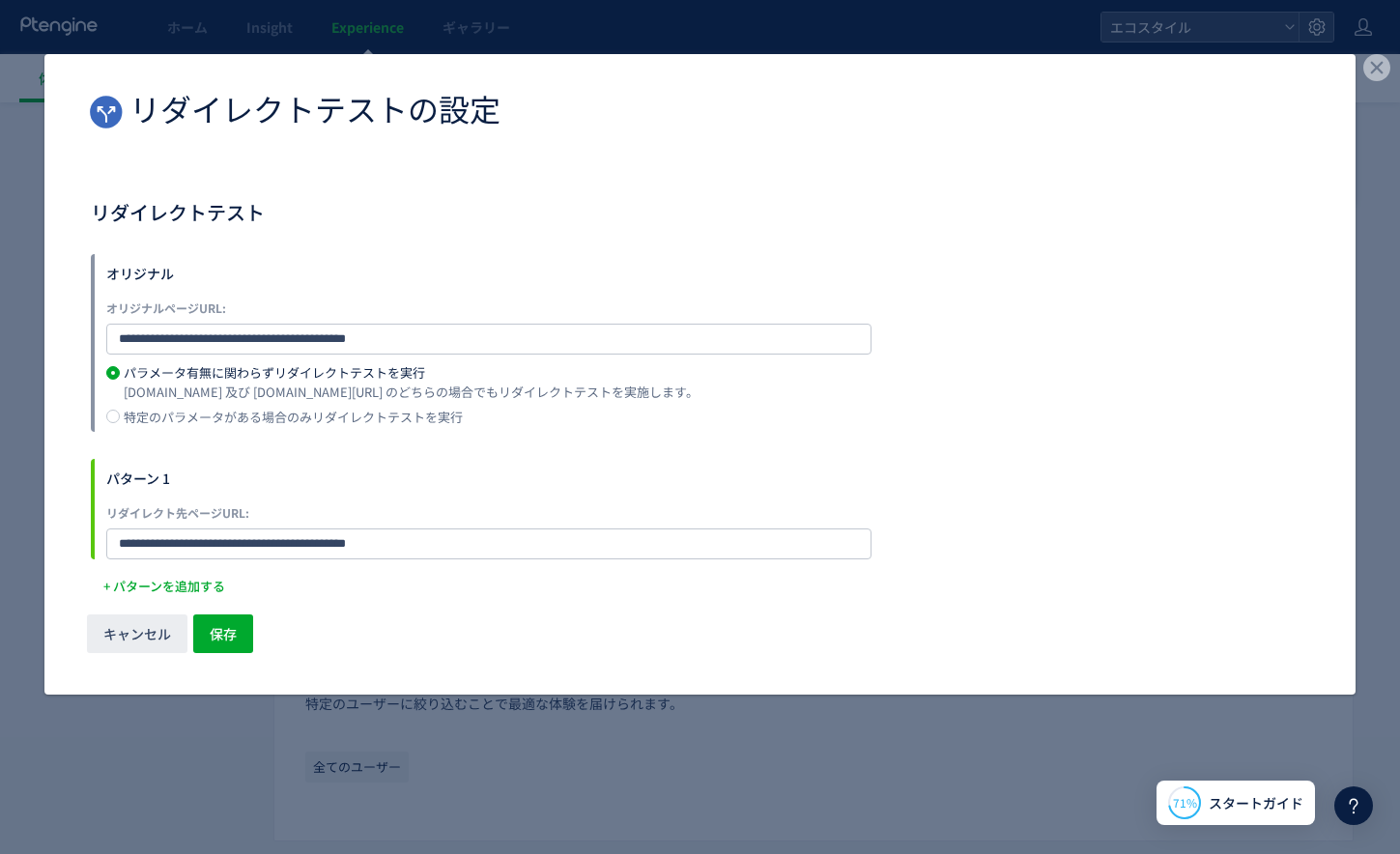 click on "オリジナルページURL:" 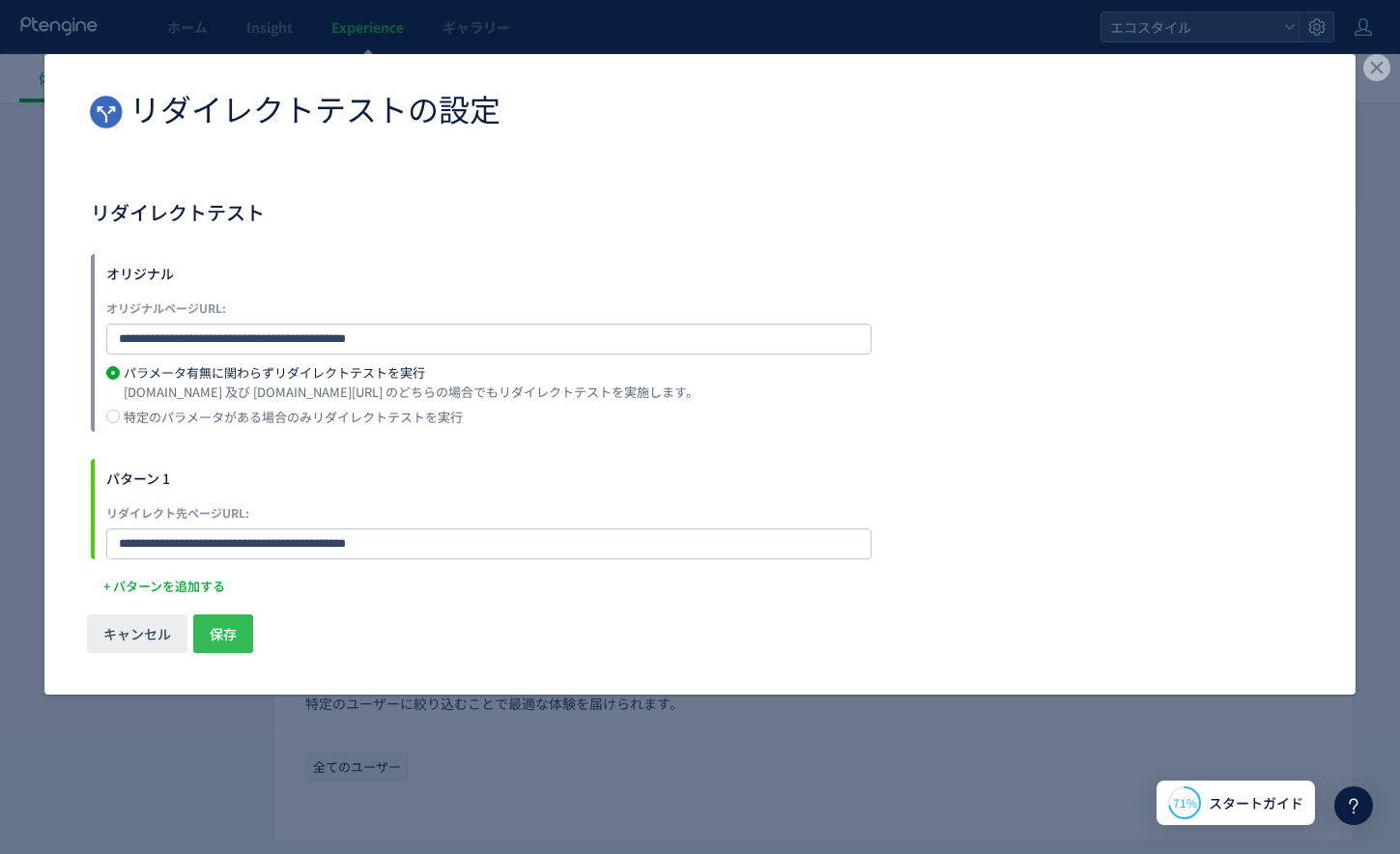 click on "保存" at bounding box center (223, 634) 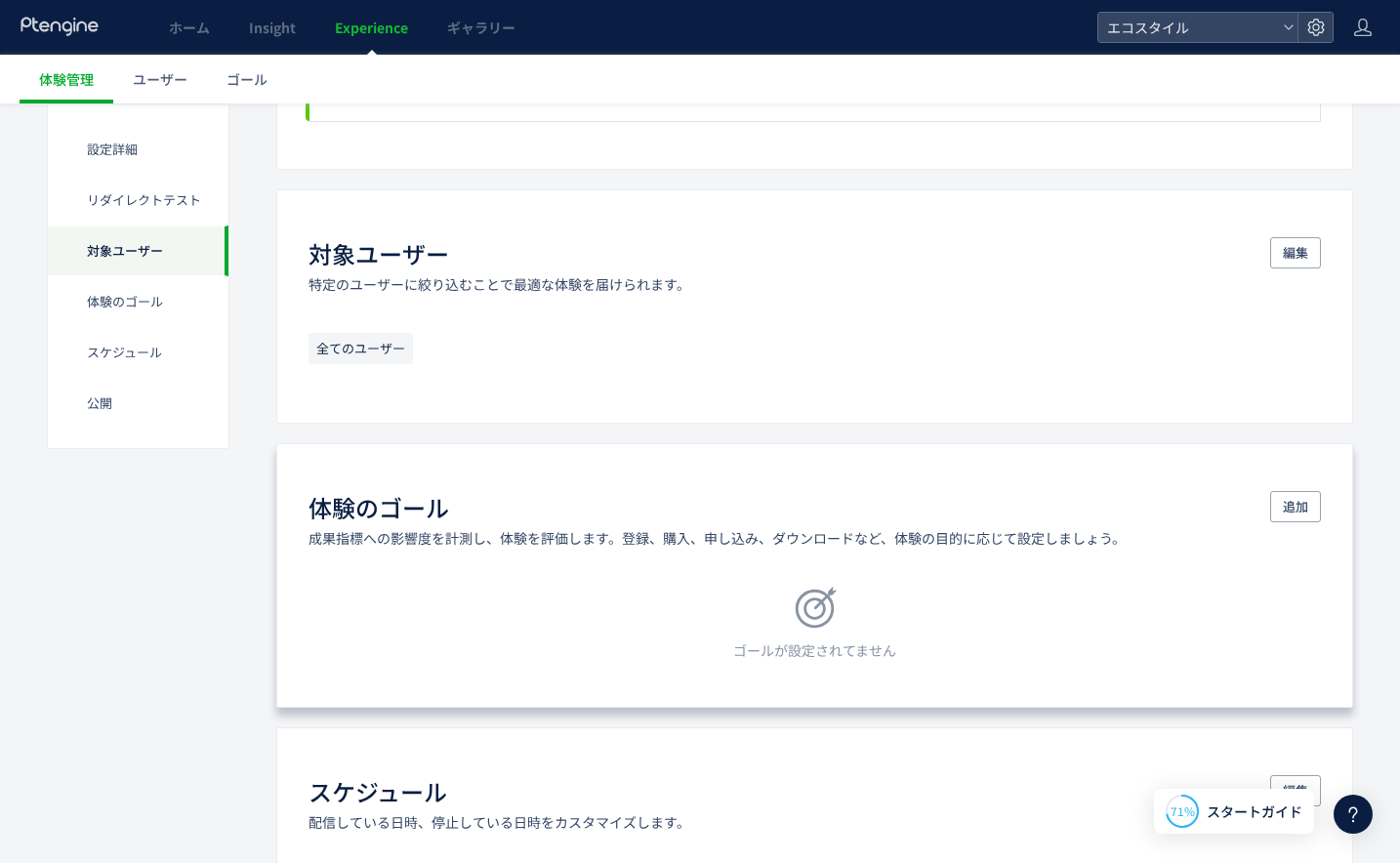 scroll, scrollTop: 747, scrollLeft: 0, axis: vertical 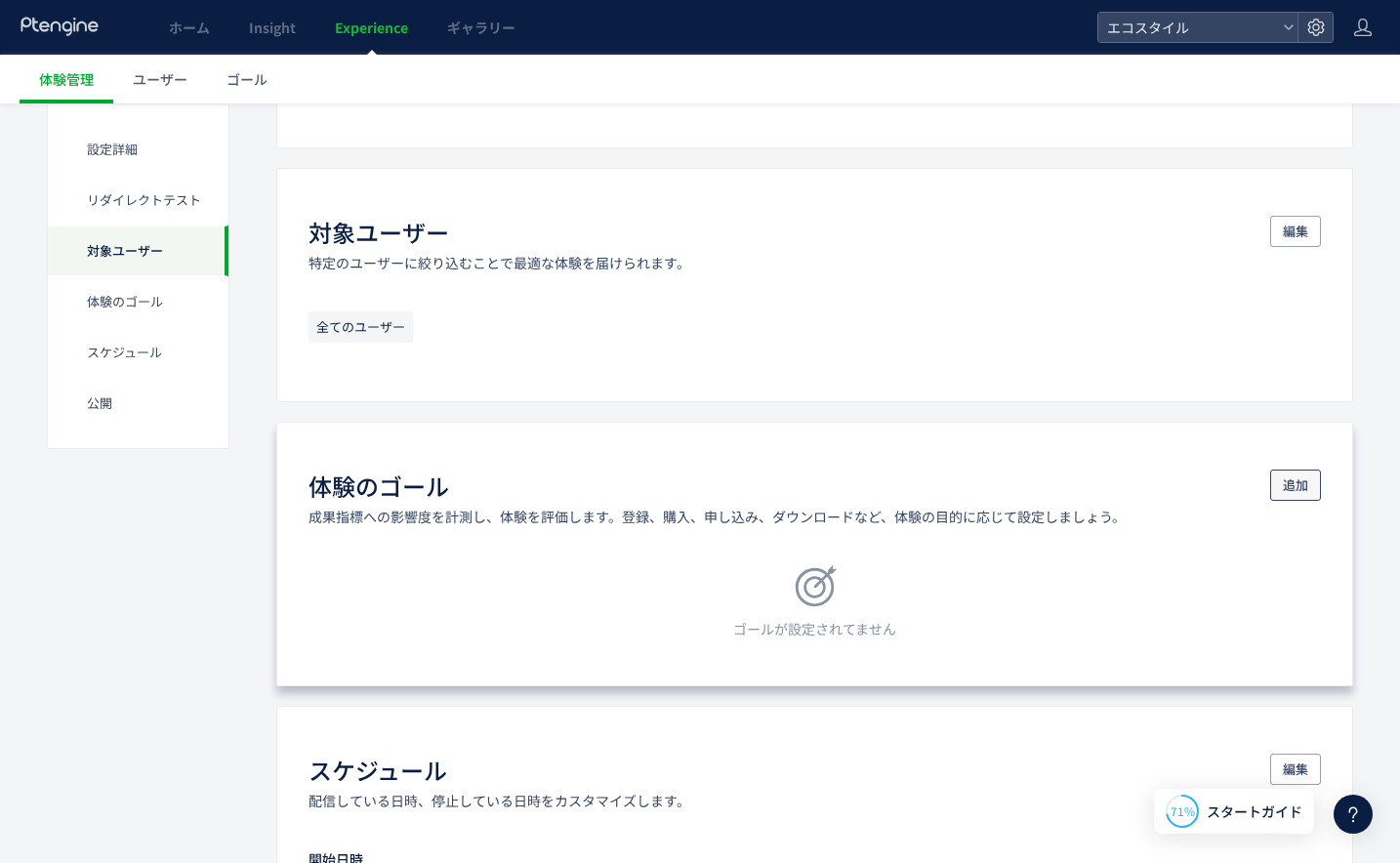 click on "追加" at bounding box center [1296, 485] 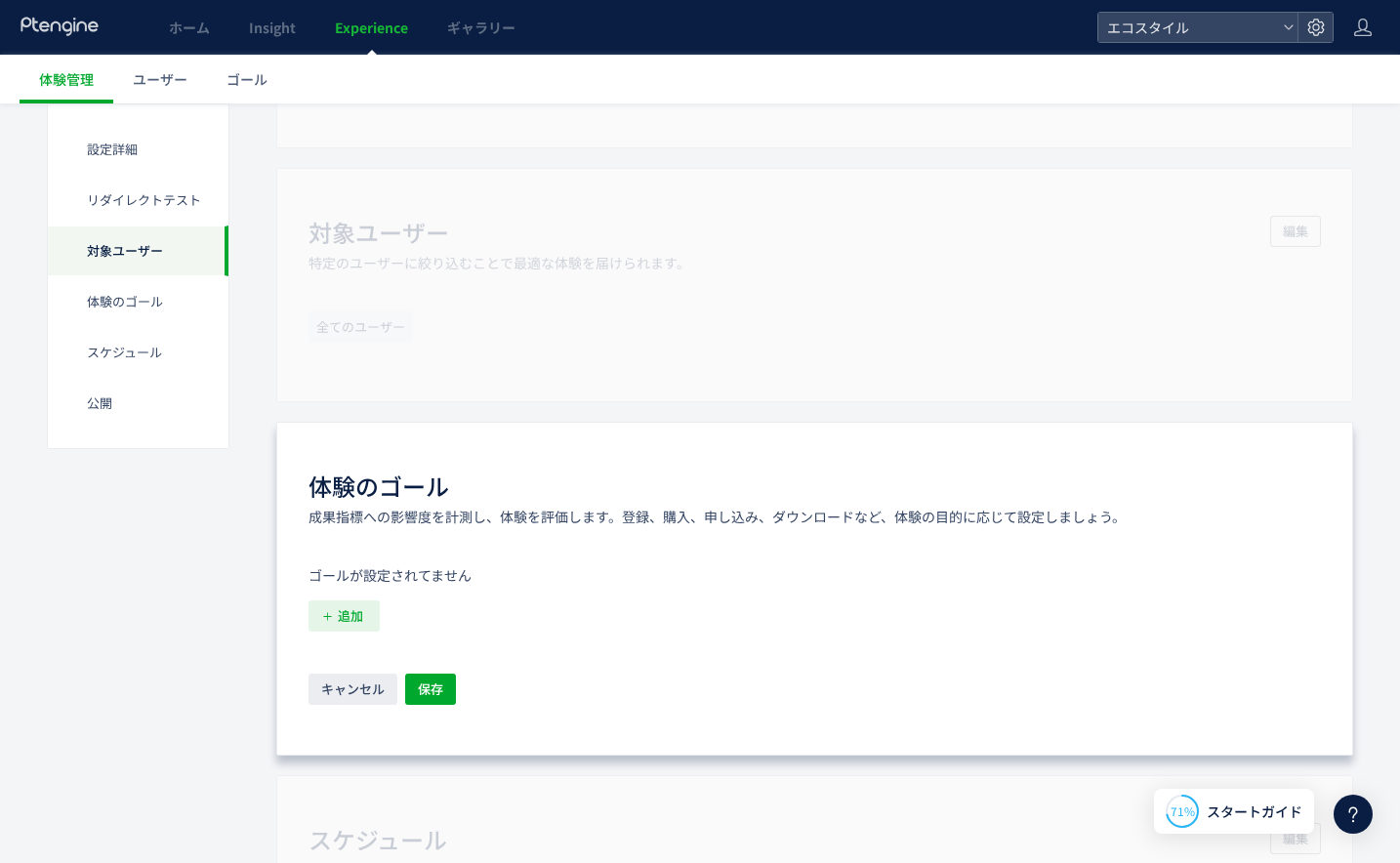 click on "追加" at bounding box center (350, 616) 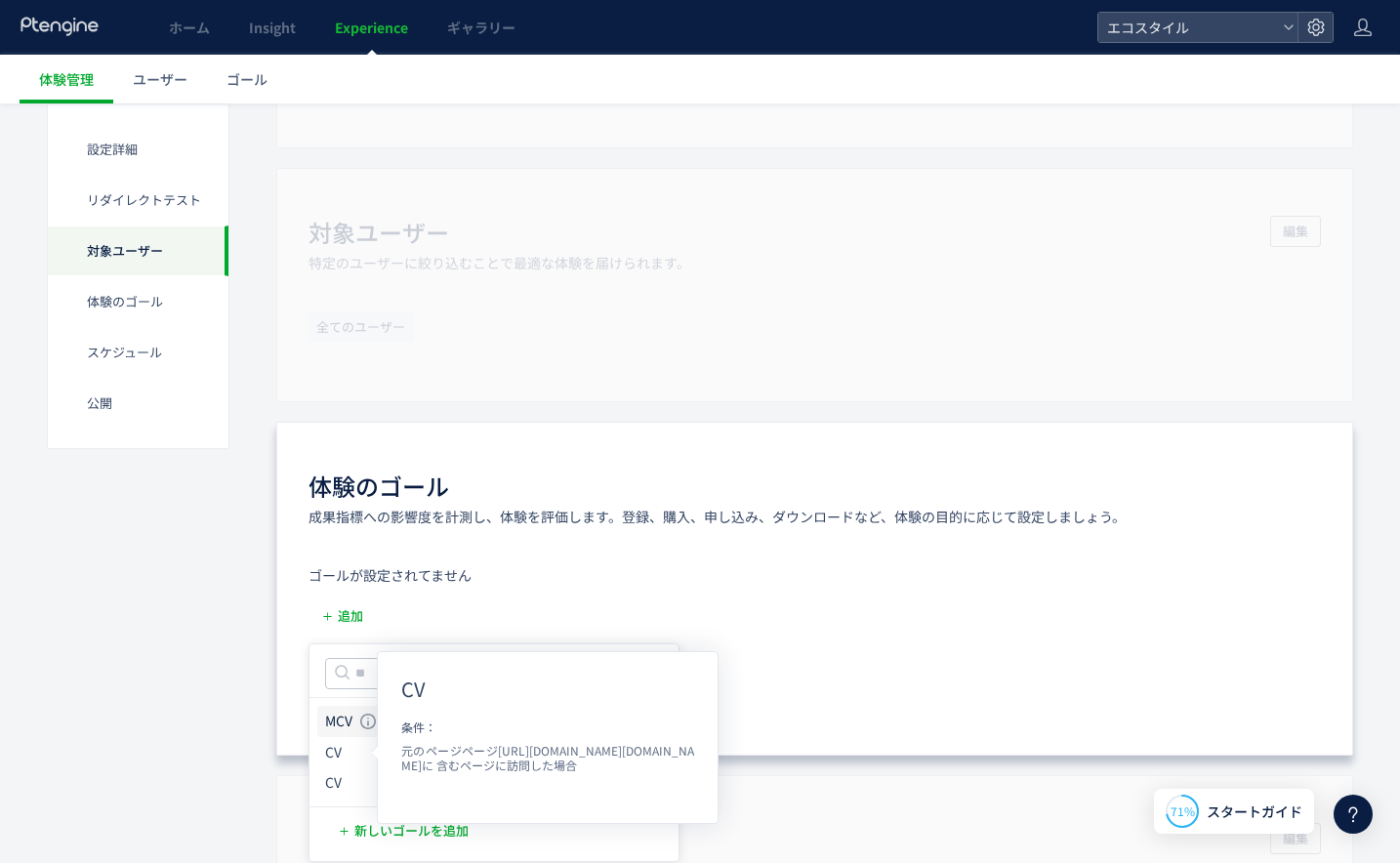 click on "MCV" at bounding box center [339, 721] 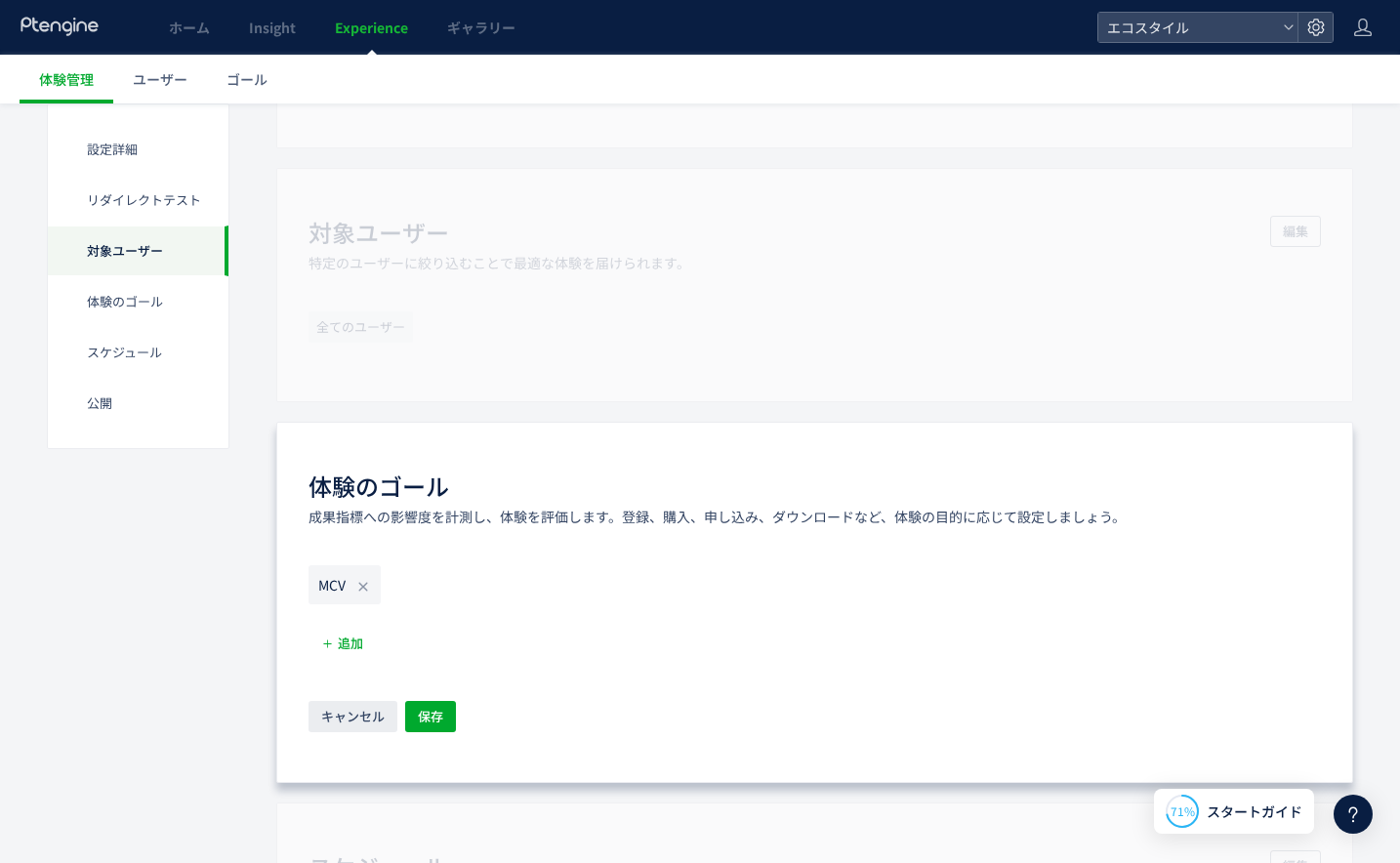 click on "体験のゴール  成果指標への影響度を計測し、体験を評価します。登録、購入、申し込み、ダウンロードなど、体験の目的に応じて設定しましょう。 MCV 追加 キャンセル 保存" at bounding box center (814, 602) 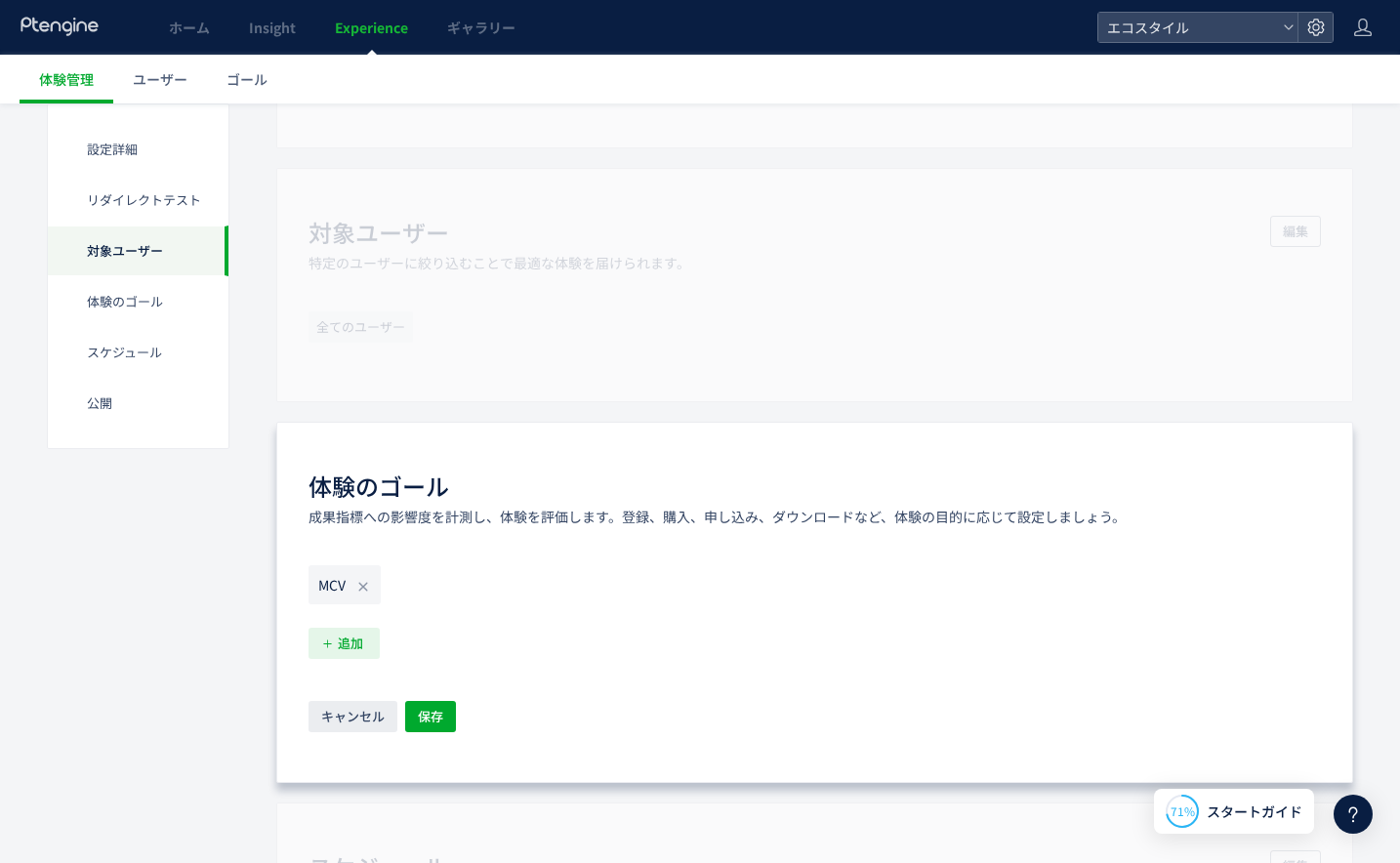 click on "追加" at bounding box center (350, 643) 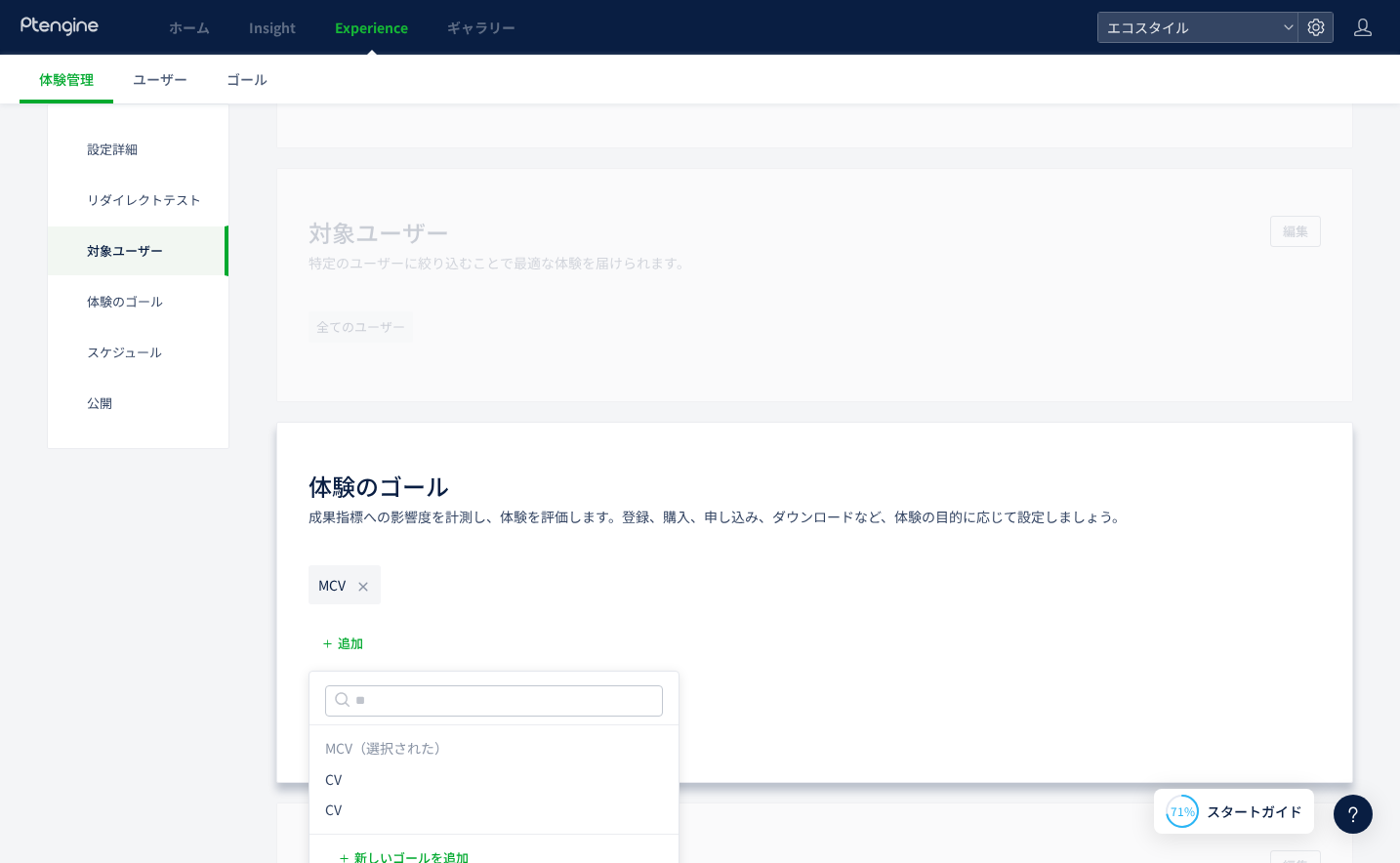 click 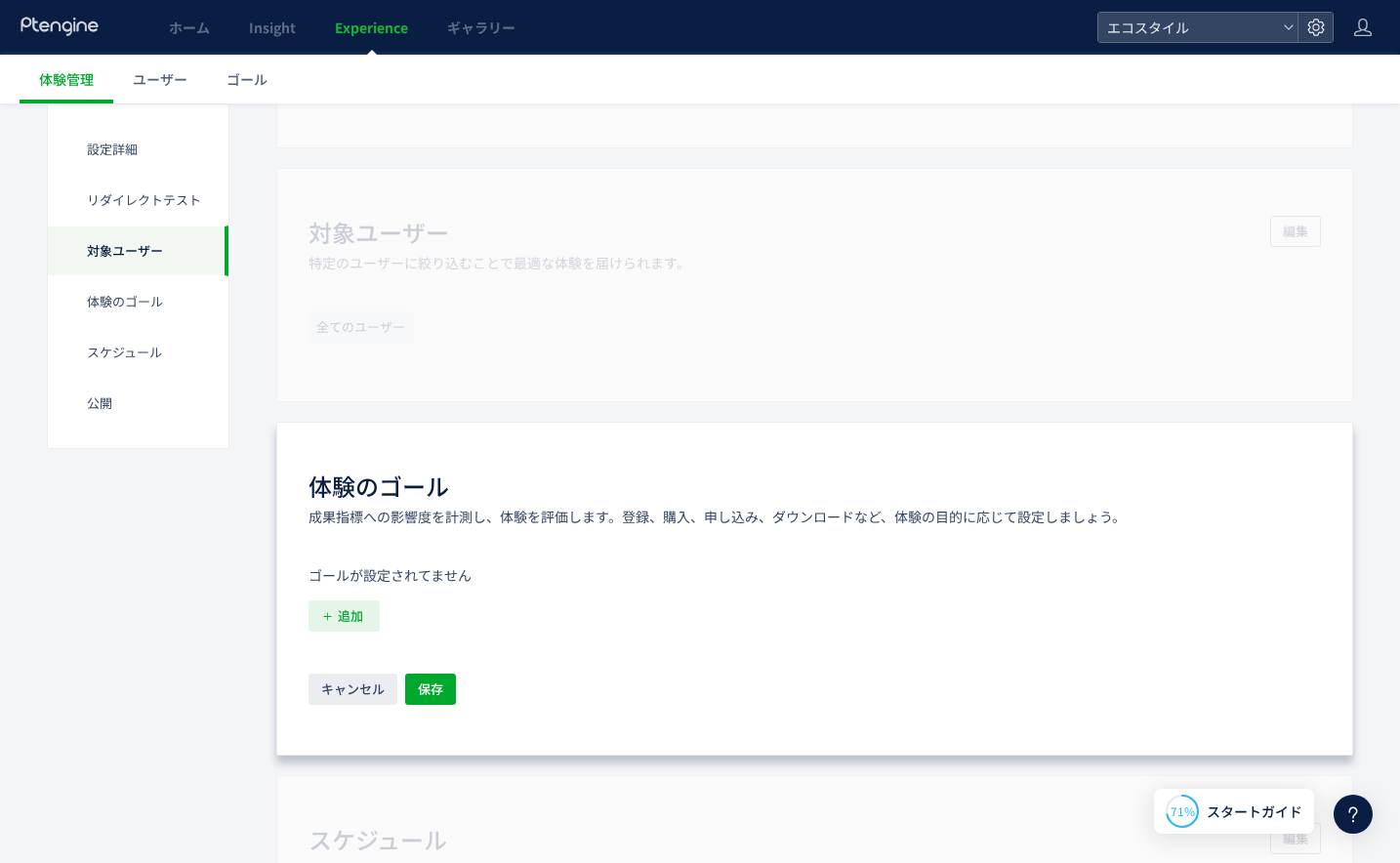 click on "追加" at bounding box center (350, 616) 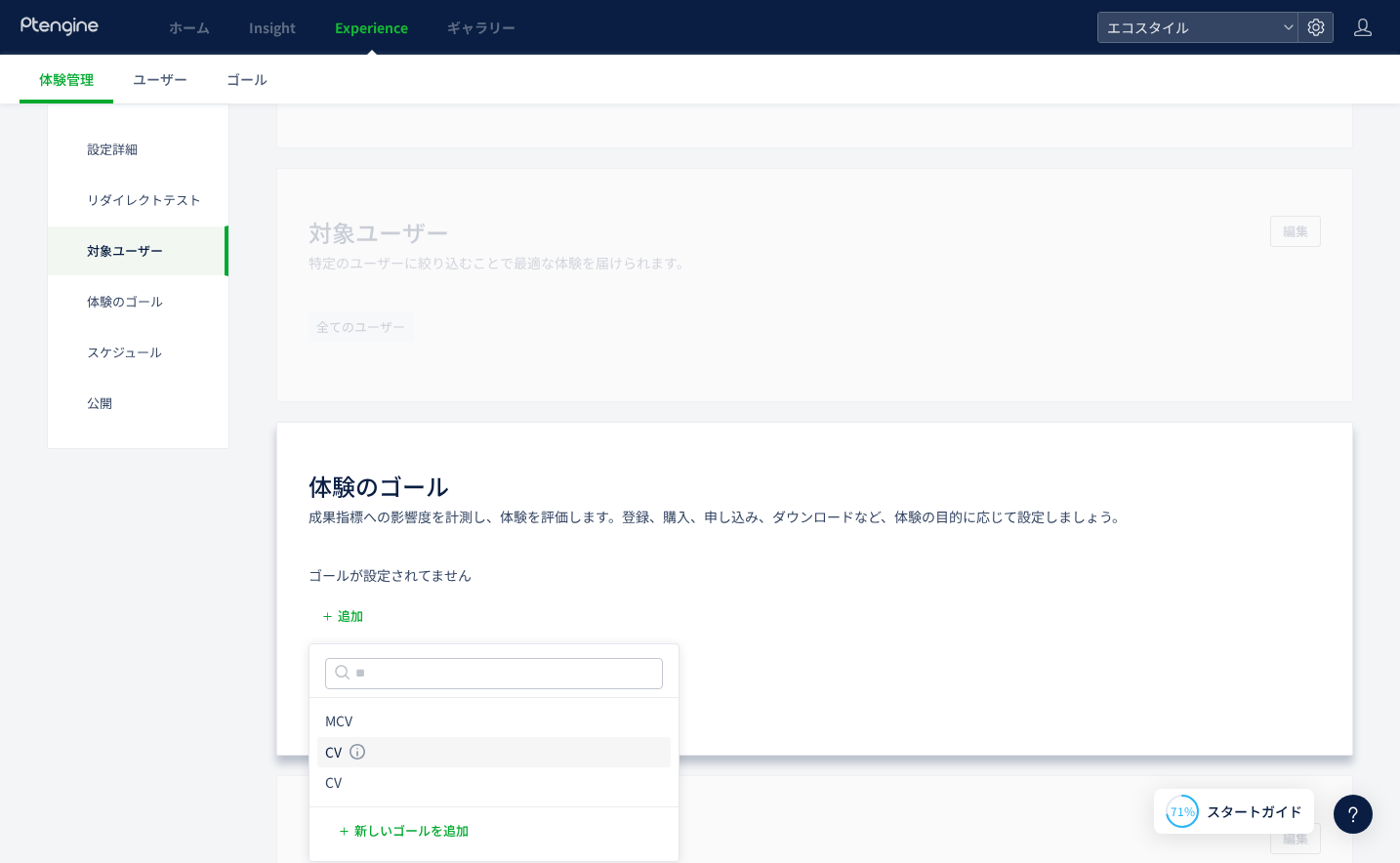 click on "CV" at bounding box center (333, 753) 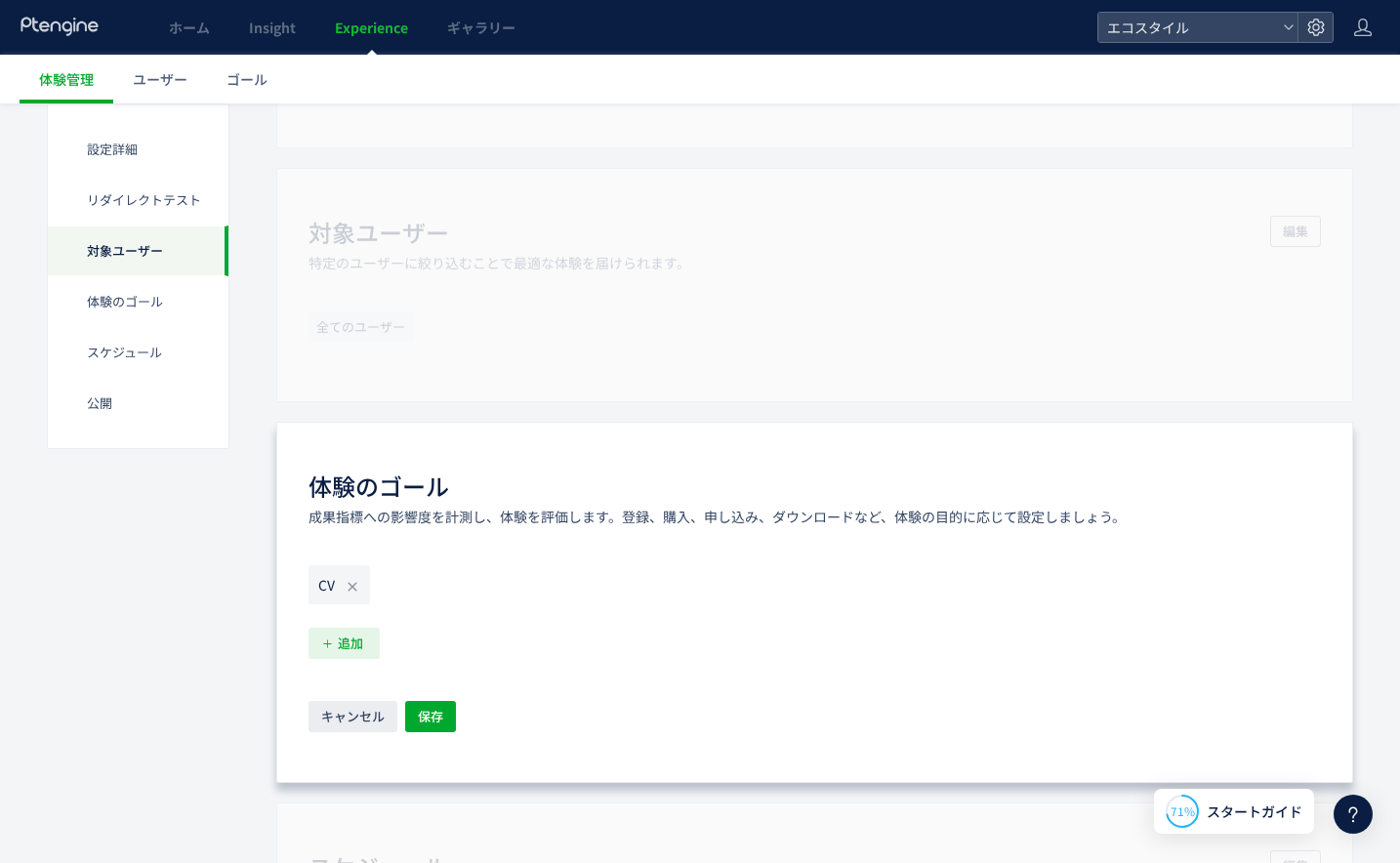 click on "追加" at bounding box center (350, 643) 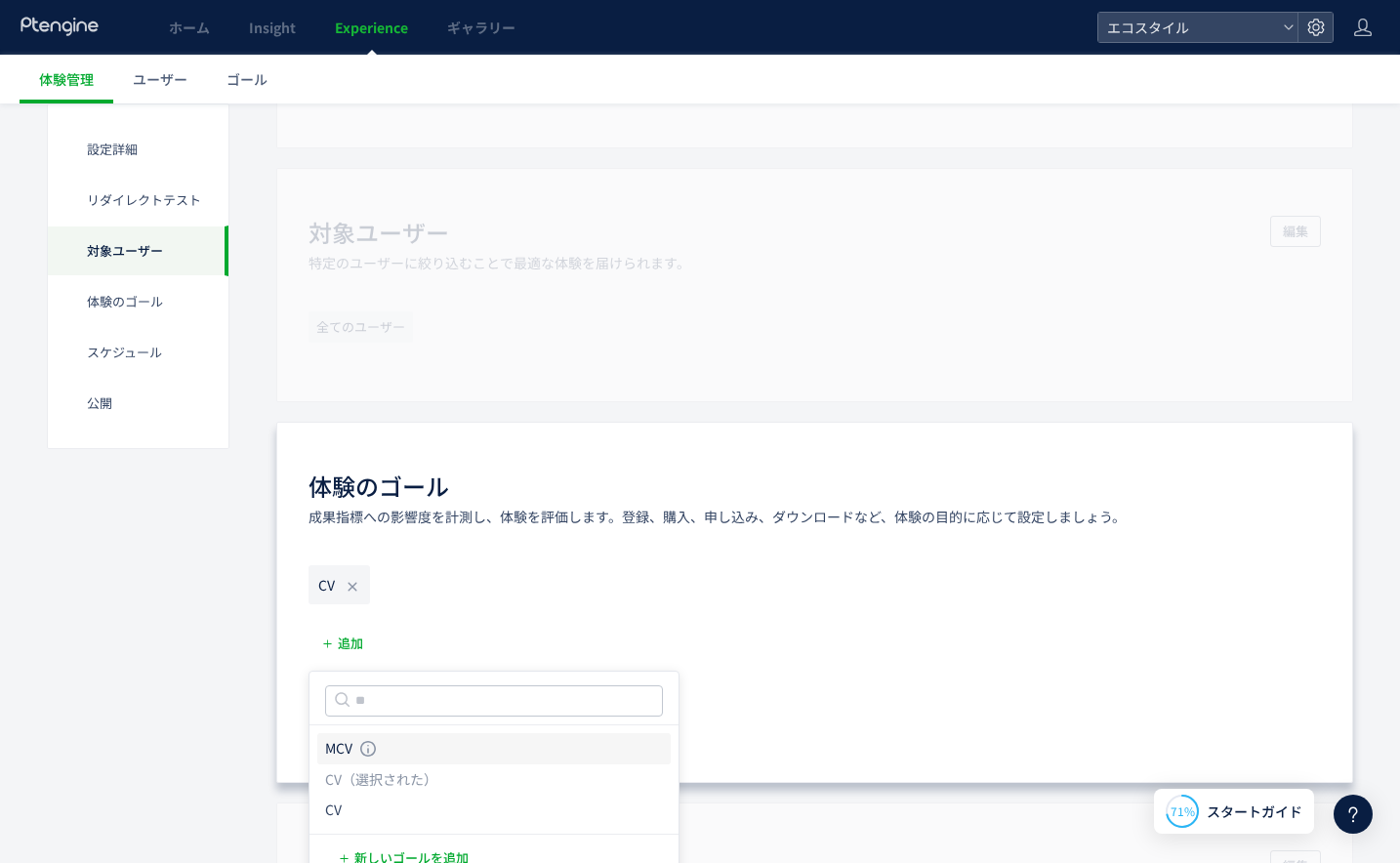 click on "MCV" at bounding box center (339, 749) 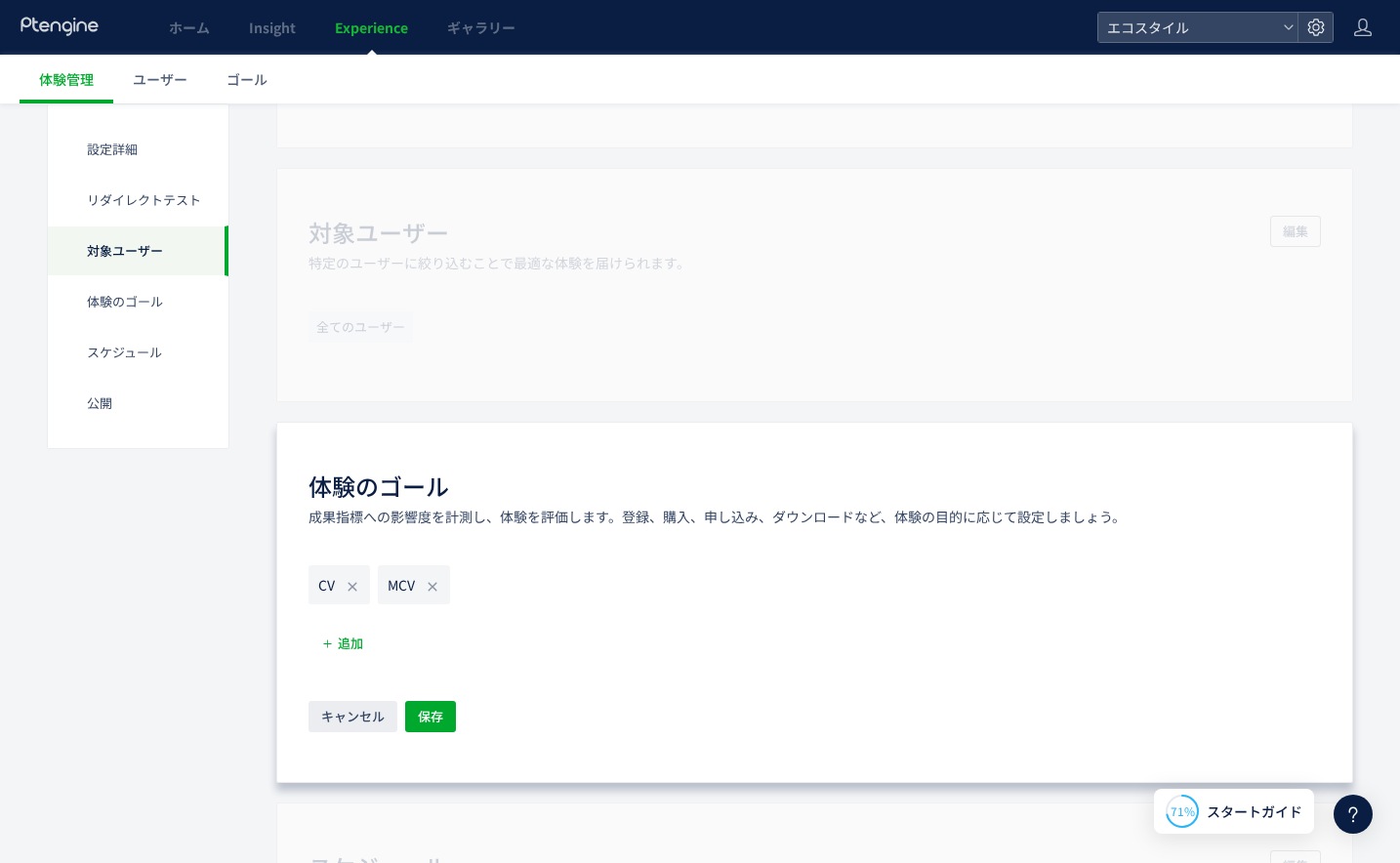 click on "CV MCV" 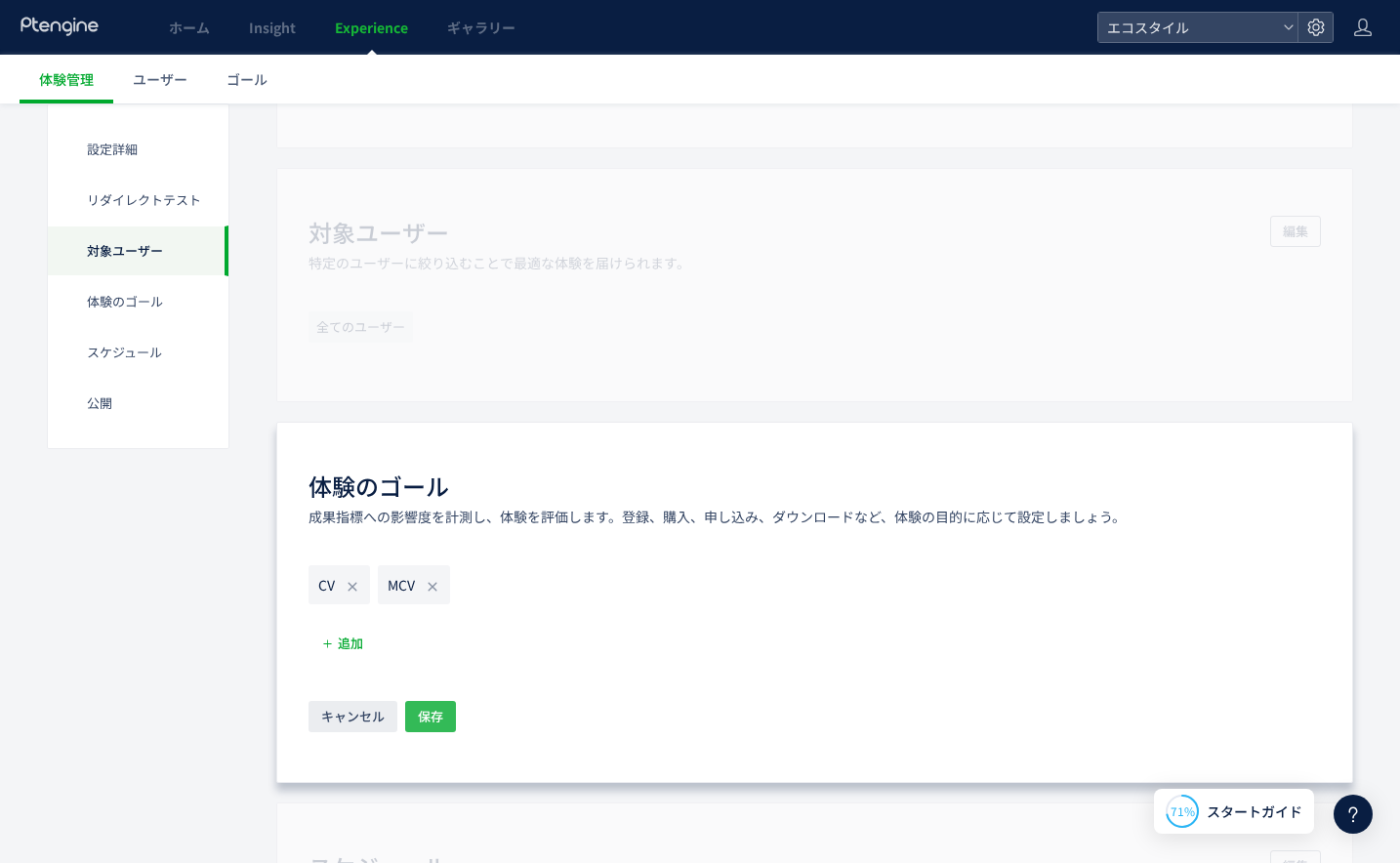 click on "保存" at bounding box center (431, 717) 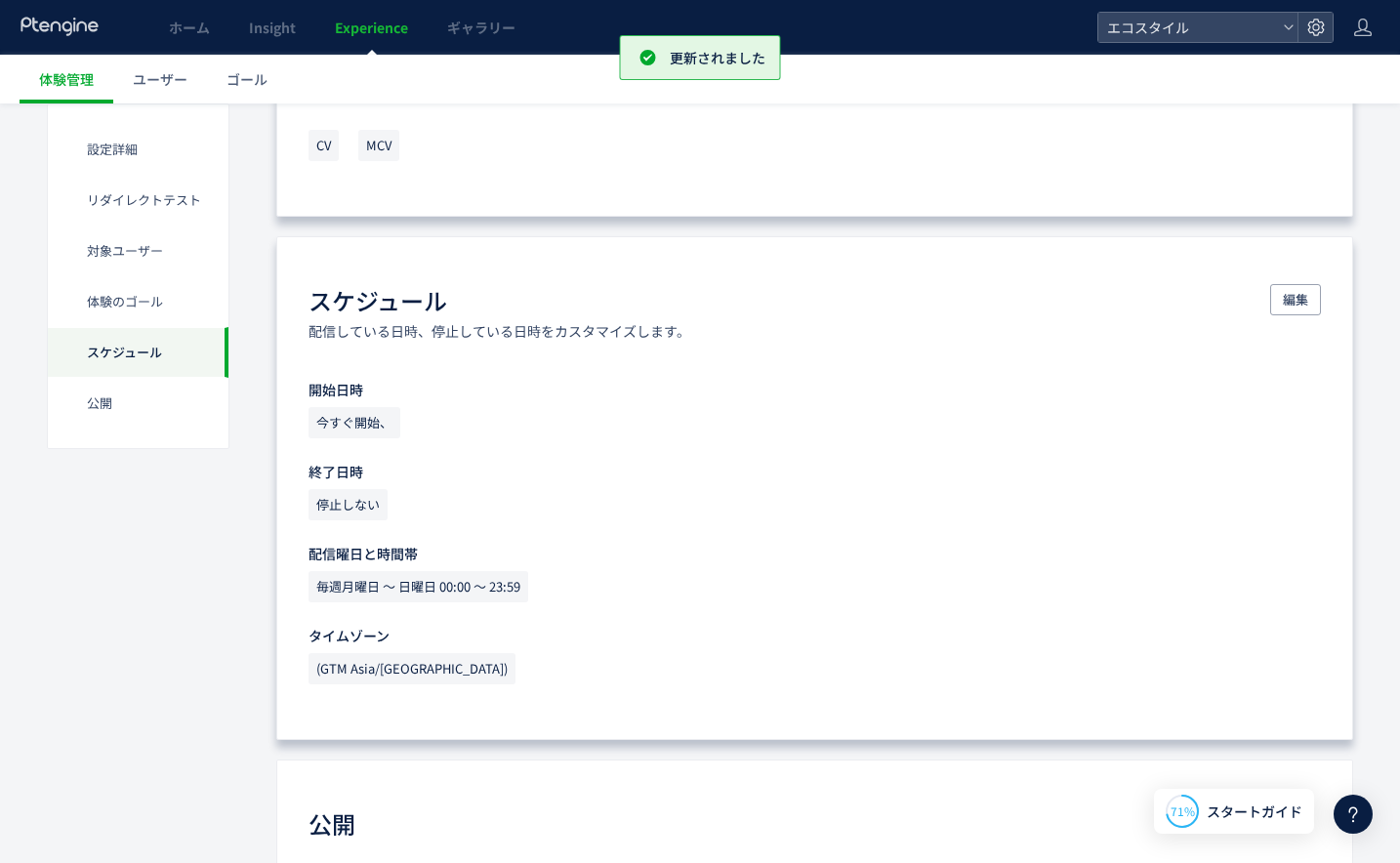 scroll, scrollTop: 1217, scrollLeft: 0, axis: vertical 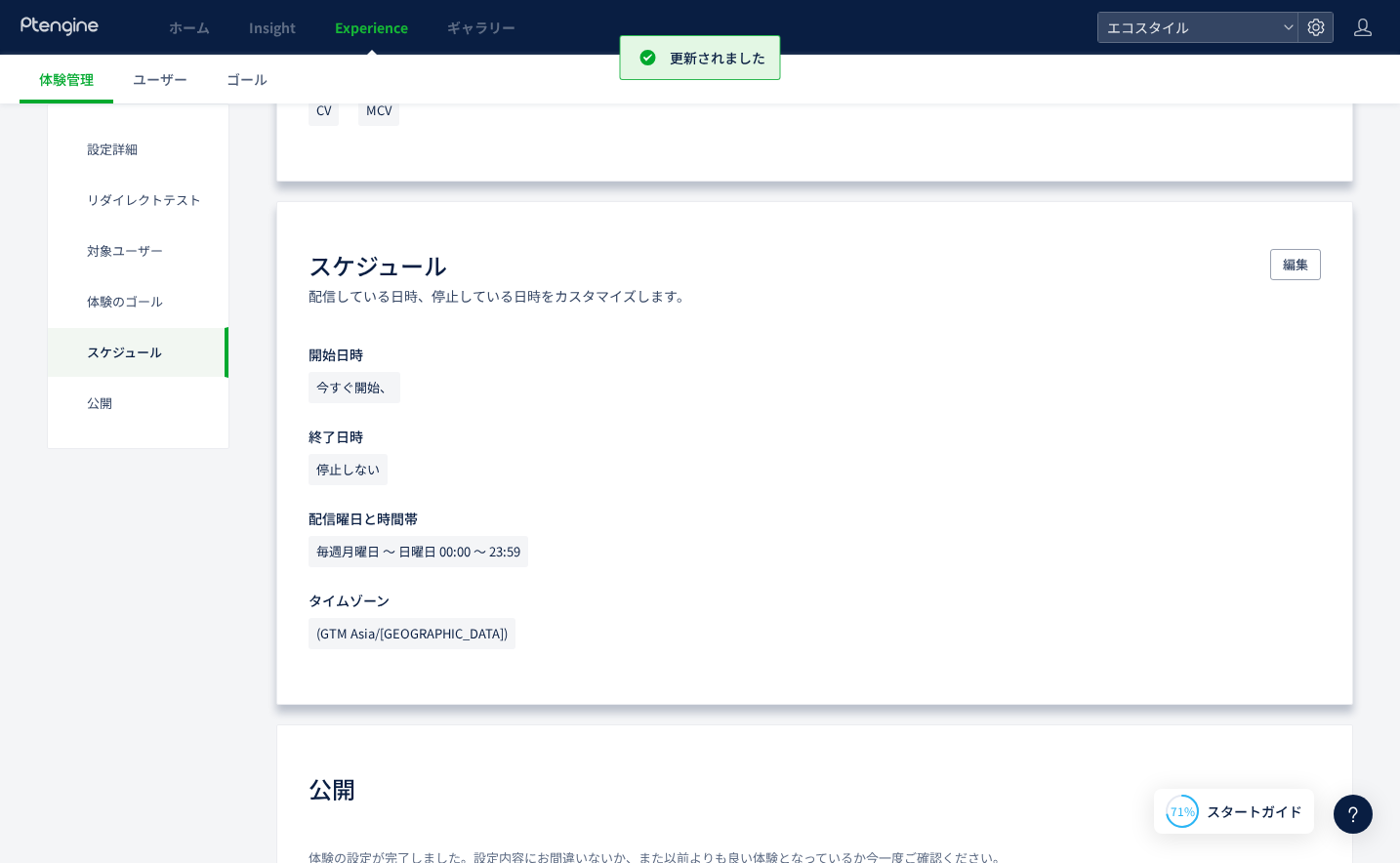 click on "停止しない" at bounding box center (348, 470) 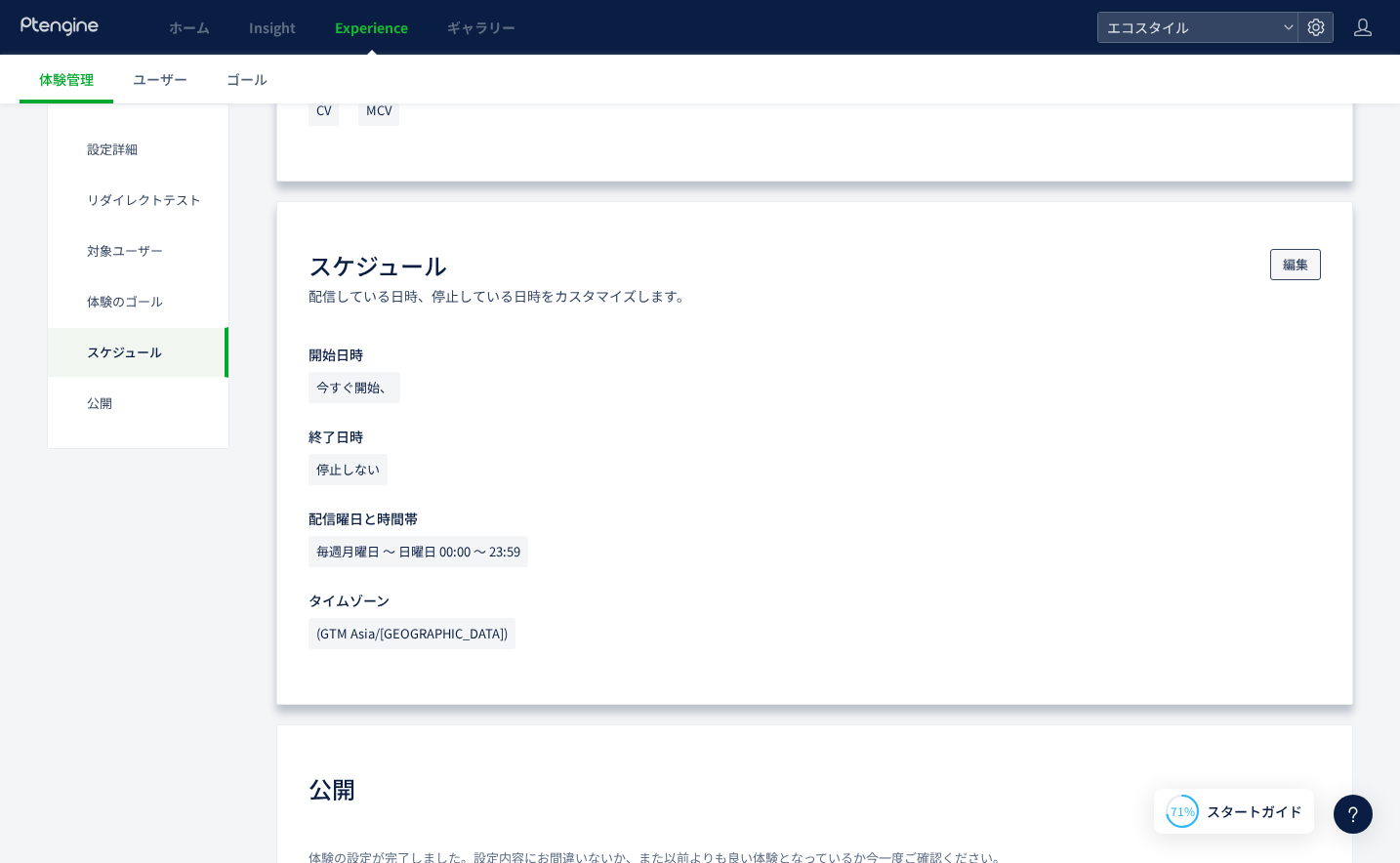 click on "編集" at bounding box center [1296, 265] 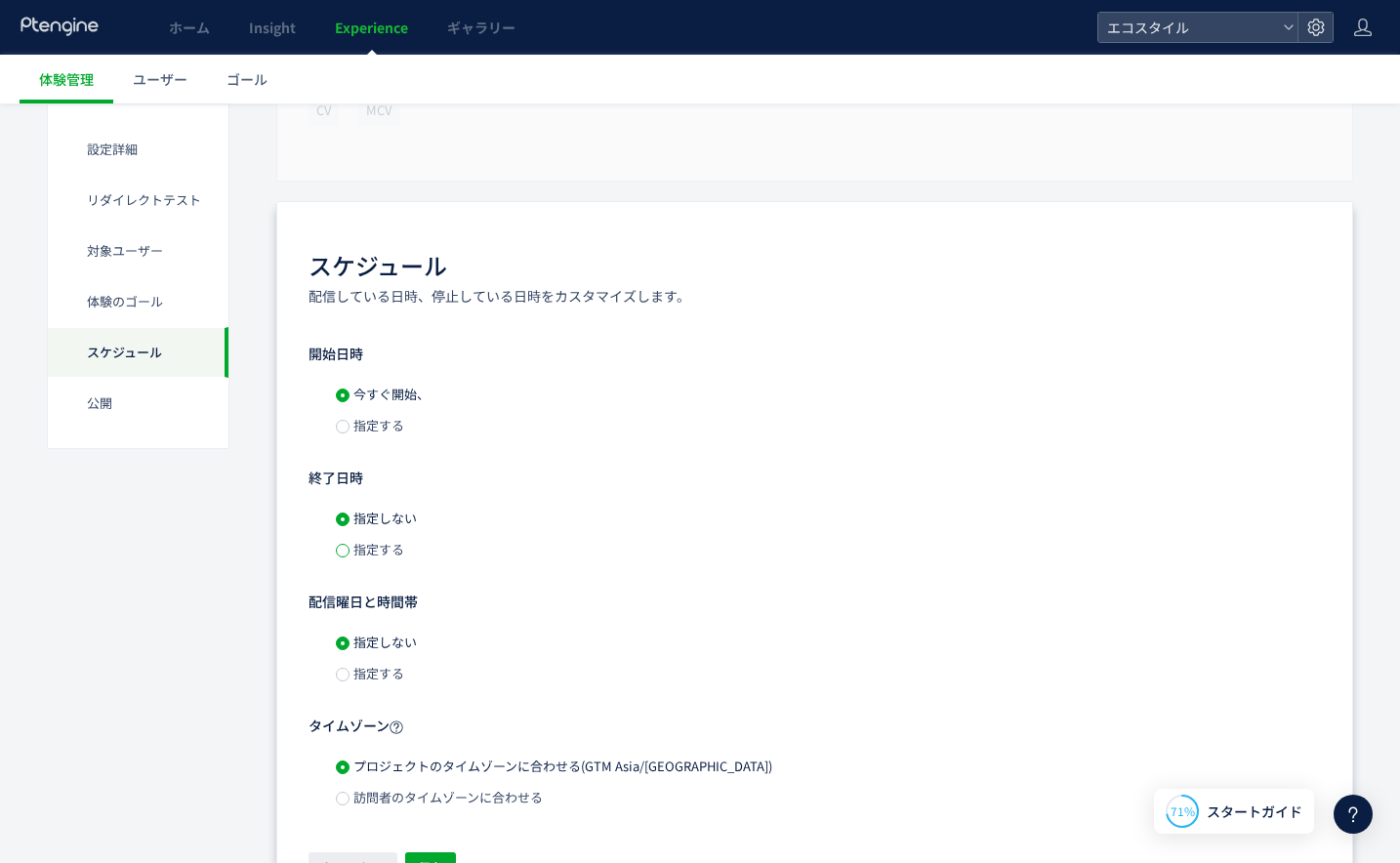 click on "指定する" at bounding box center (370, 550) 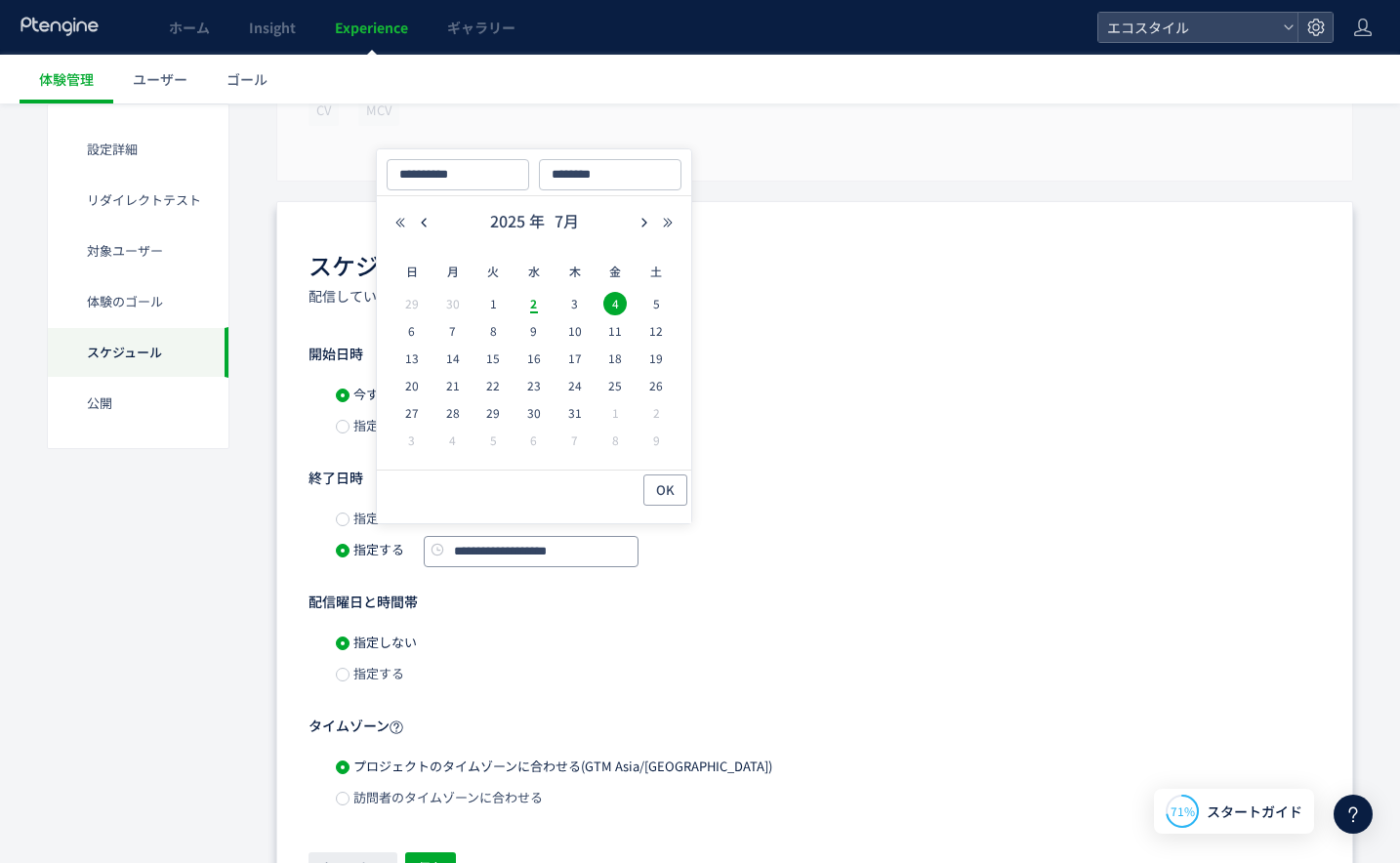 click on "**********" 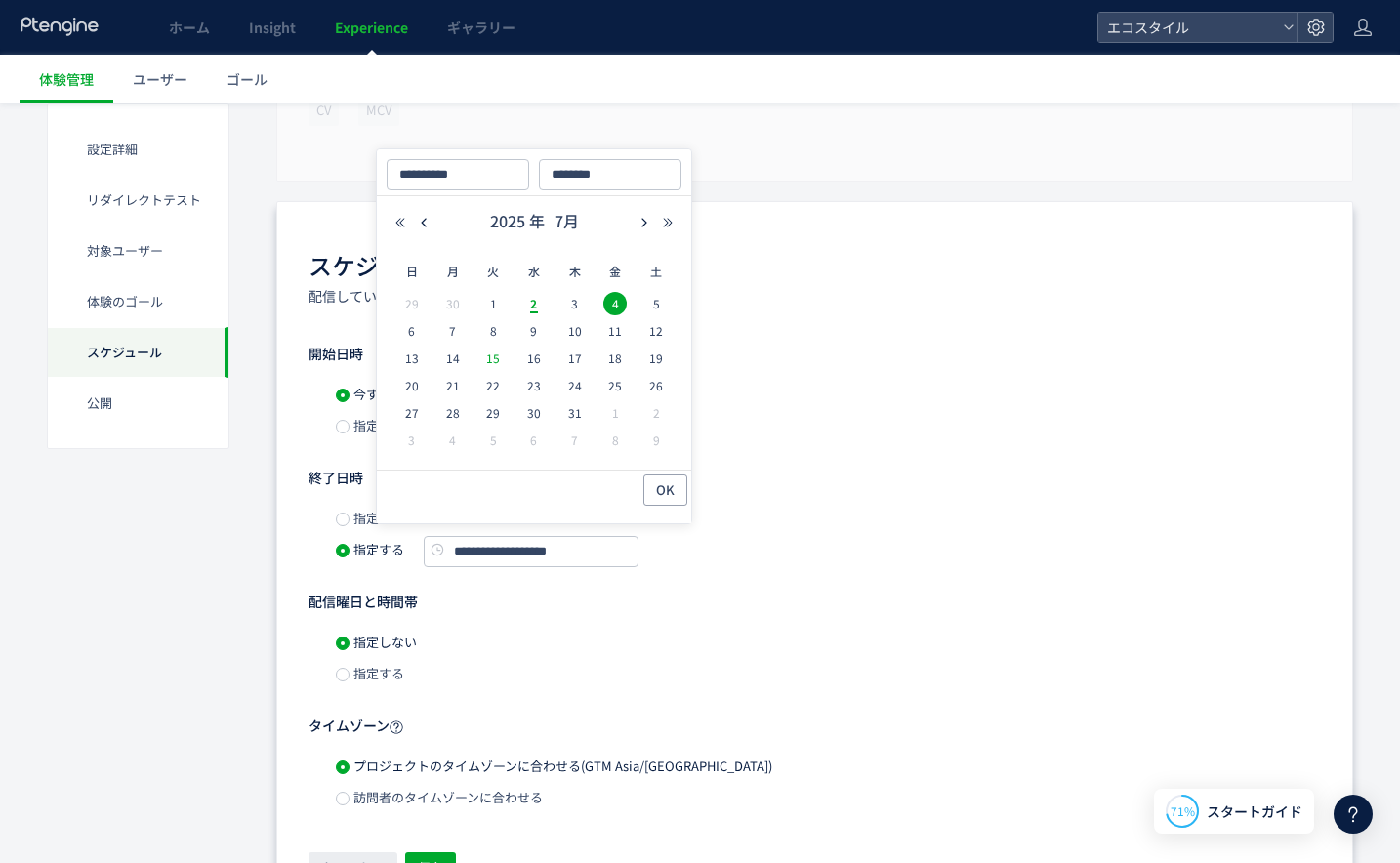 click on "15" at bounding box center [493, 358] 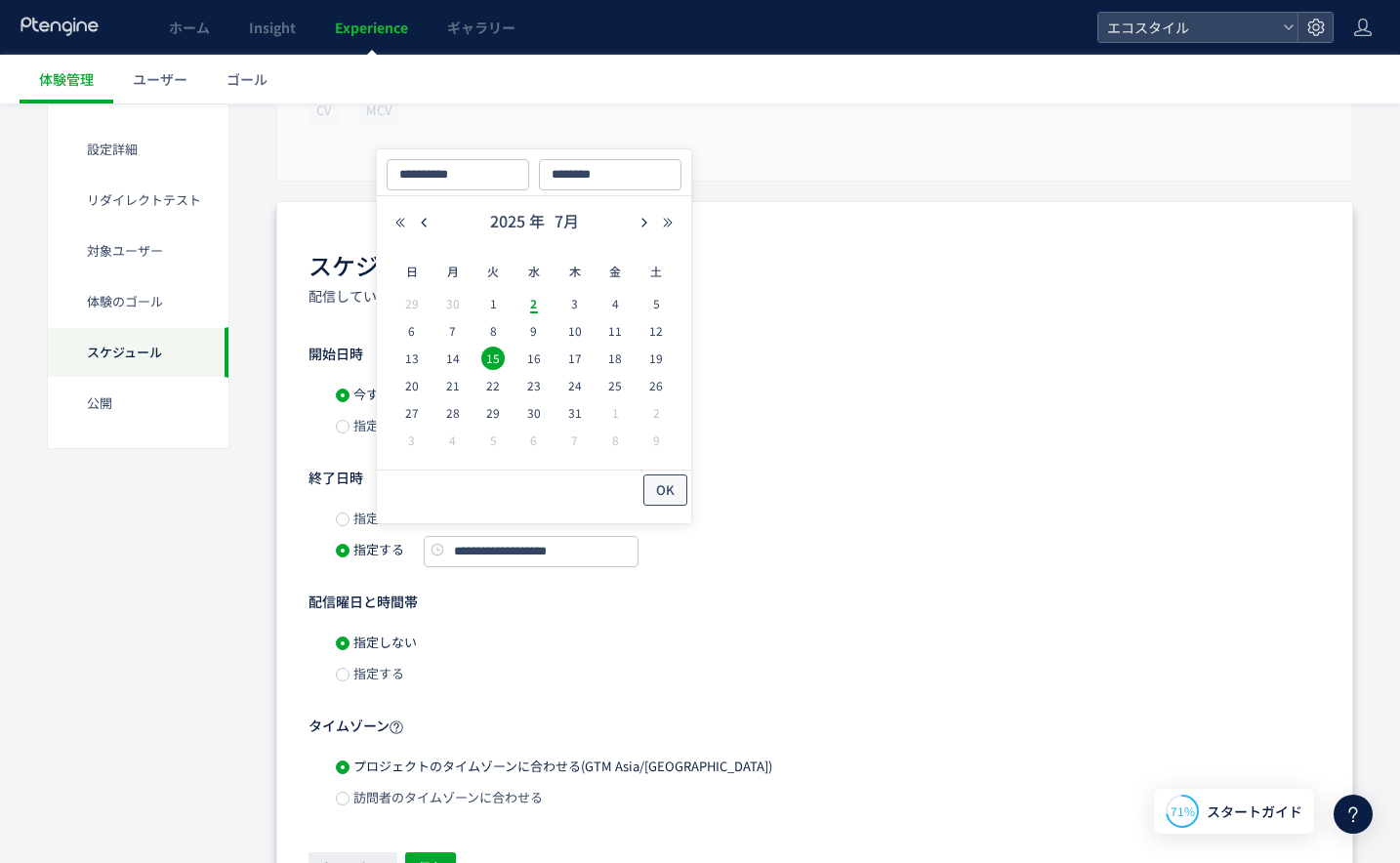 click on "OK" at bounding box center (665, 490) 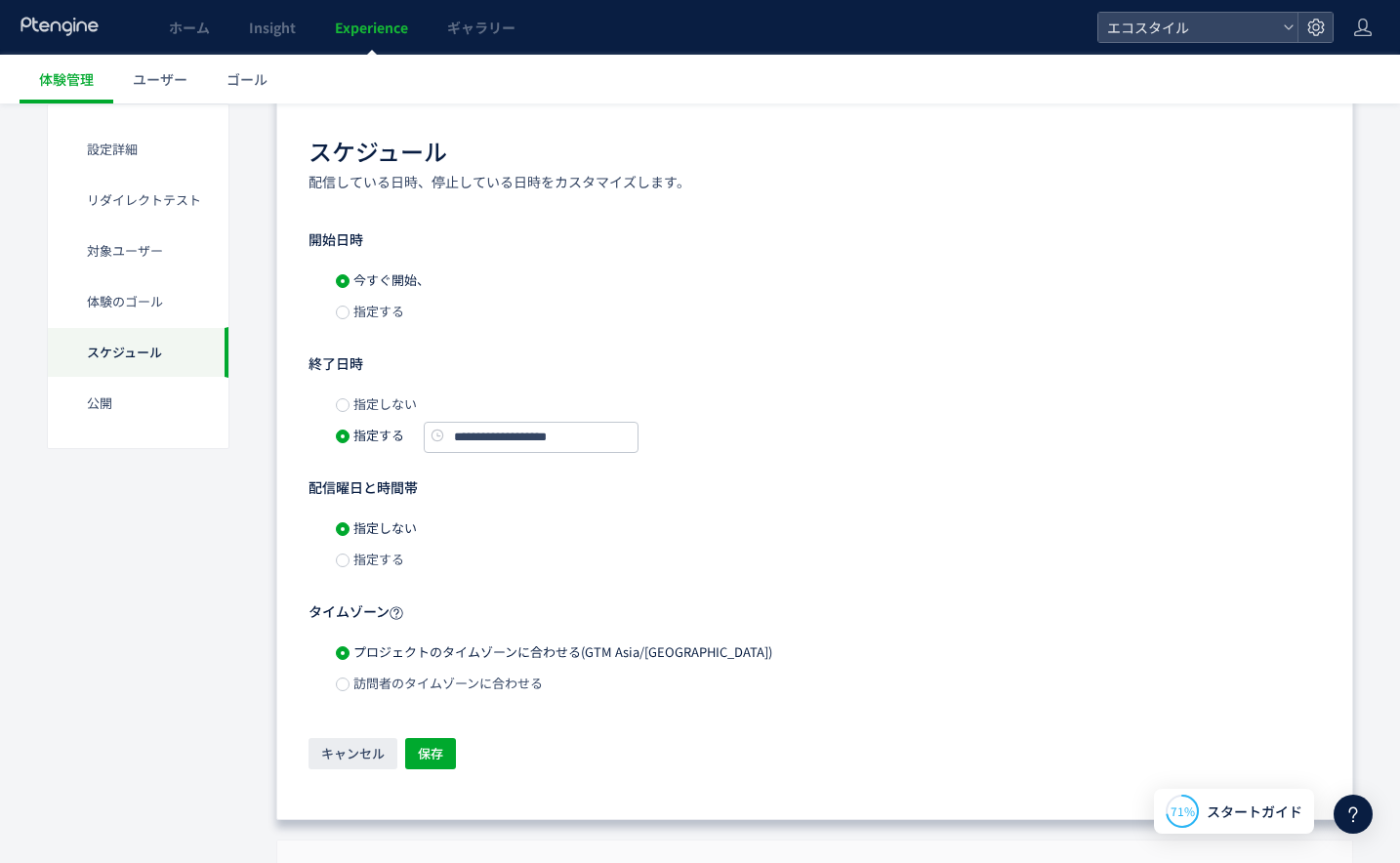 scroll, scrollTop: 1686, scrollLeft: 0, axis: vertical 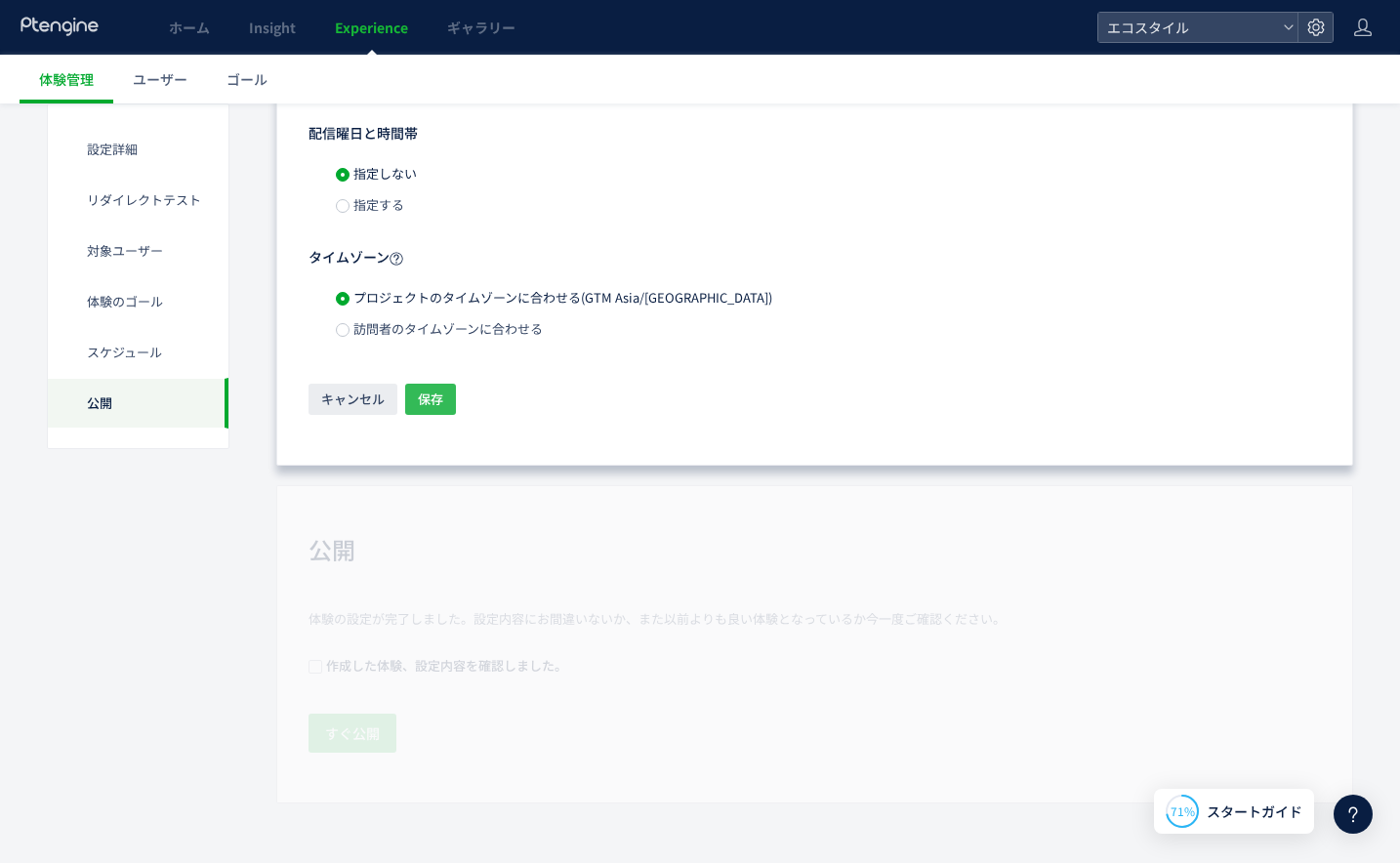 click on "保存" at bounding box center (431, 399) 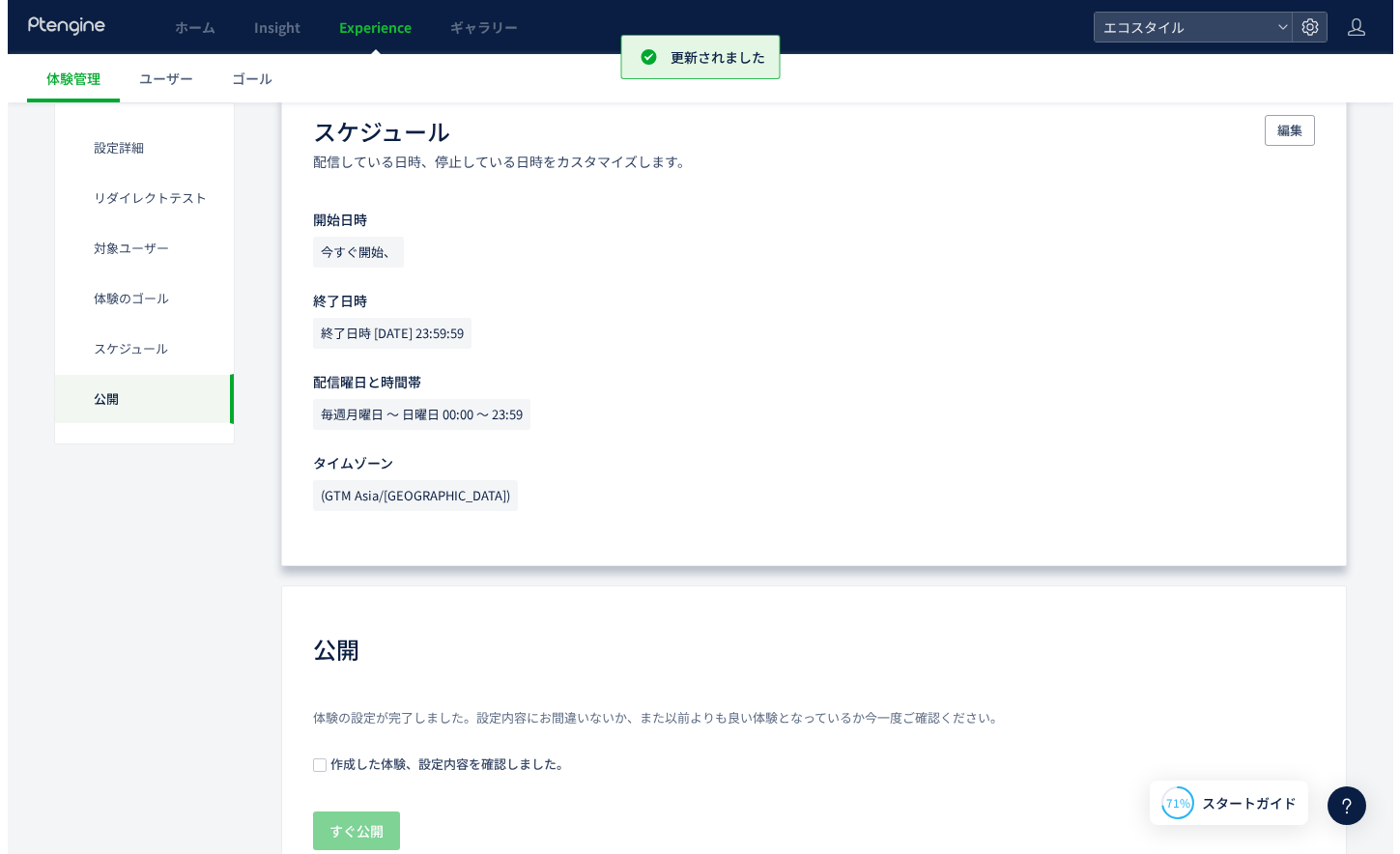 scroll, scrollTop: 1441, scrollLeft: 0, axis: vertical 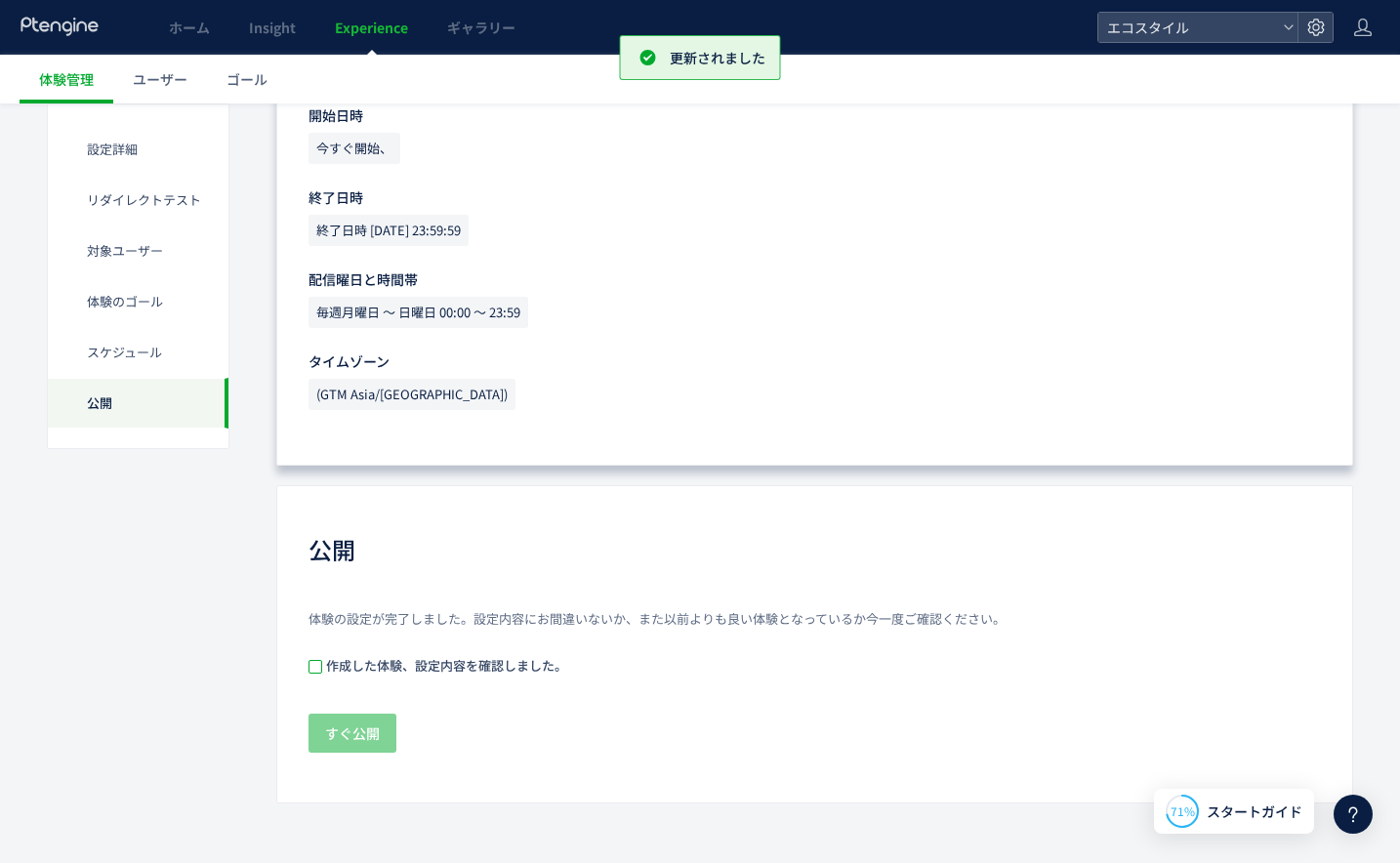 click on "作成した体験、設定内容を確認しました。" at bounding box center (437, 665) 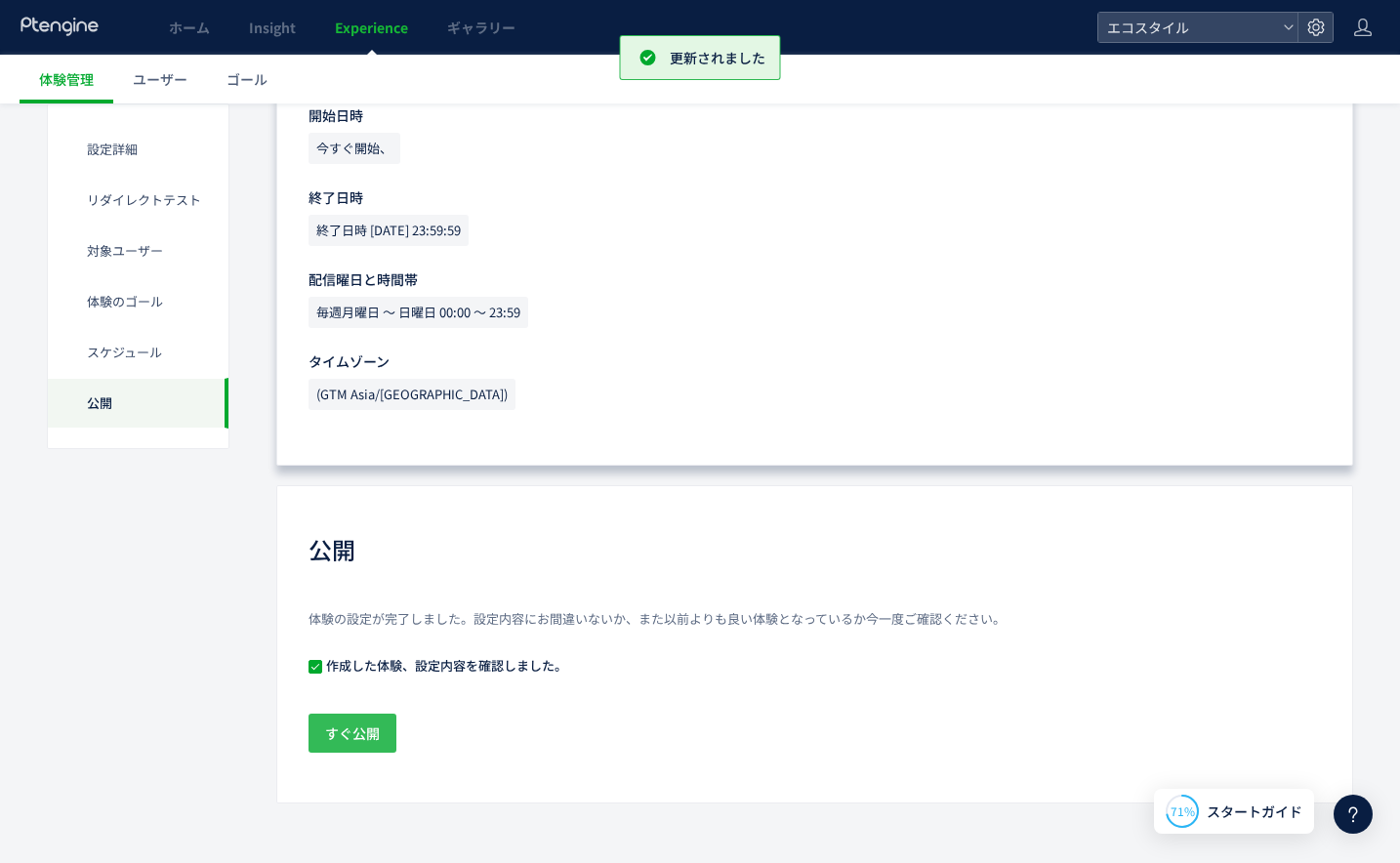 click on "すぐ公開" at bounding box center (352, 733) 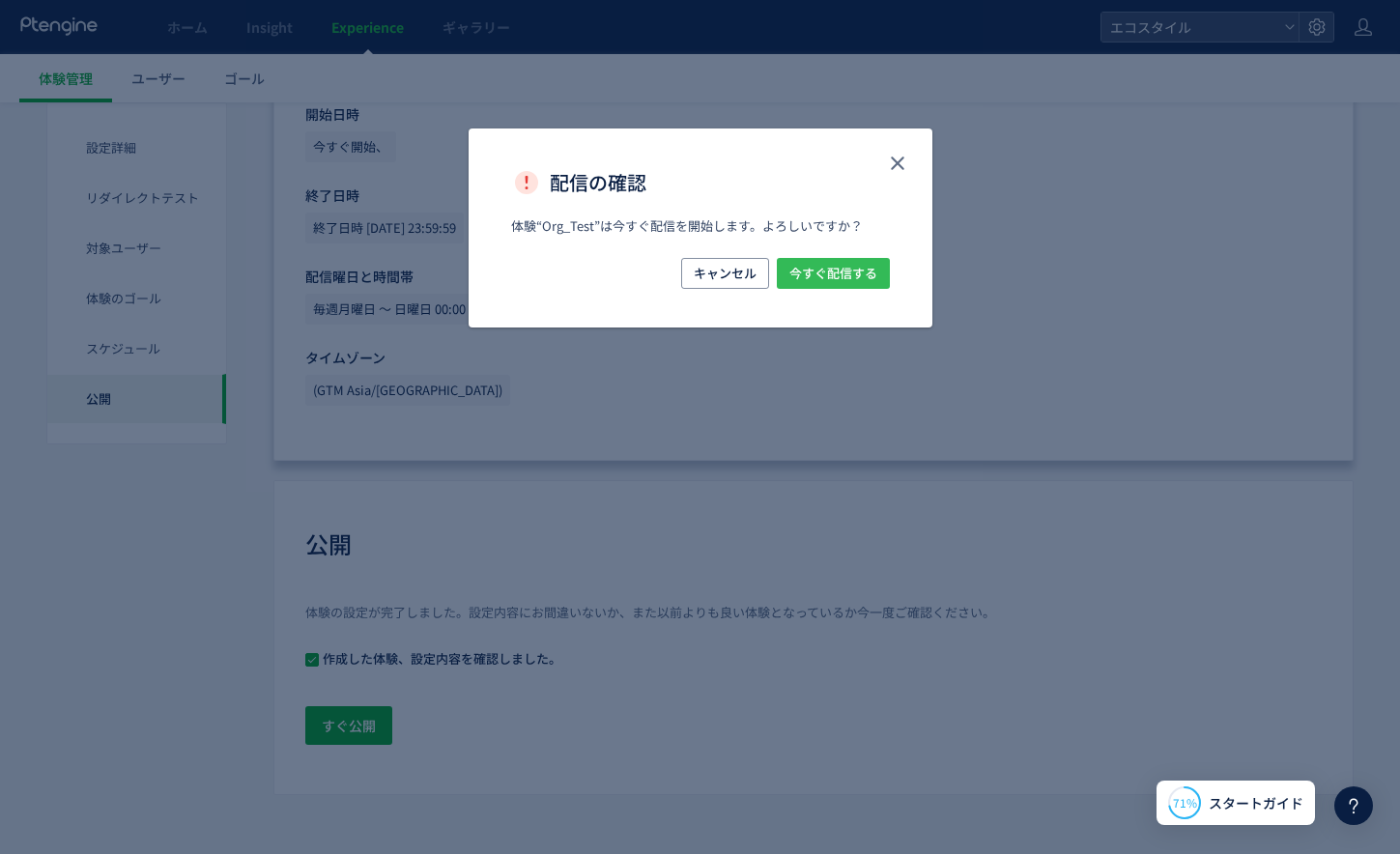 click on "今すぐ配信する" at bounding box center [833, 273] 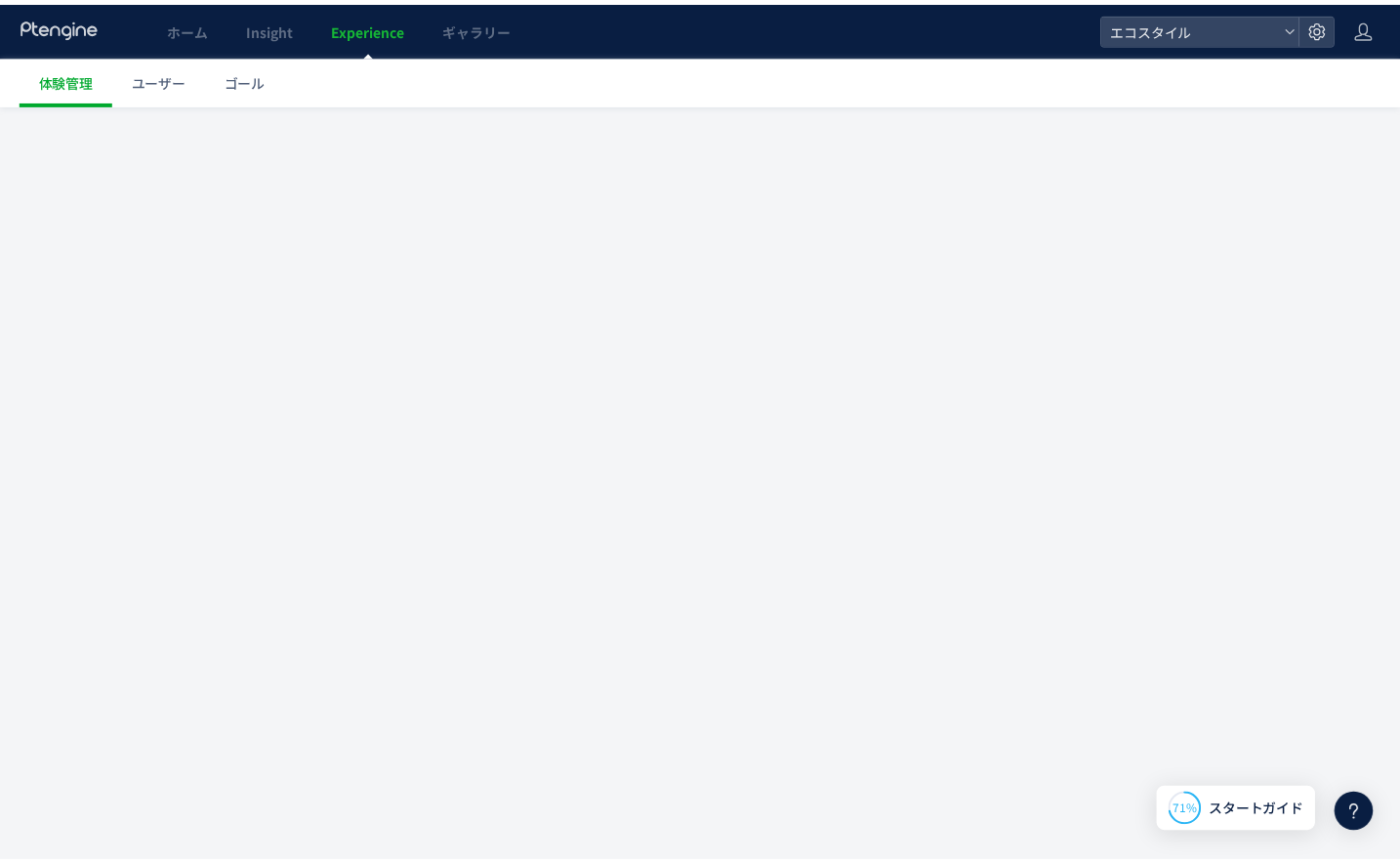 scroll, scrollTop: 0, scrollLeft: 0, axis: both 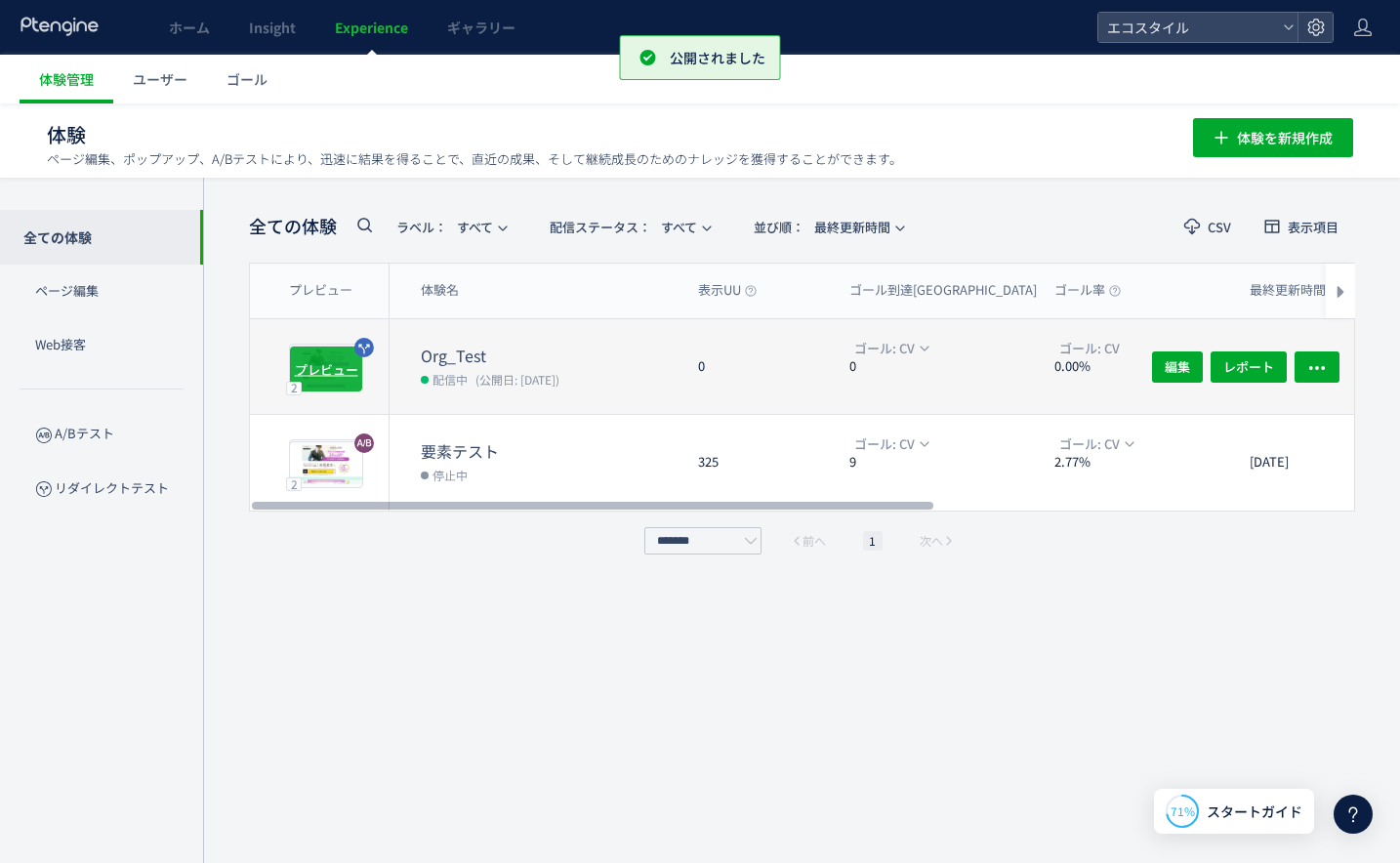 click on "プレビュー" at bounding box center (326, 368) 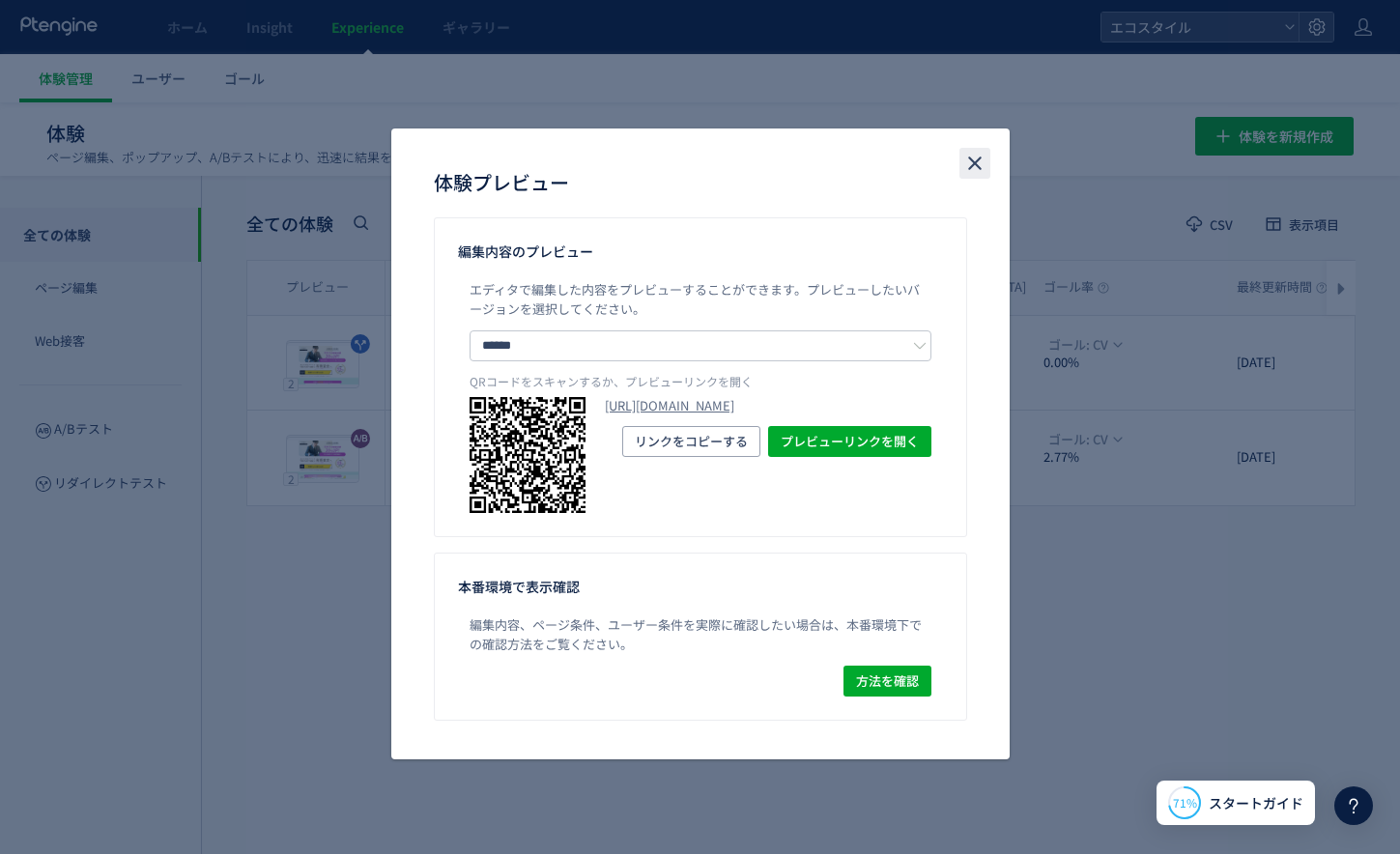 click 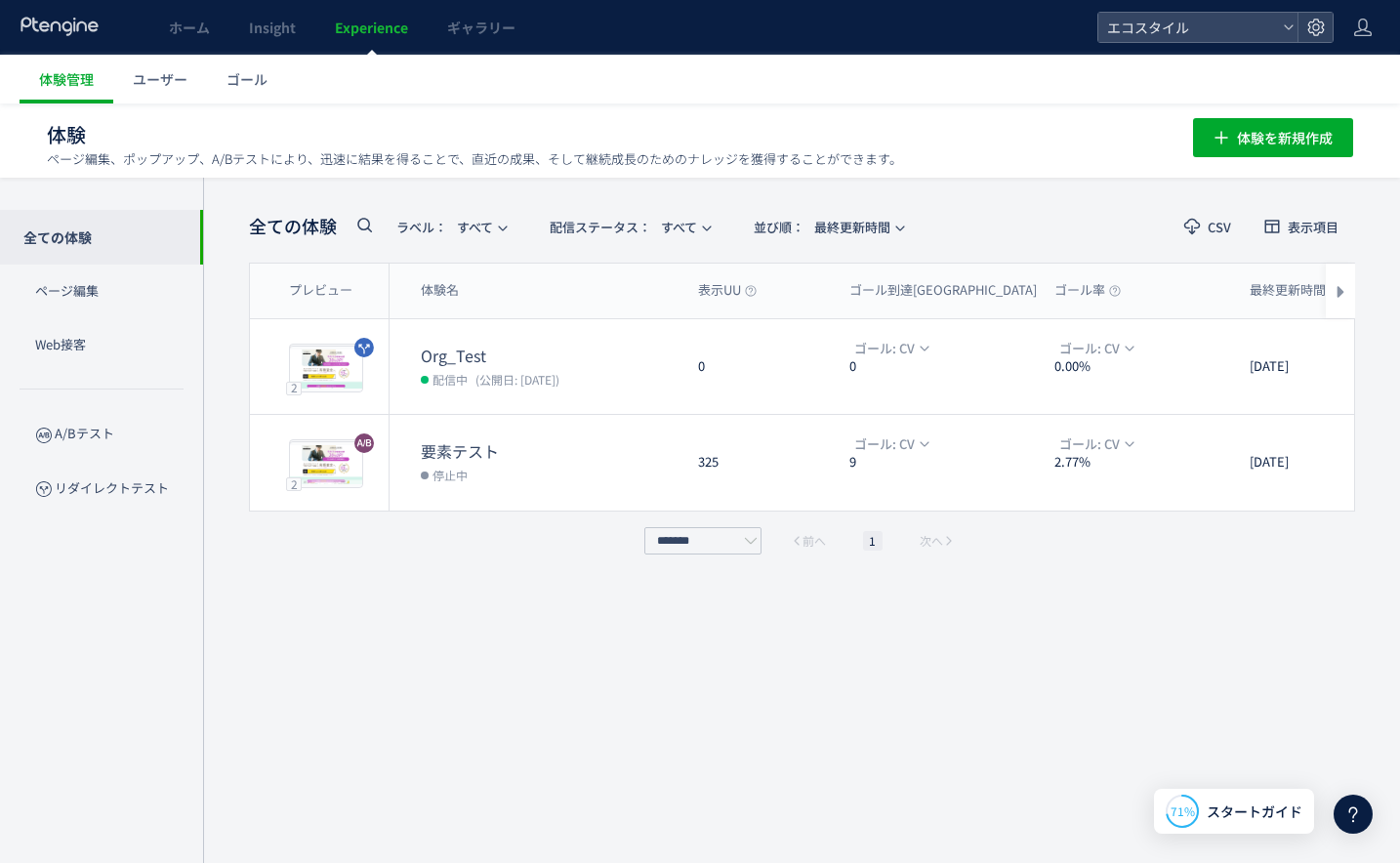 scroll, scrollTop: 1, scrollLeft: 0, axis: vertical 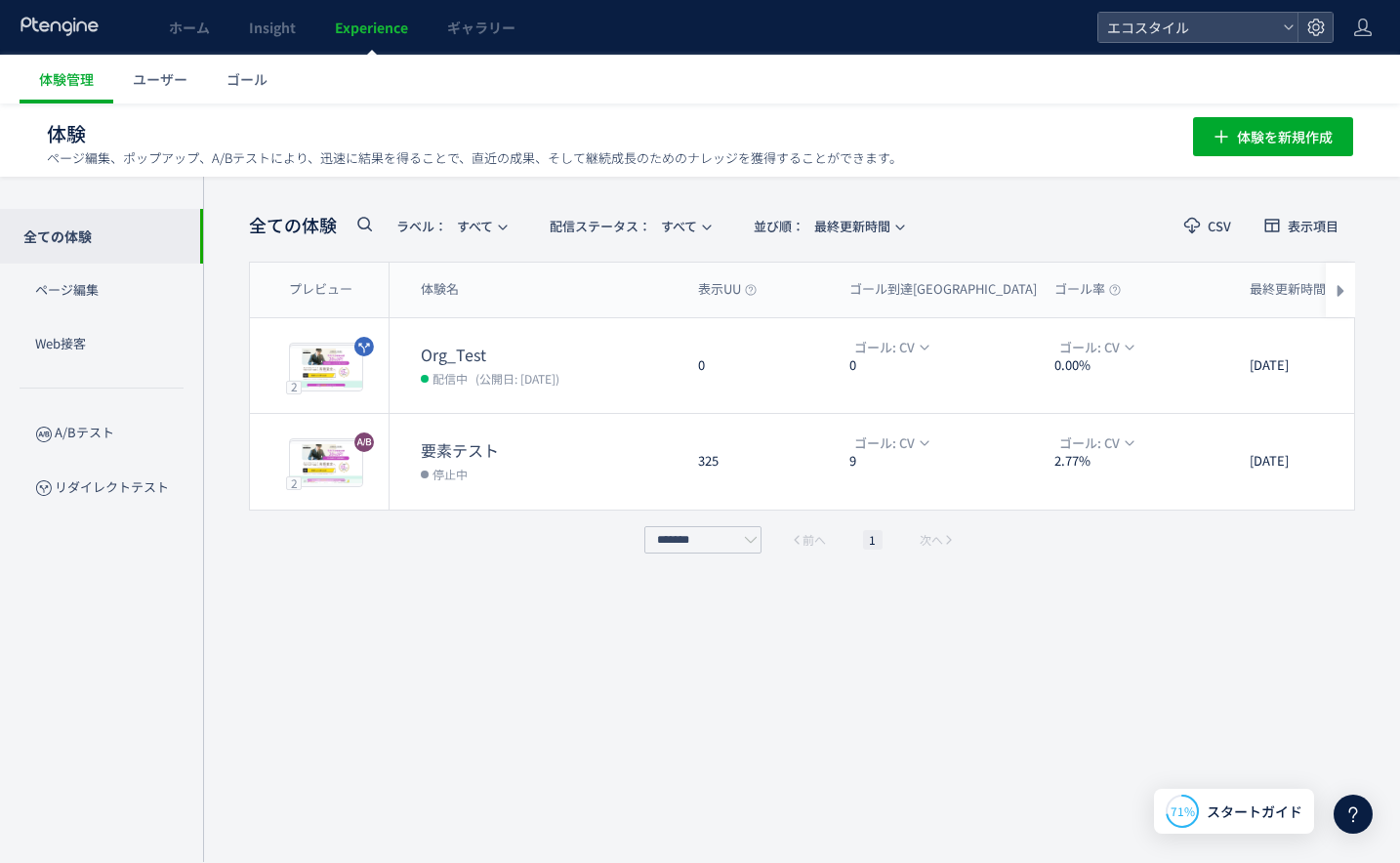 click on "Experience" at bounding box center (371, 27) 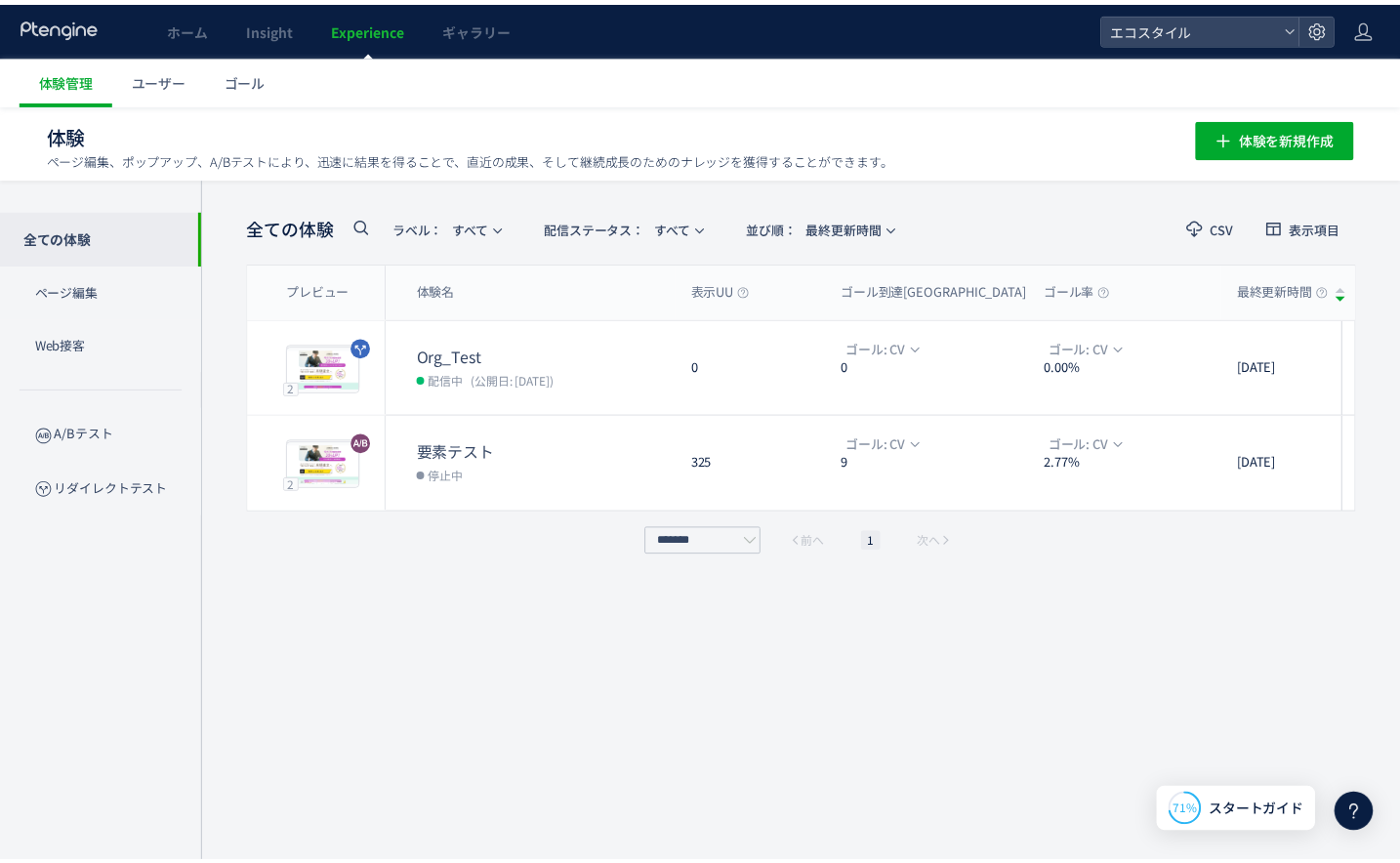 scroll, scrollTop: 0, scrollLeft: 0, axis: both 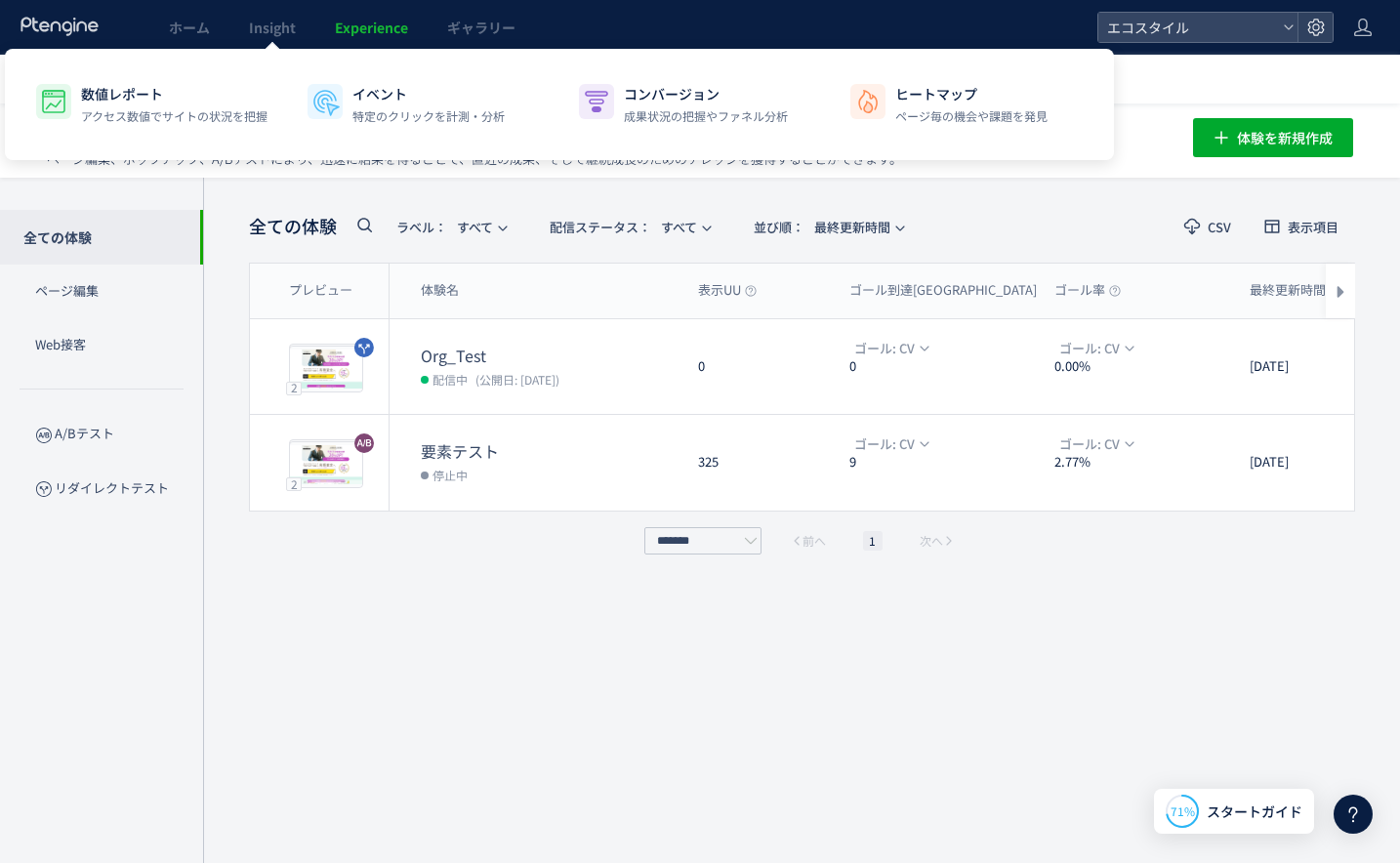 click on "数値レポート アクセス数値でサイトの状況を把握 イベント 特定のクリックを計測・分析 コンバージョン 成果状況の把握やファネル分析 ヒートマップ ページ毎の機会や課題を発見" 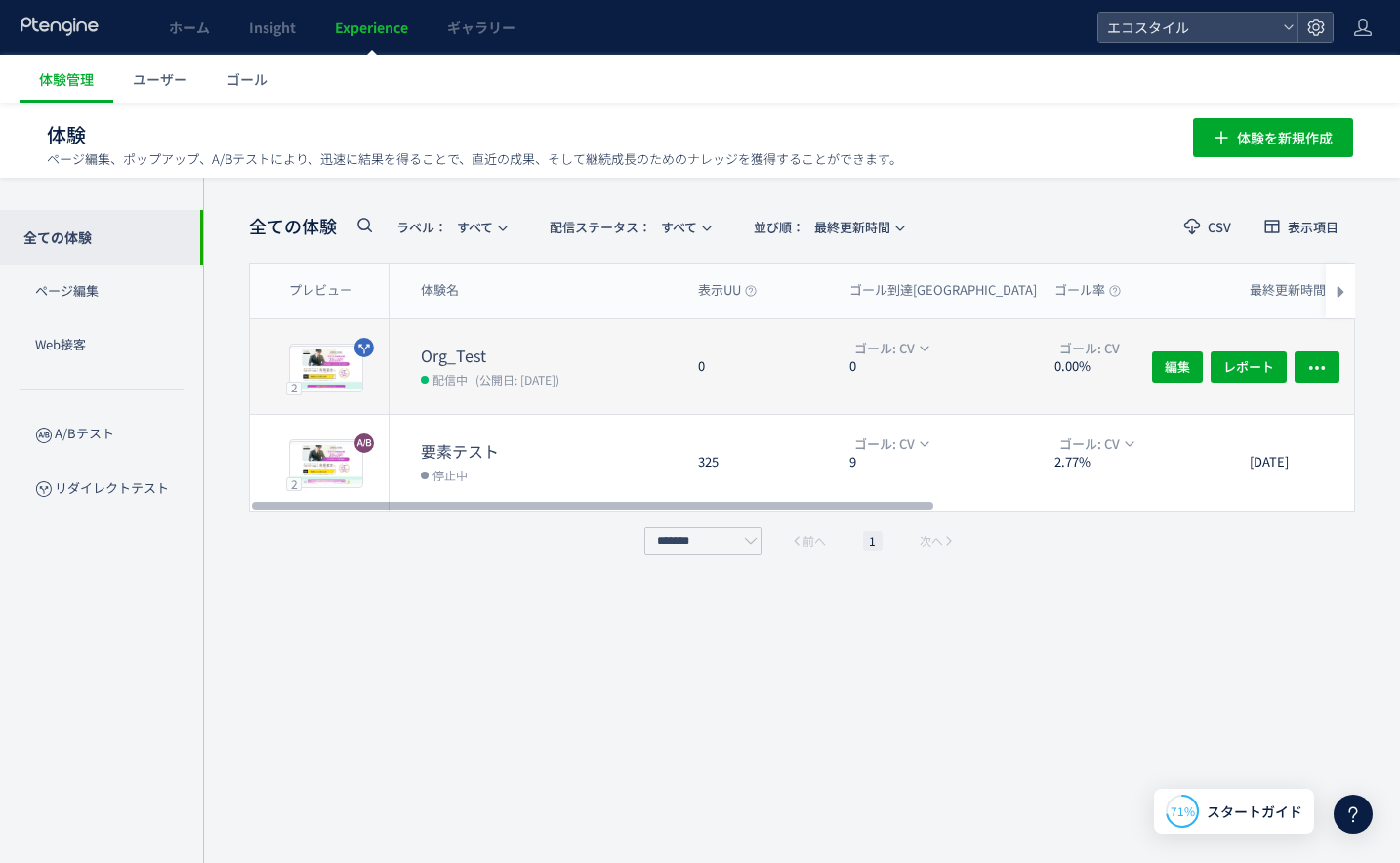 click on "0" 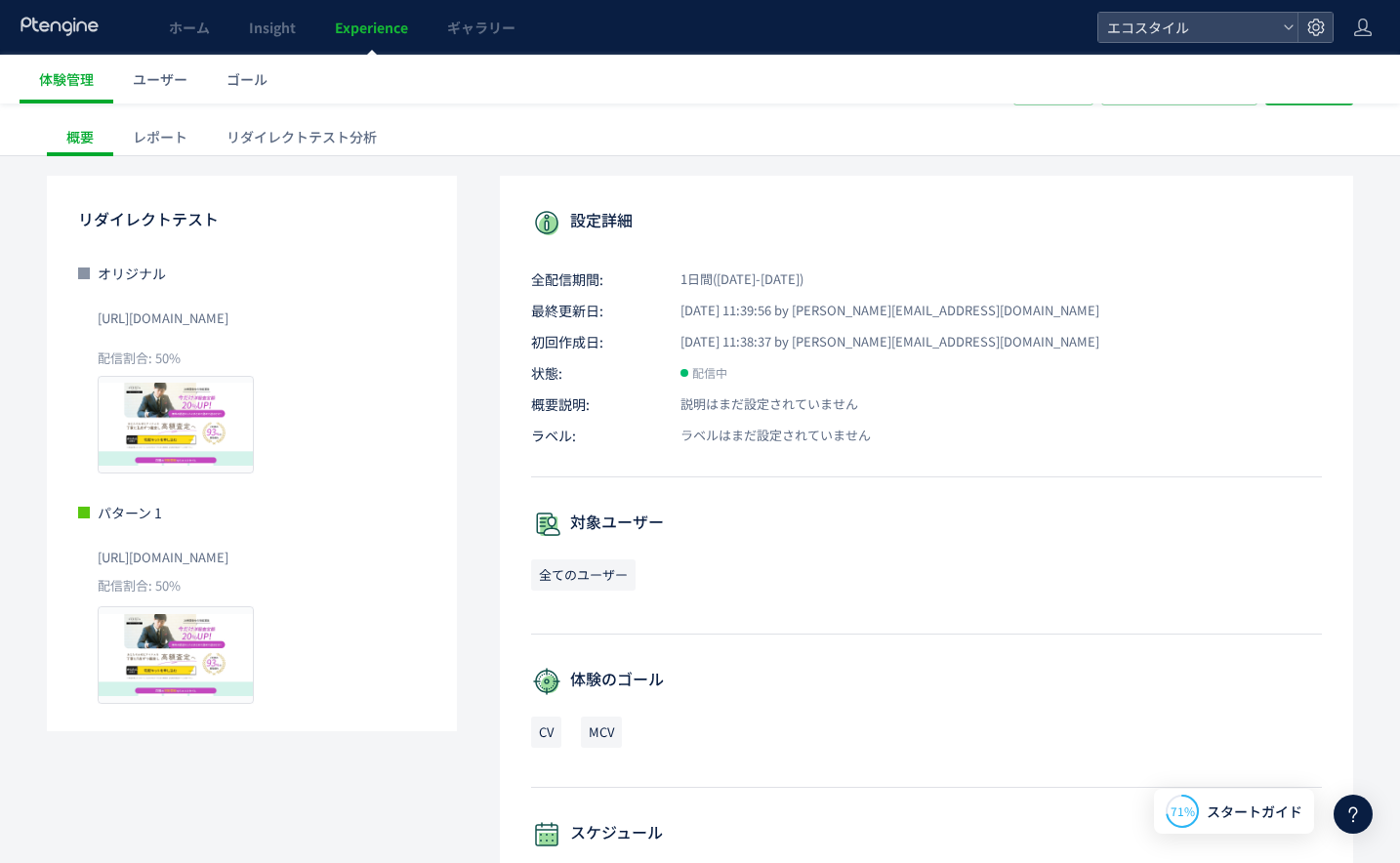 scroll, scrollTop: 0, scrollLeft: 0, axis: both 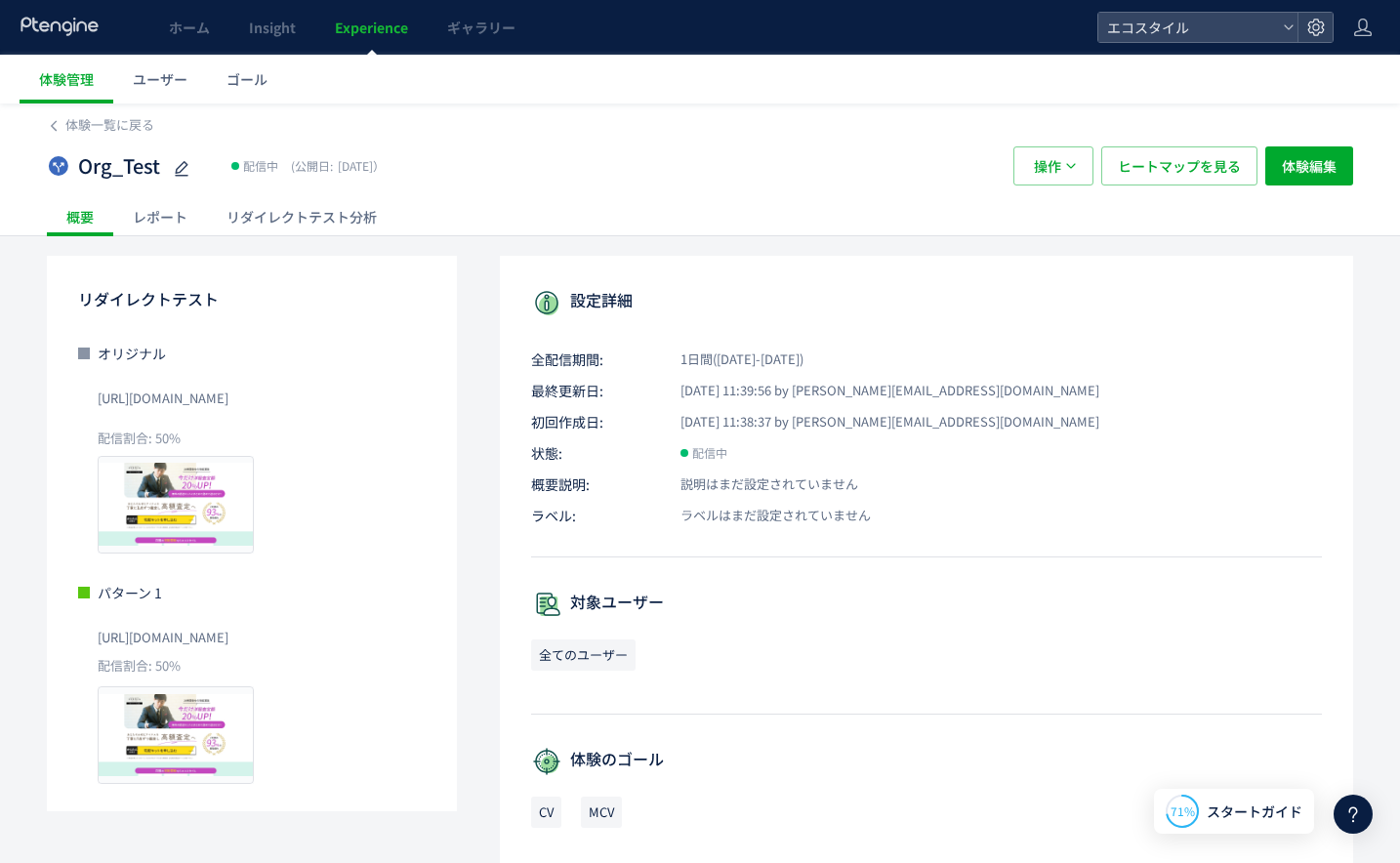 click on "リダイレクトテスト分析" 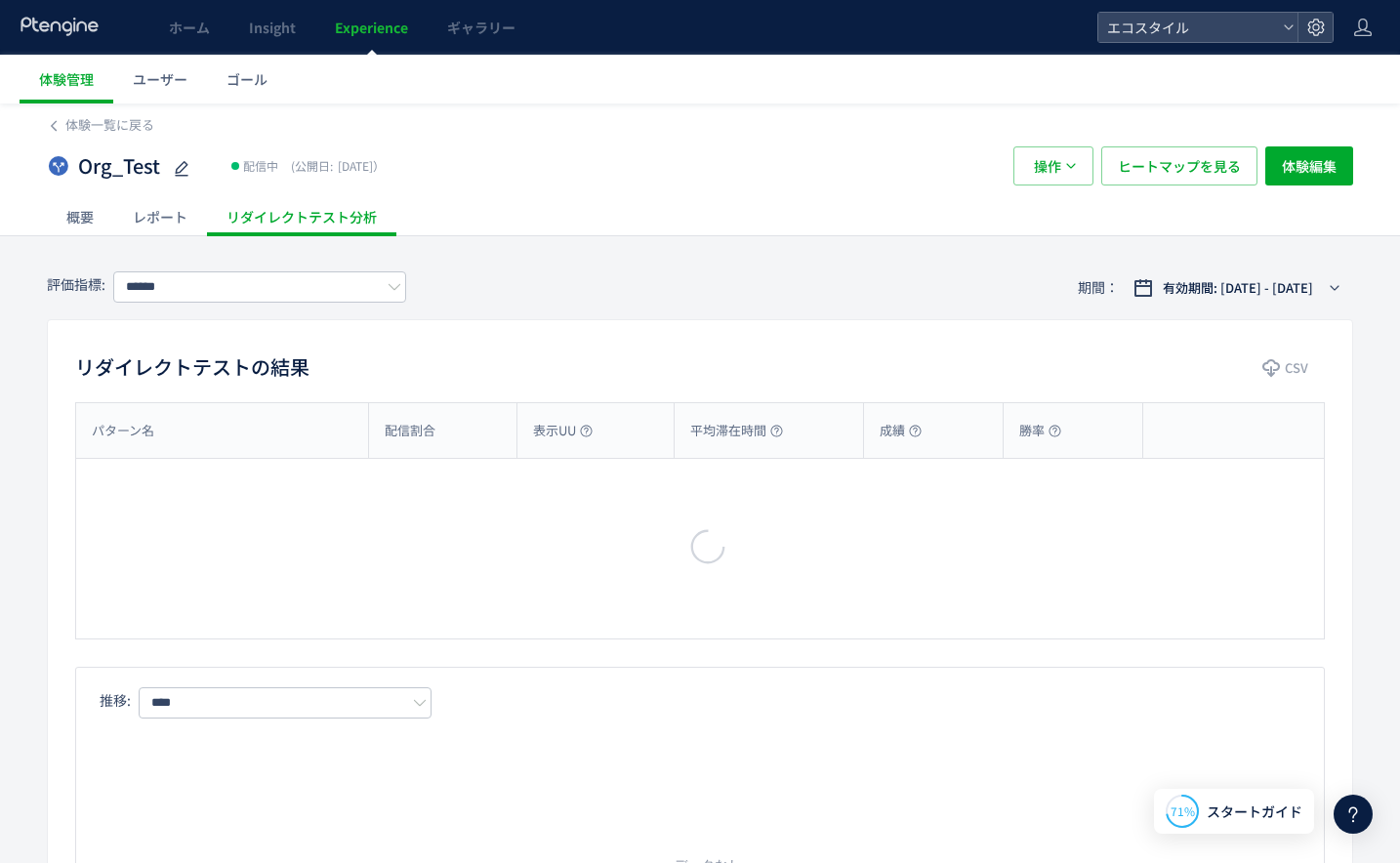 type on "**" 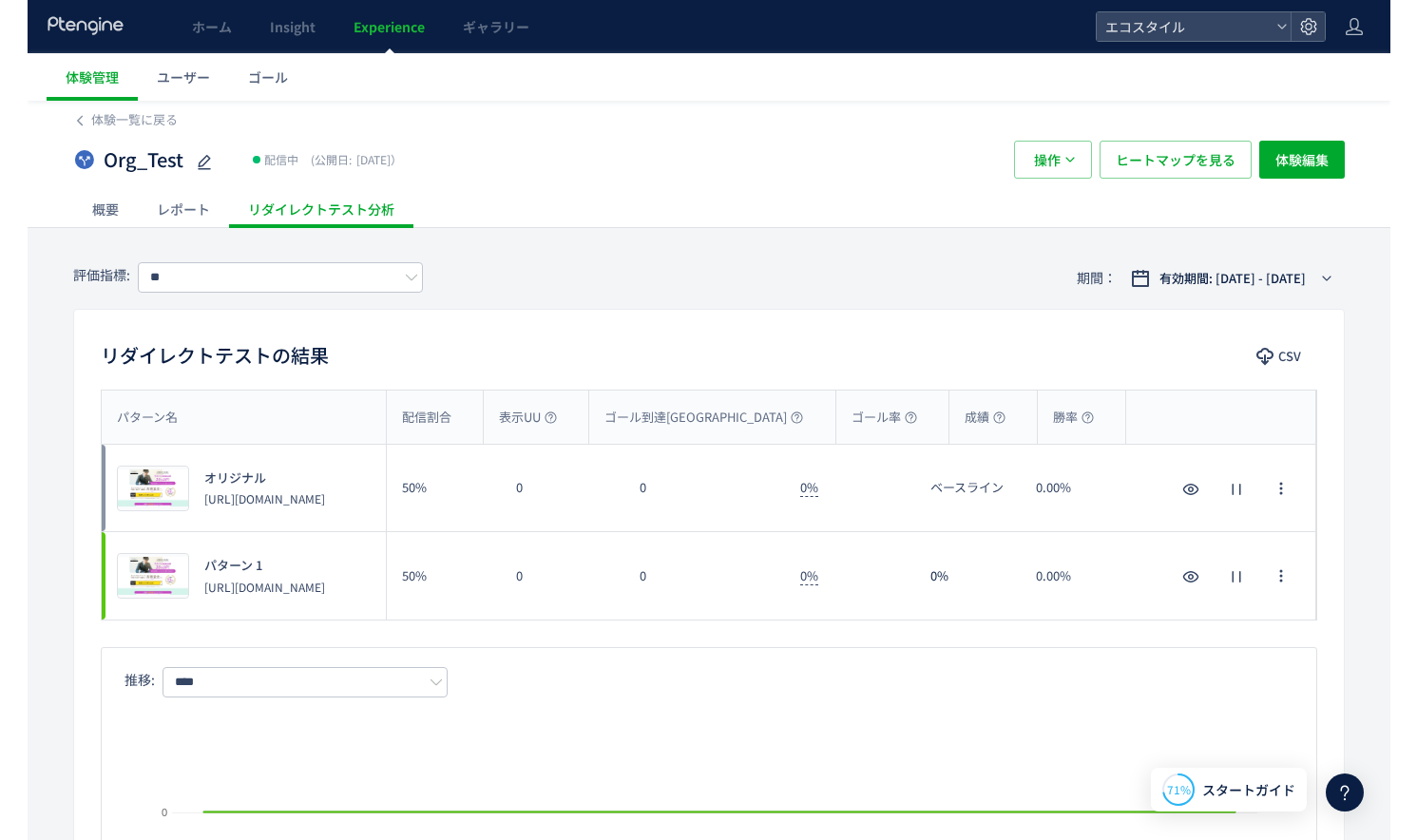 scroll, scrollTop: 0, scrollLeft: 0, axis: both 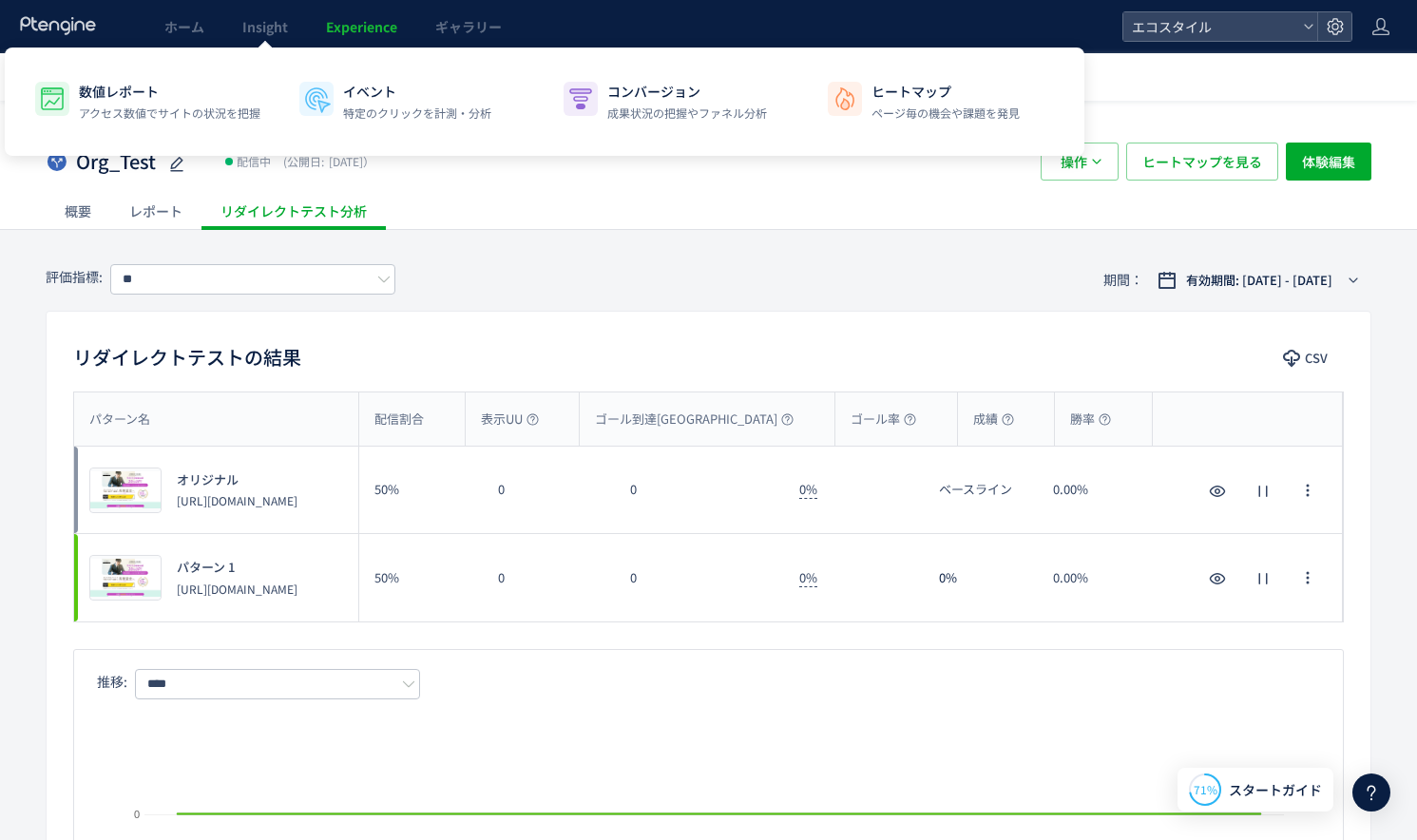 click on "Experience" at bounding box center [361, 27] 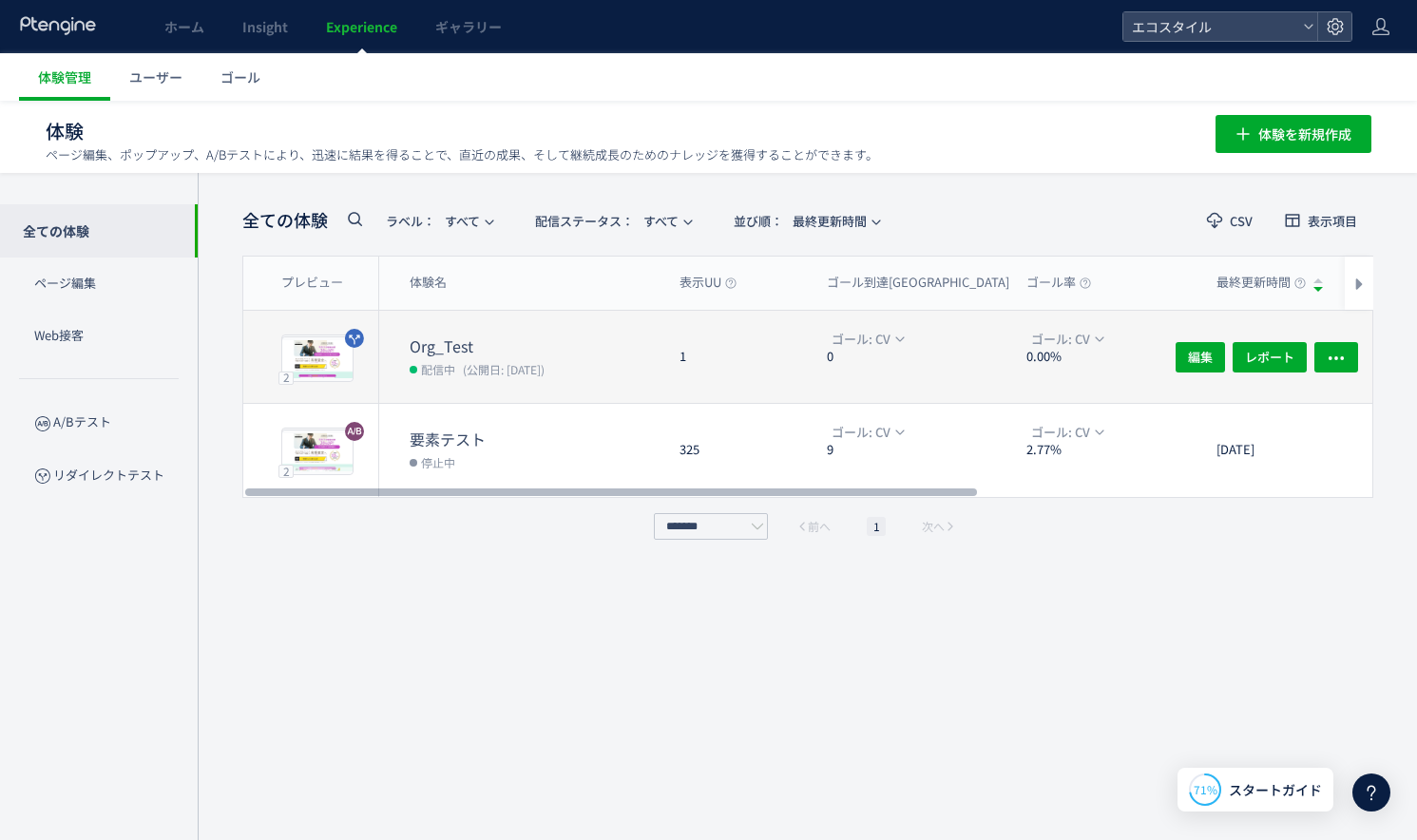click on "1" 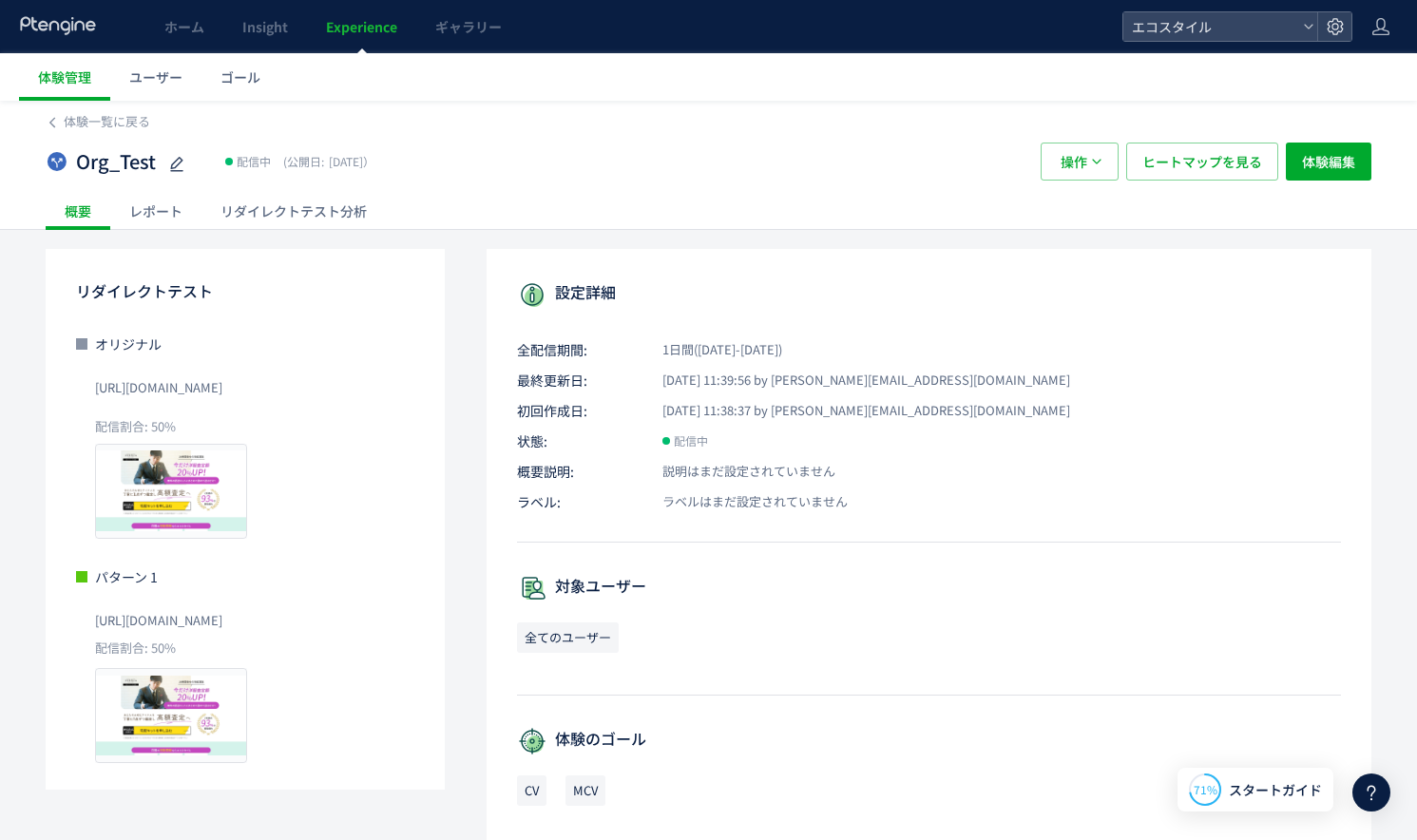 click on "レポート" 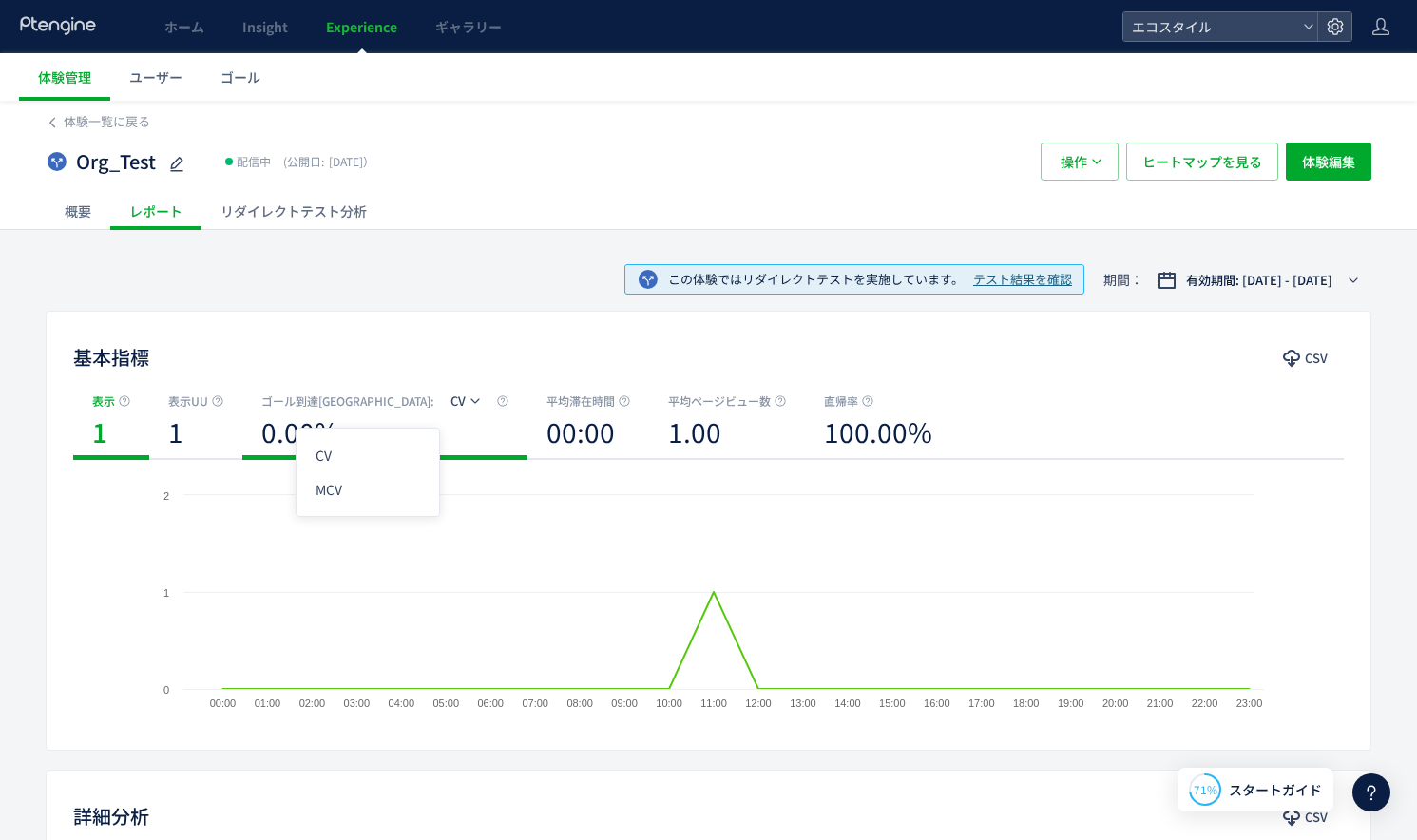 click on "CV" at bounding box center [458, 401] 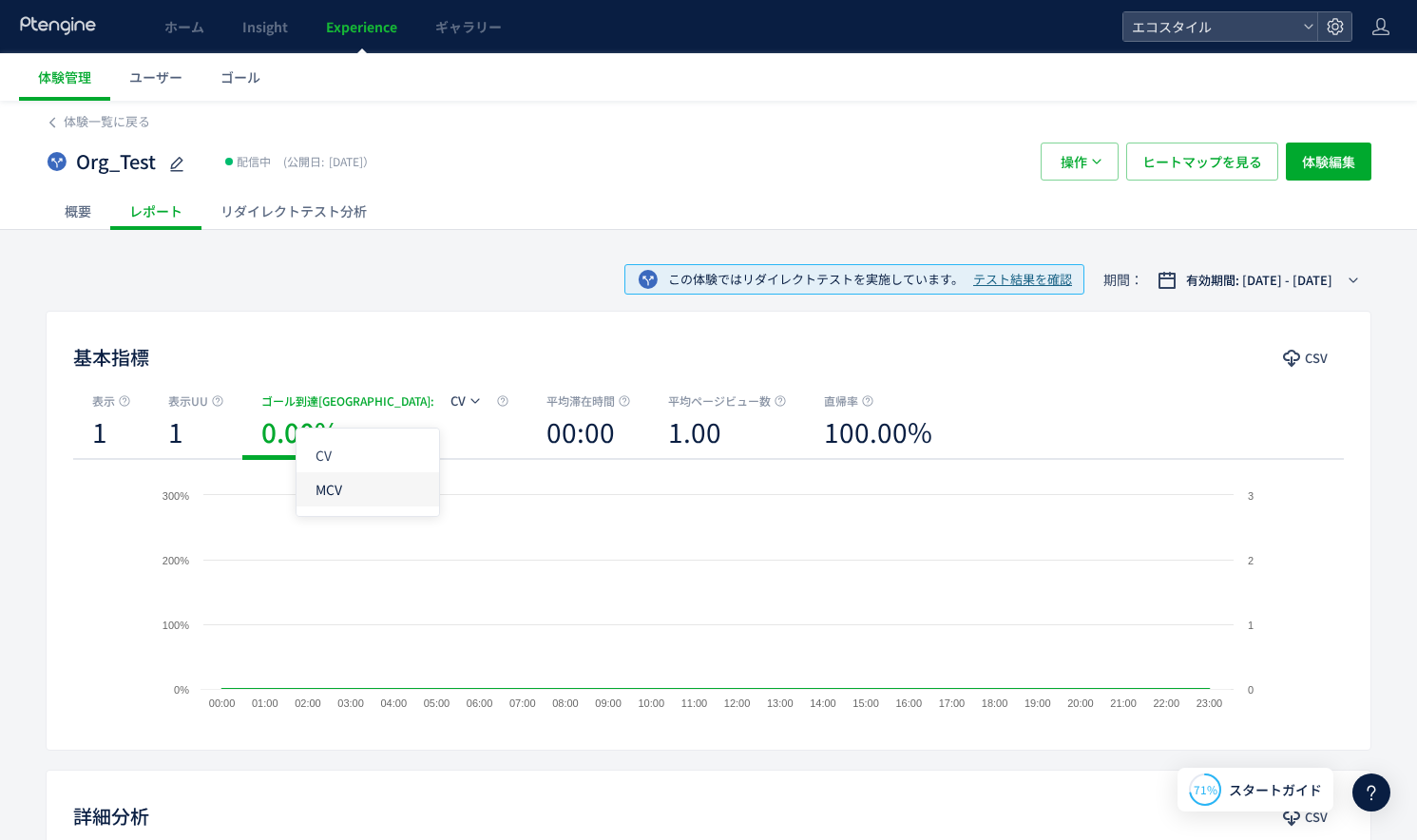 click on "MCV" 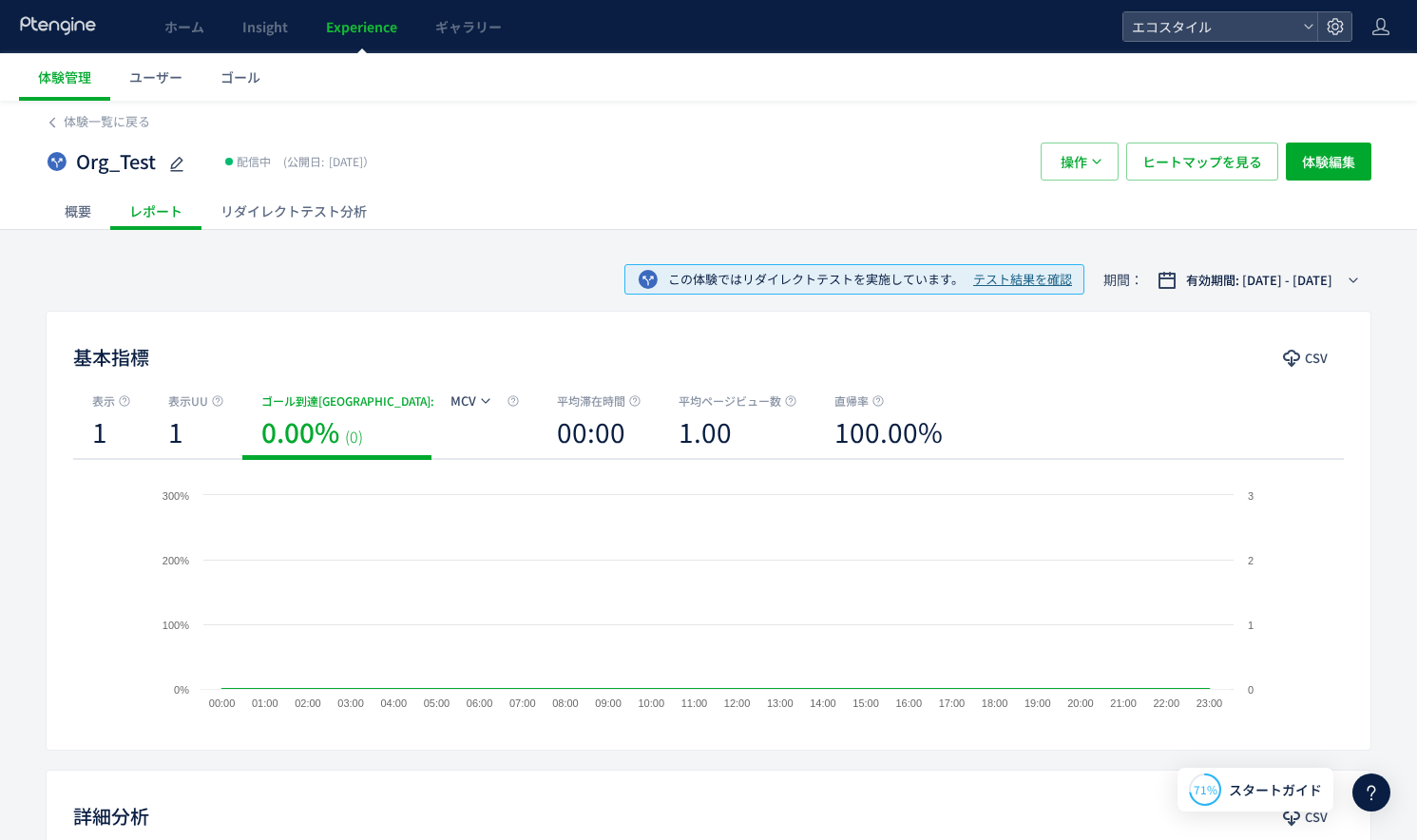 click on "リダイレクトテスト分析" 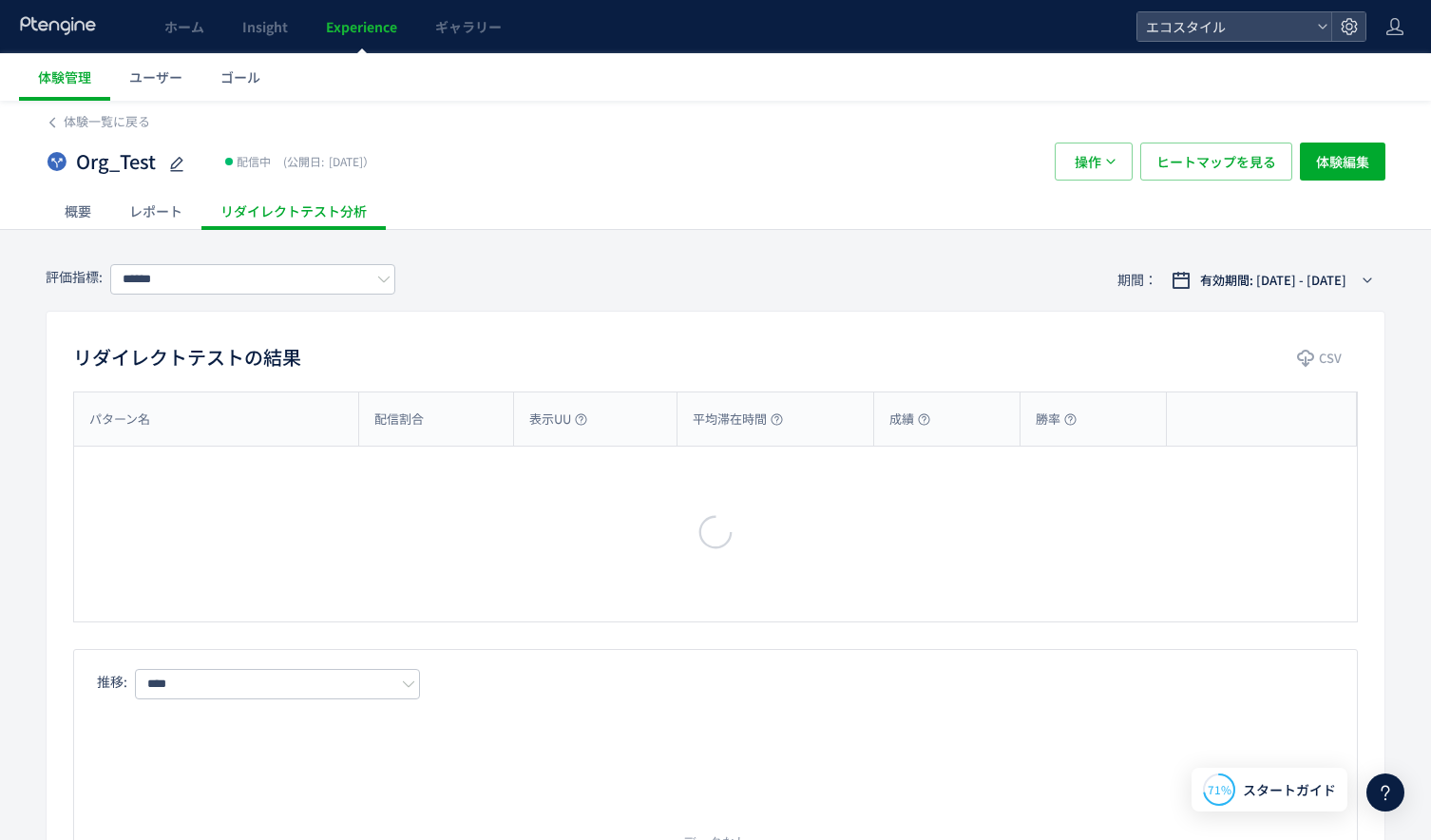 type on "**" 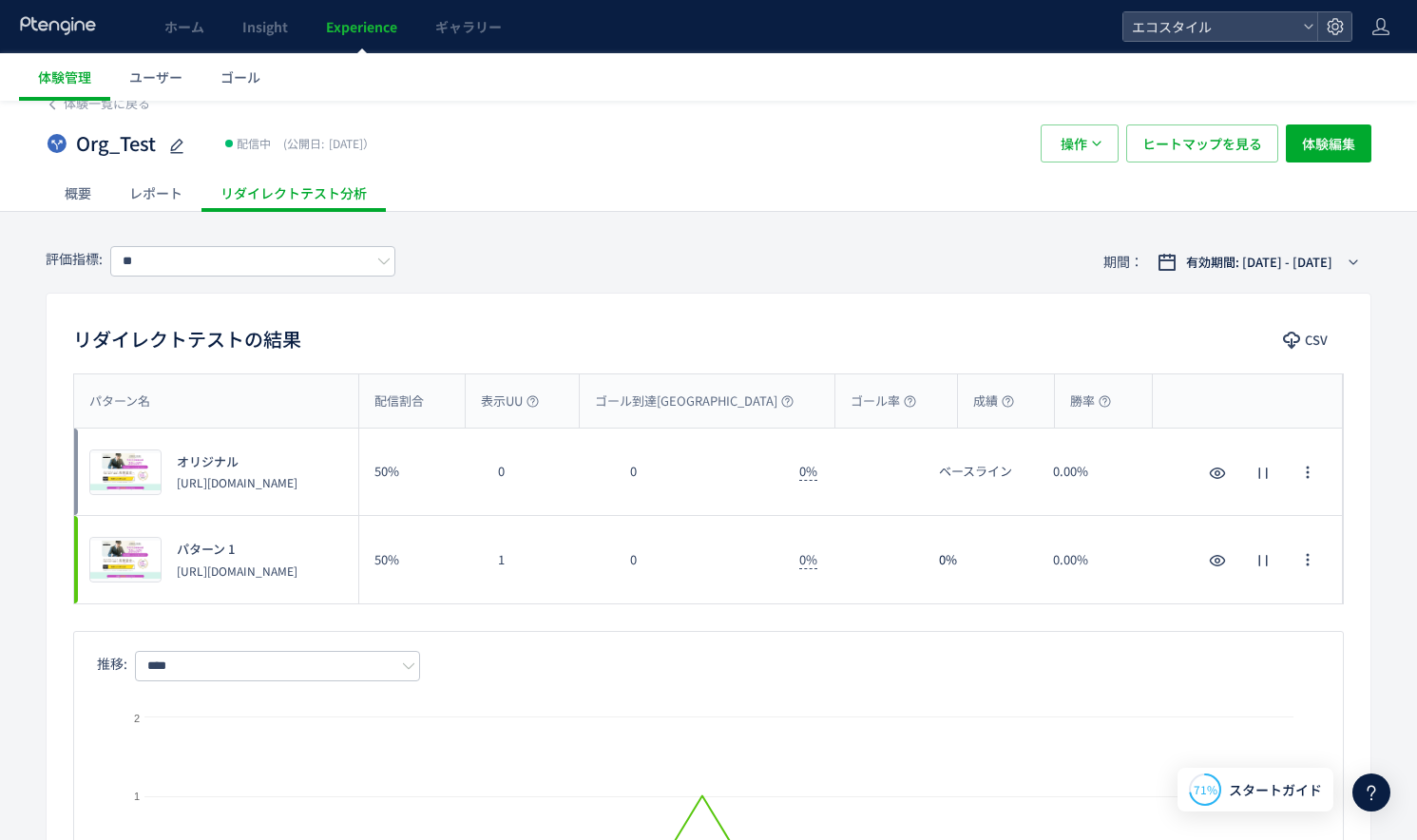 scroll, scrollTop: 20, scrollLeft: 0, axis: vertical 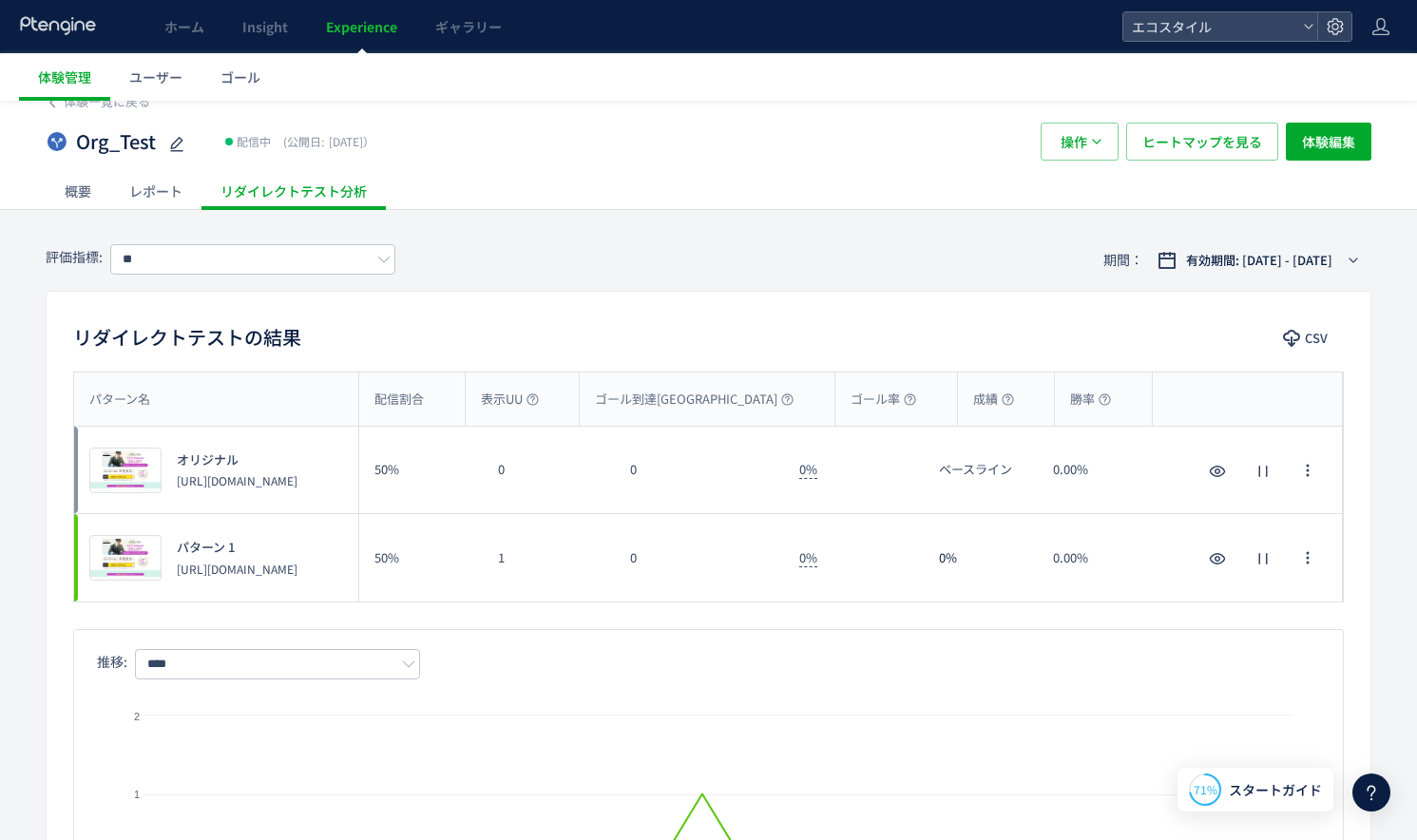 click on "[URL][DOMAIN_NAME]" at bounding box center [237, 568] 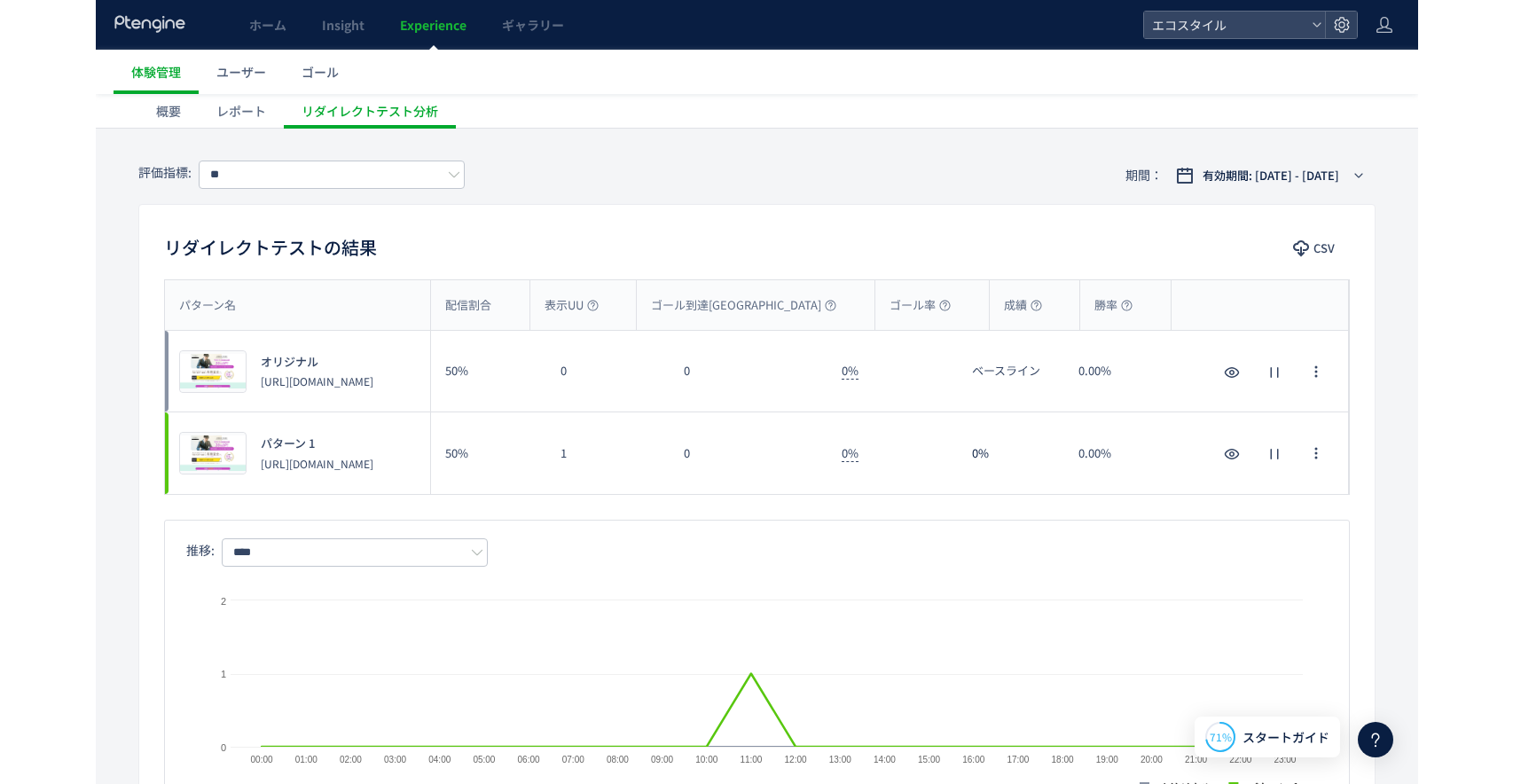 scroll, scrollTop: 0, scrollLeft: 0, axis: both 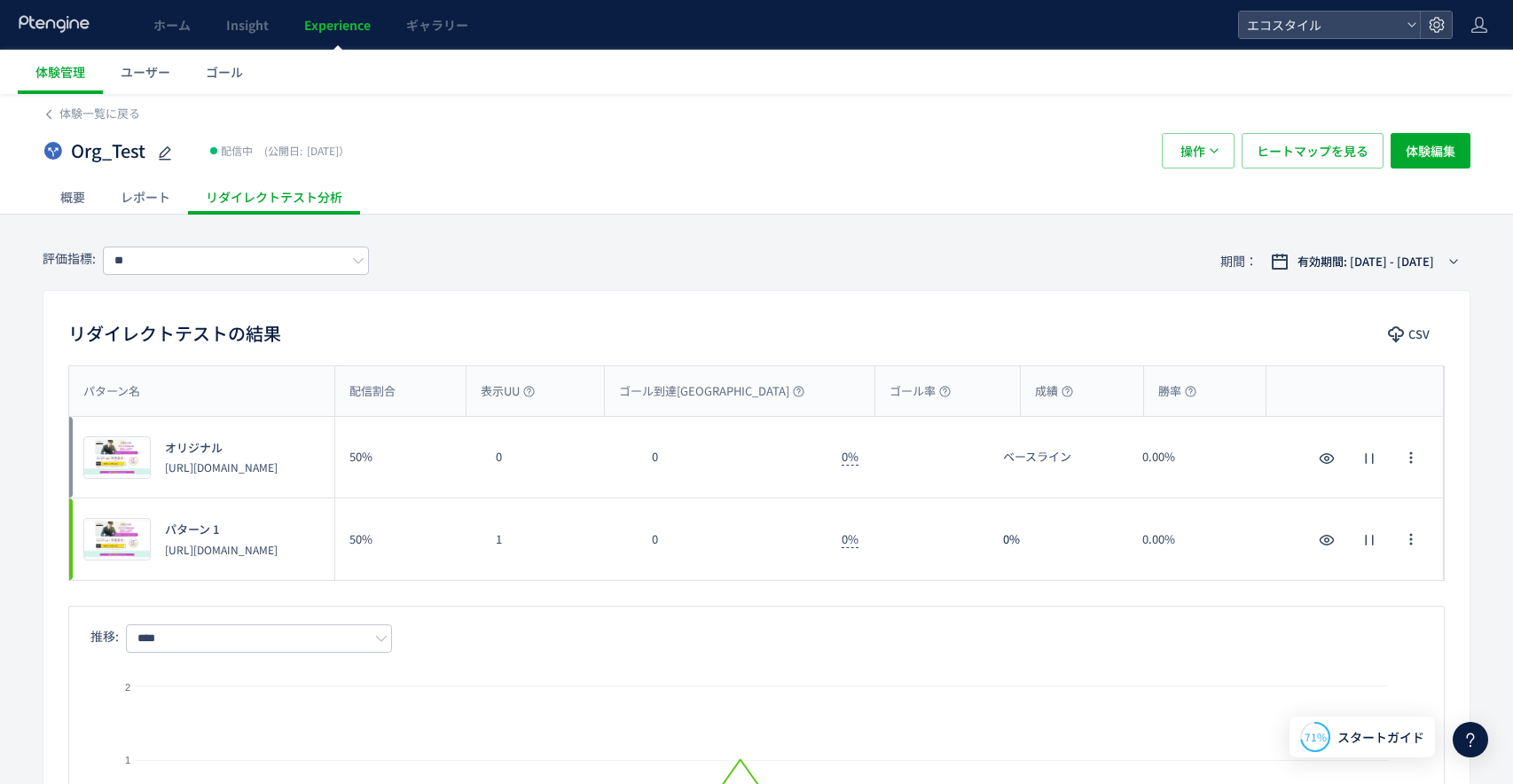 click on "Experience" at bounding box center [337, 25] 